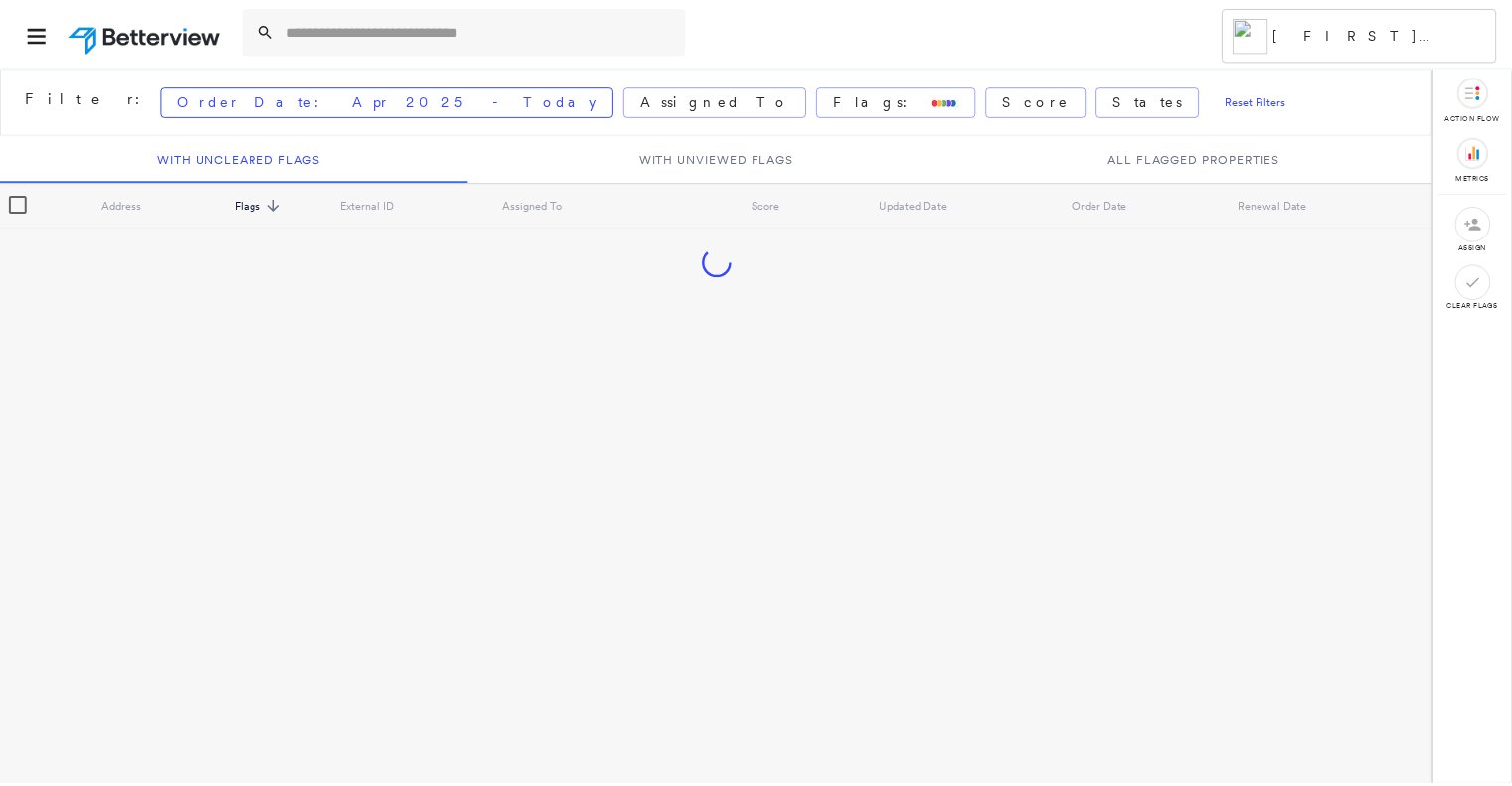 scroll, scrollTop: 0, scrollLeft: 0, axis: both 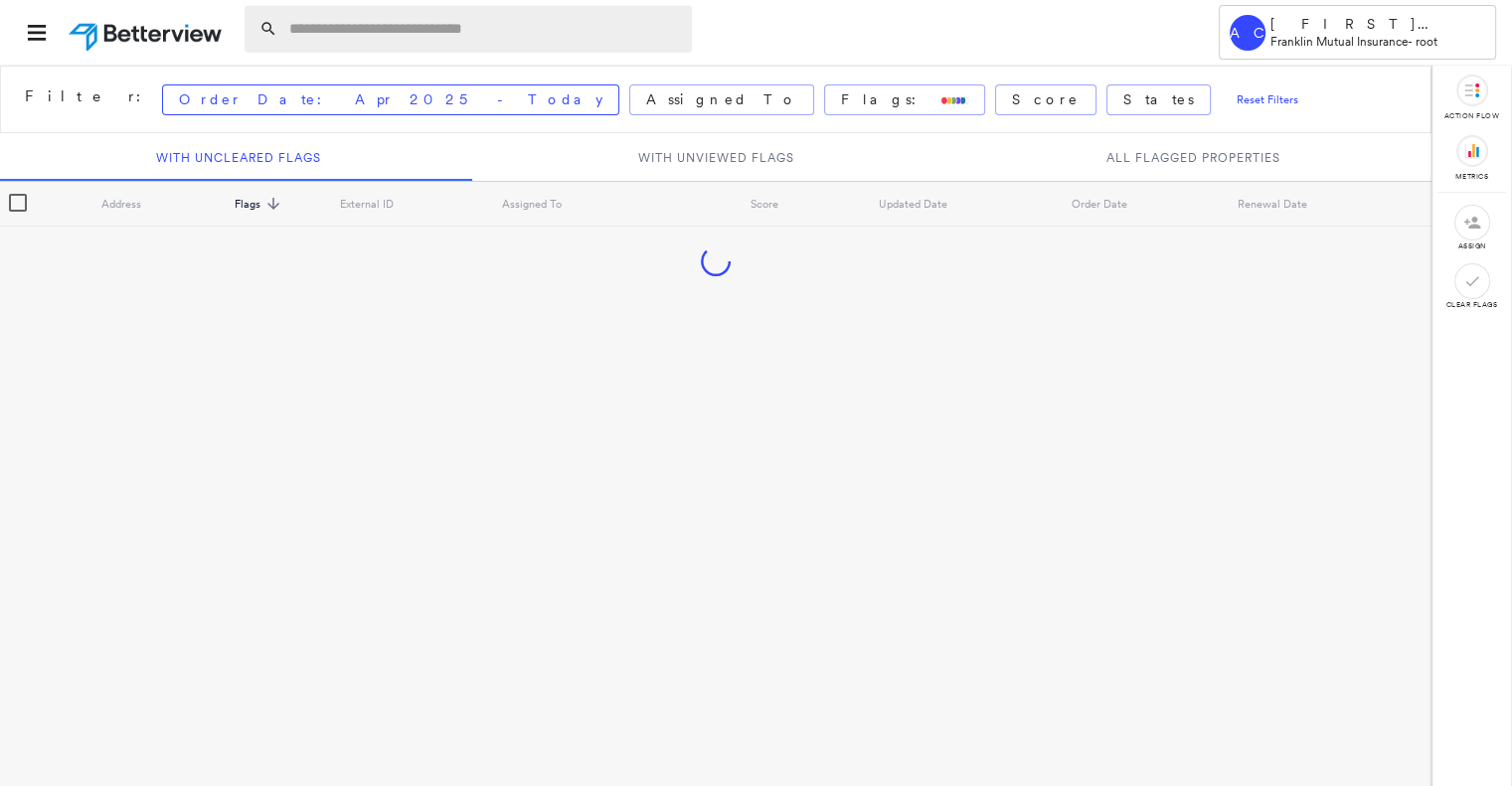 click at bounding box center (484, 29) 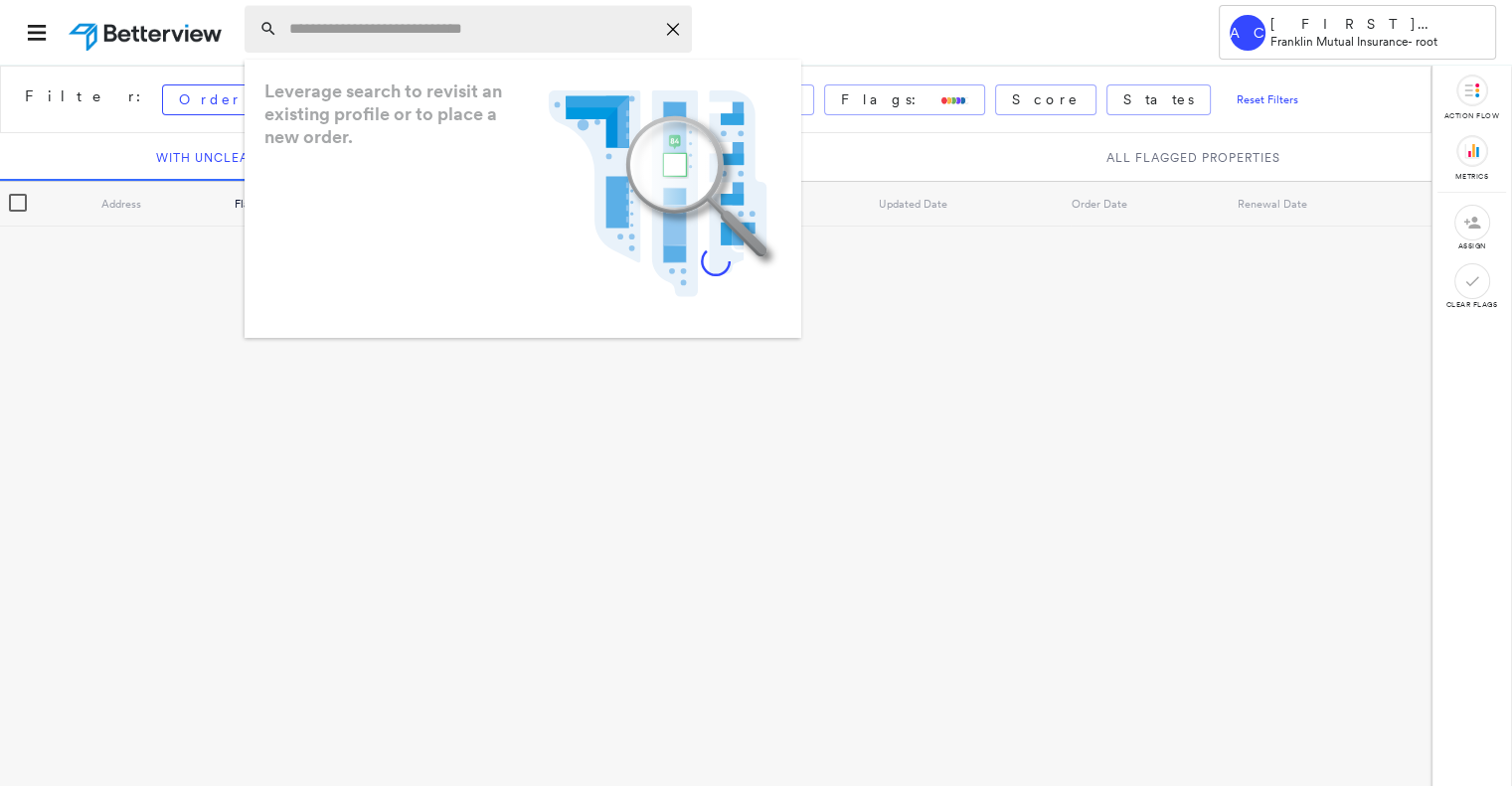 paste on "**********" 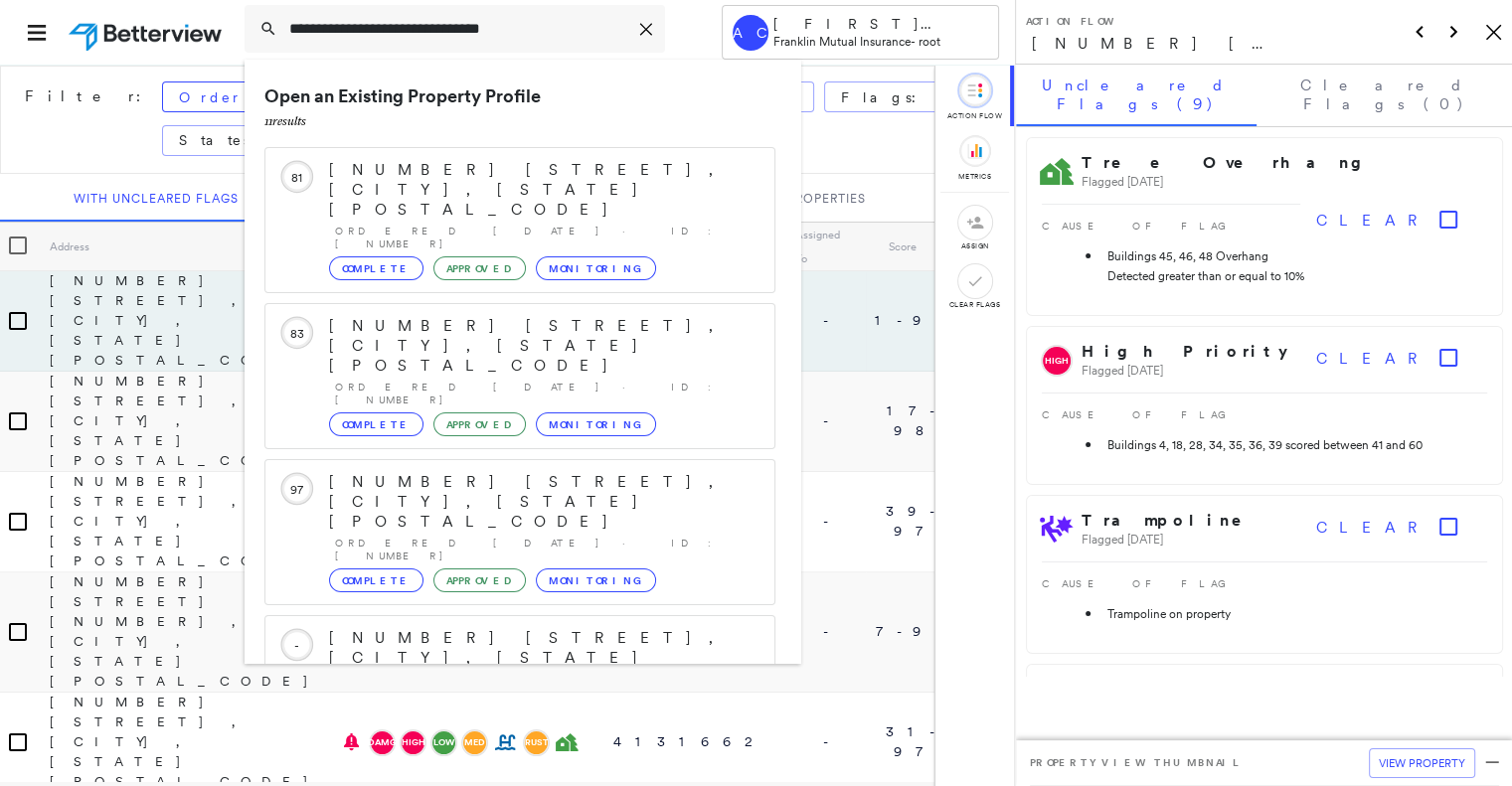 type on "**********" 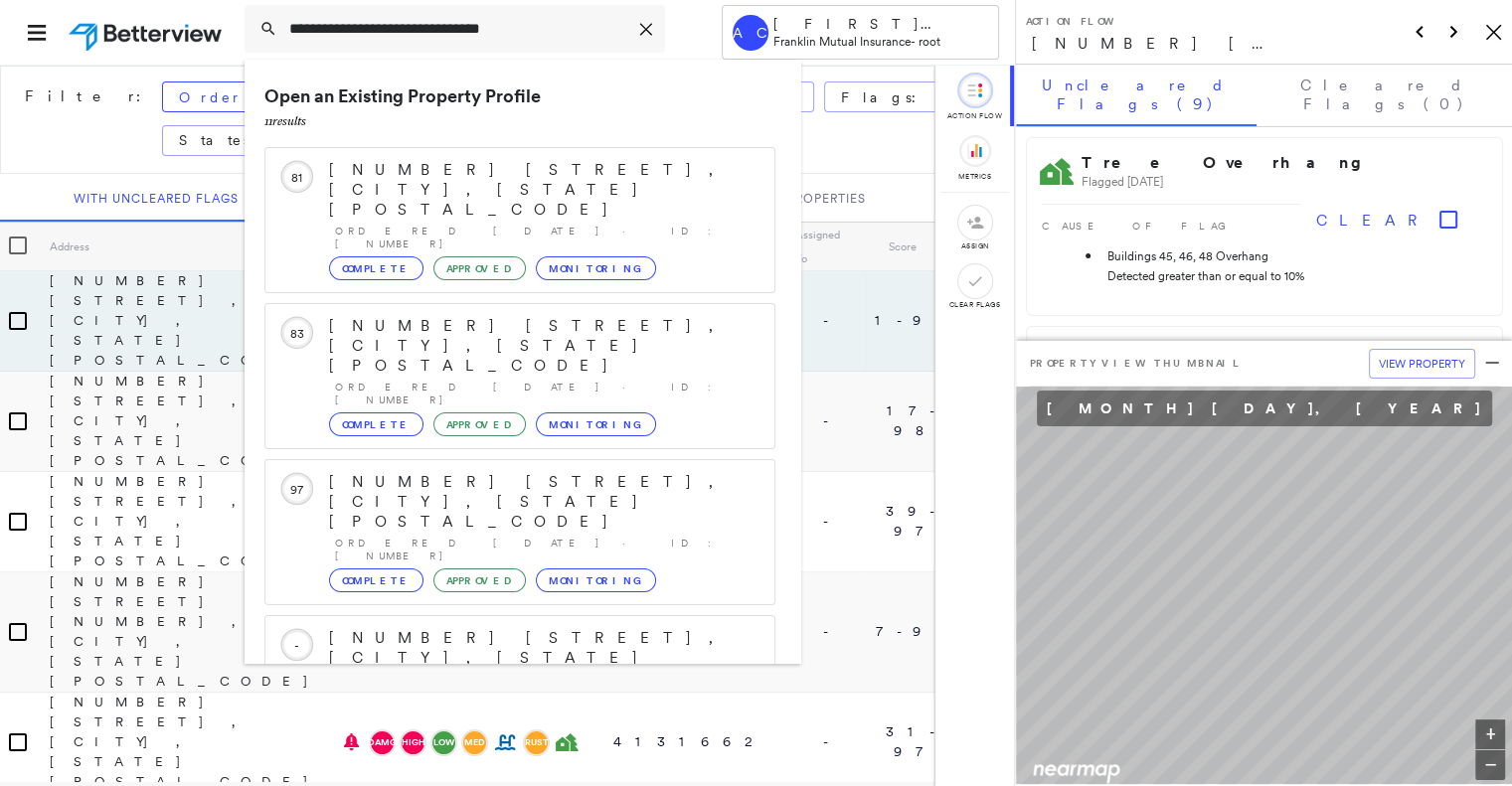 click on "Icon_Closemodal" 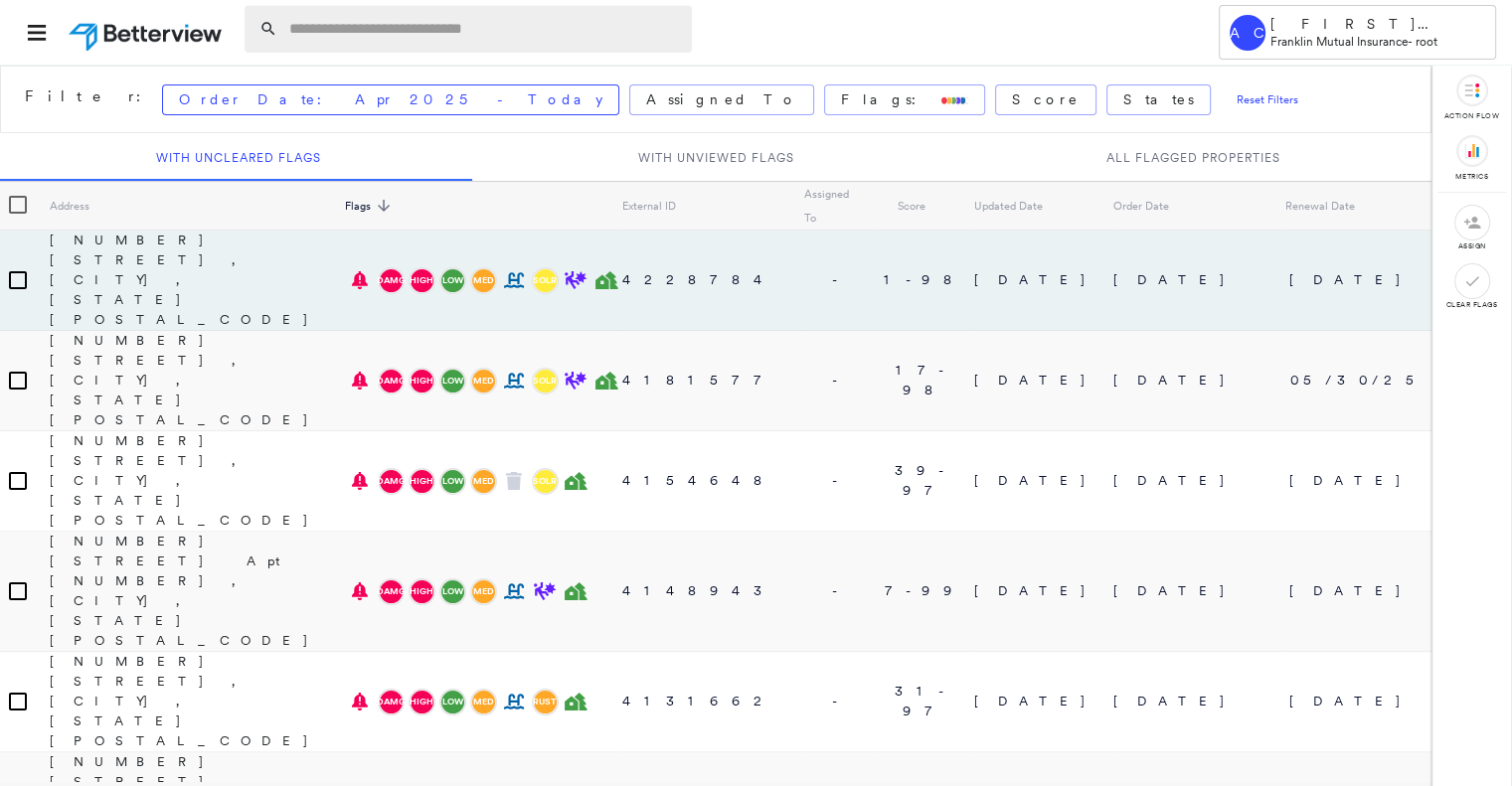 click at bounding box center [484, 29] 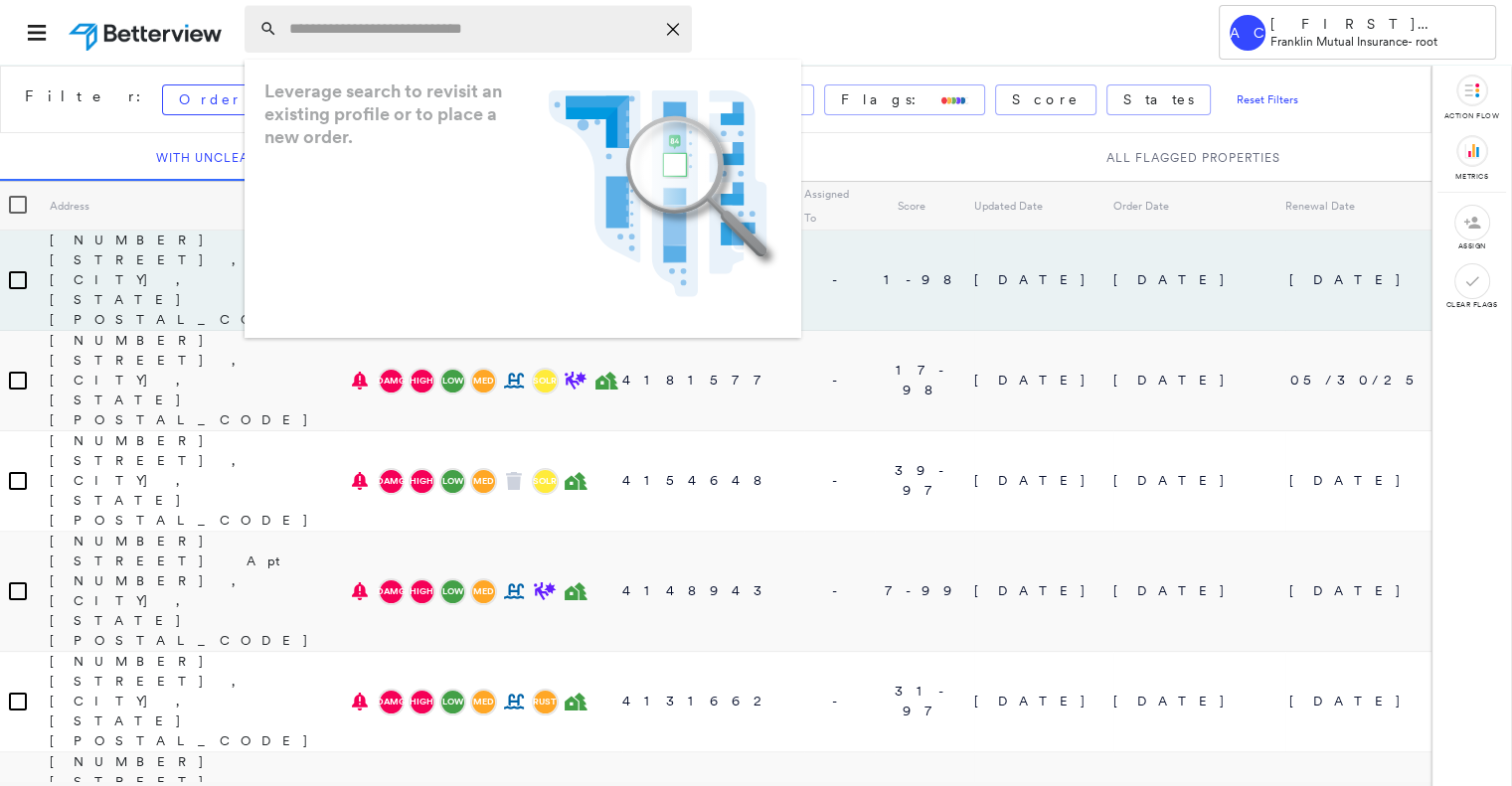 paste on "**********" 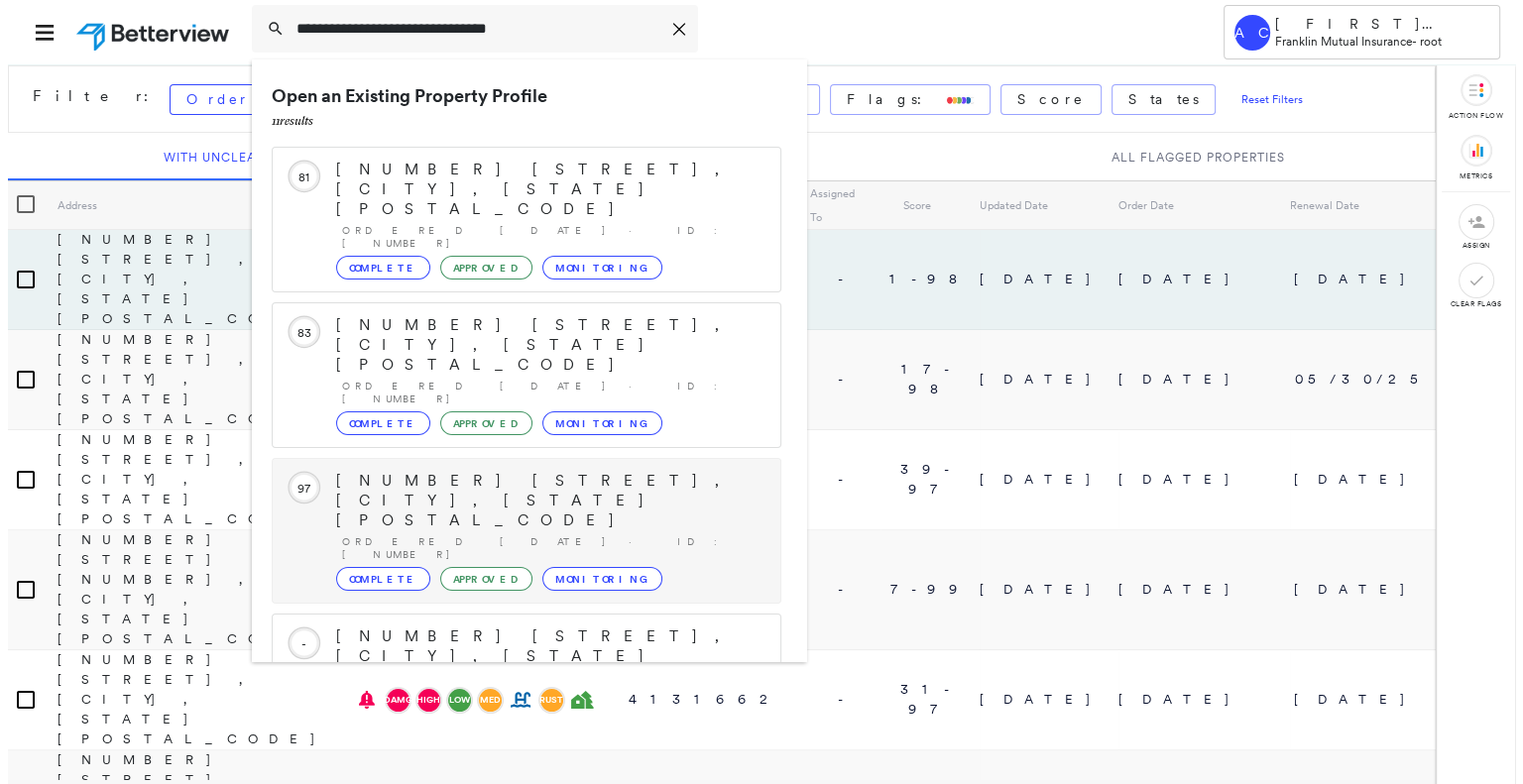 scroll, scrollTop: 206, scrollLeft: 0, axis: vertical 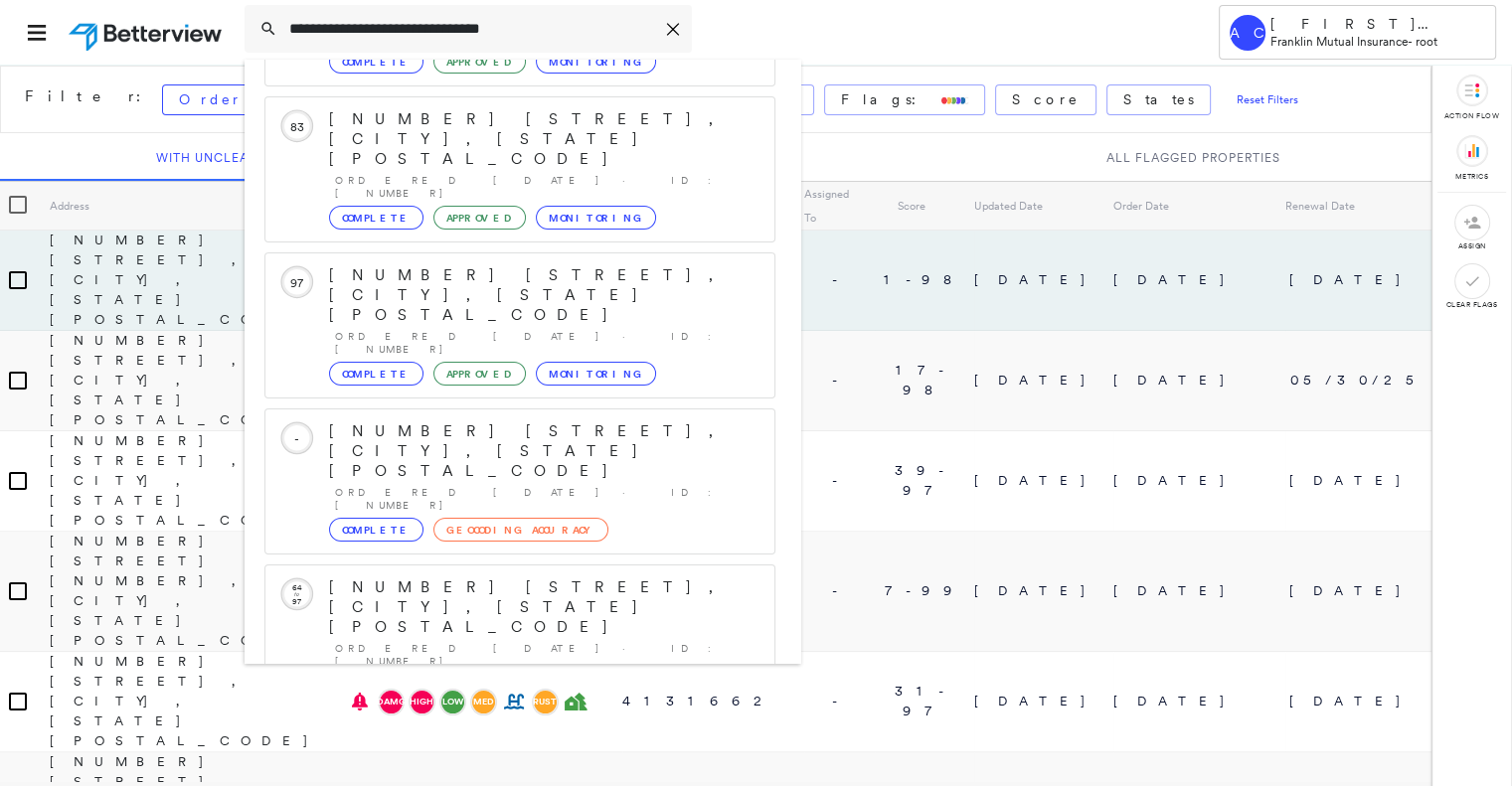 type on "**********" 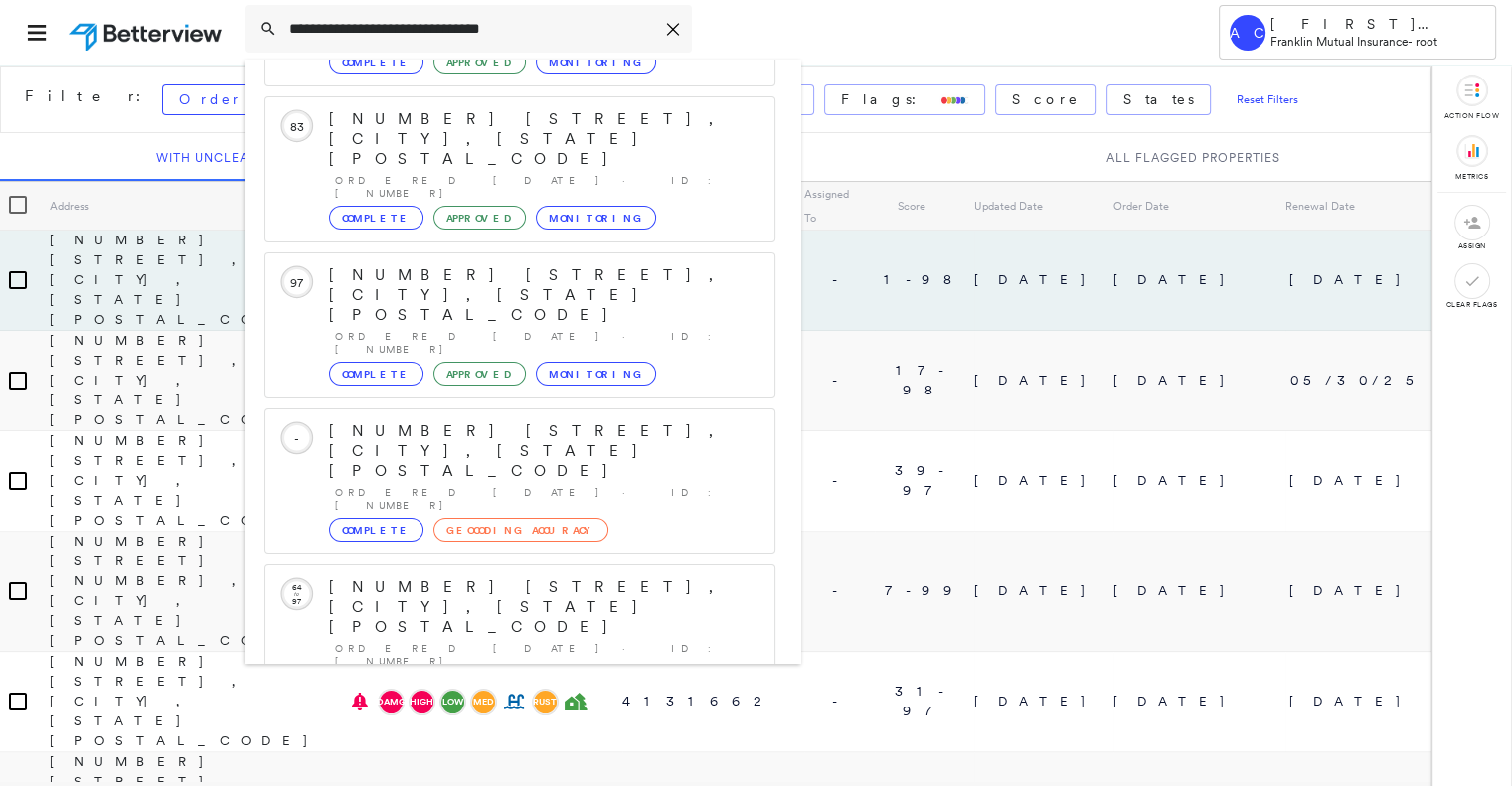 click on "[NUMBER] [STREET], [CITY], [STATE] [POSTAL_CODE] Group Created with Sketch." at bounding box center [520, 897] 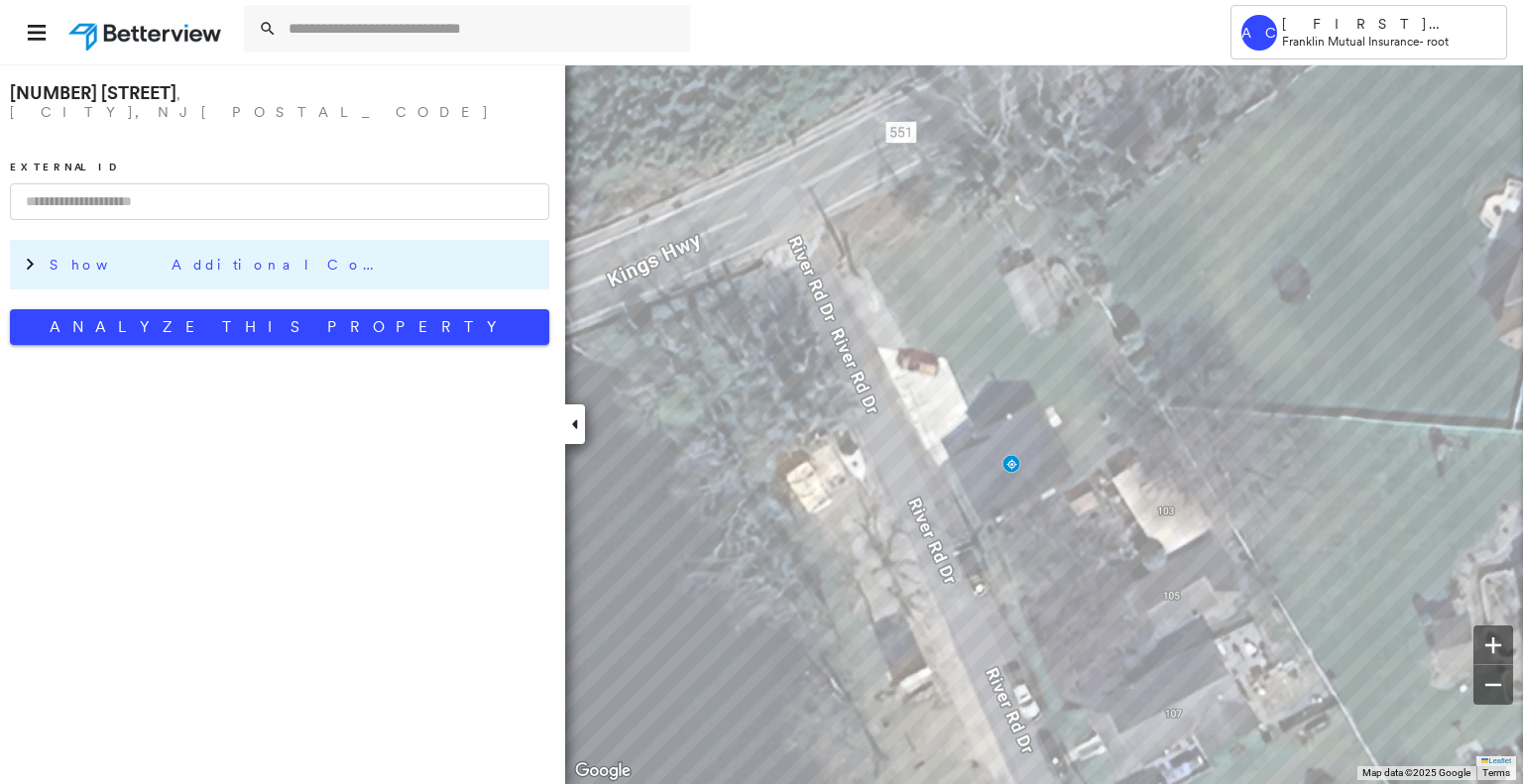 click on "Show Additional Company Data" at bounding box center (294, 265) 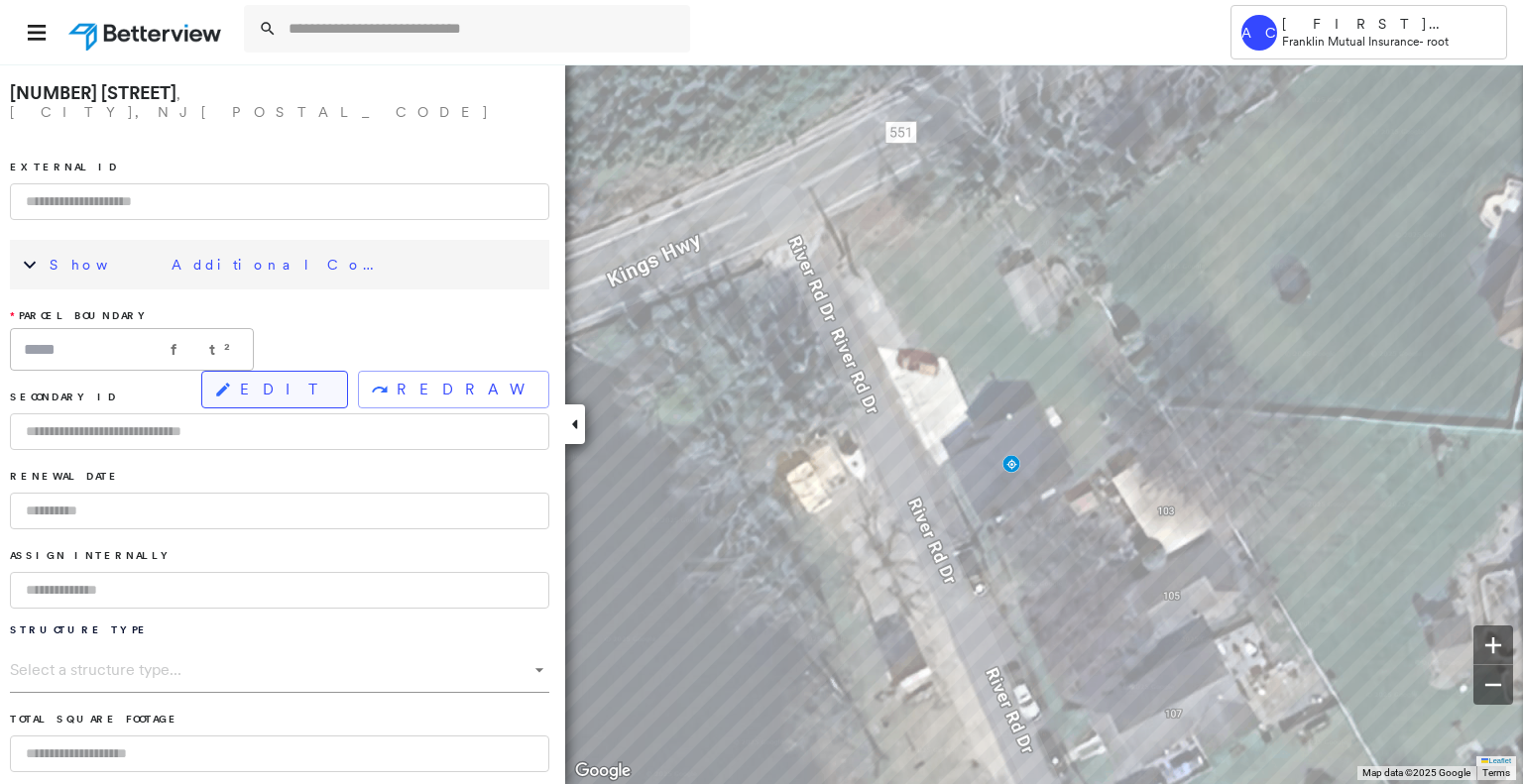 click on "EDIT" at bounding box center [286, 390] 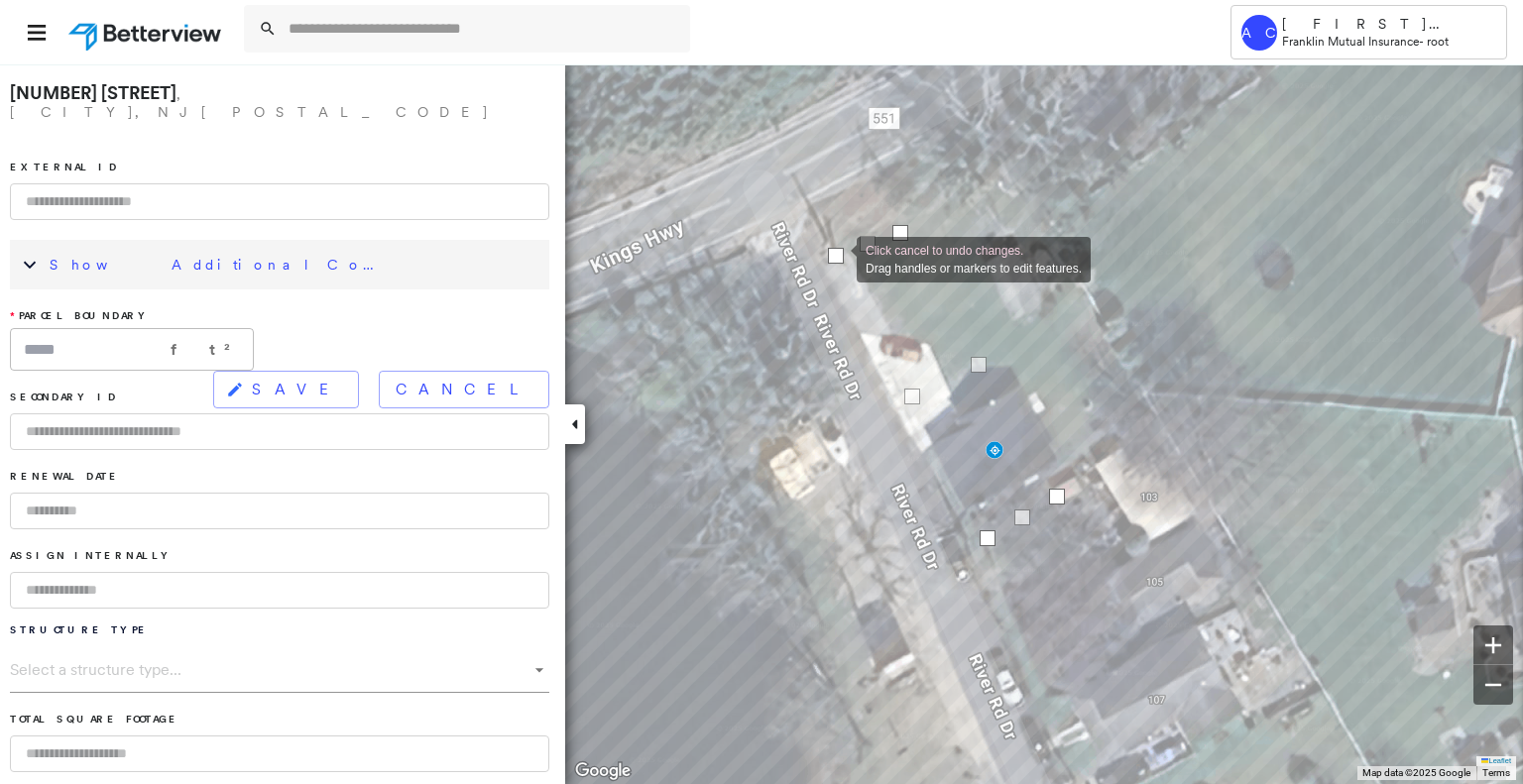 drag, startPoint x: 861, startPoint y: 257, endPoint x: 840, endPoint y: 258, distance: 21.023796 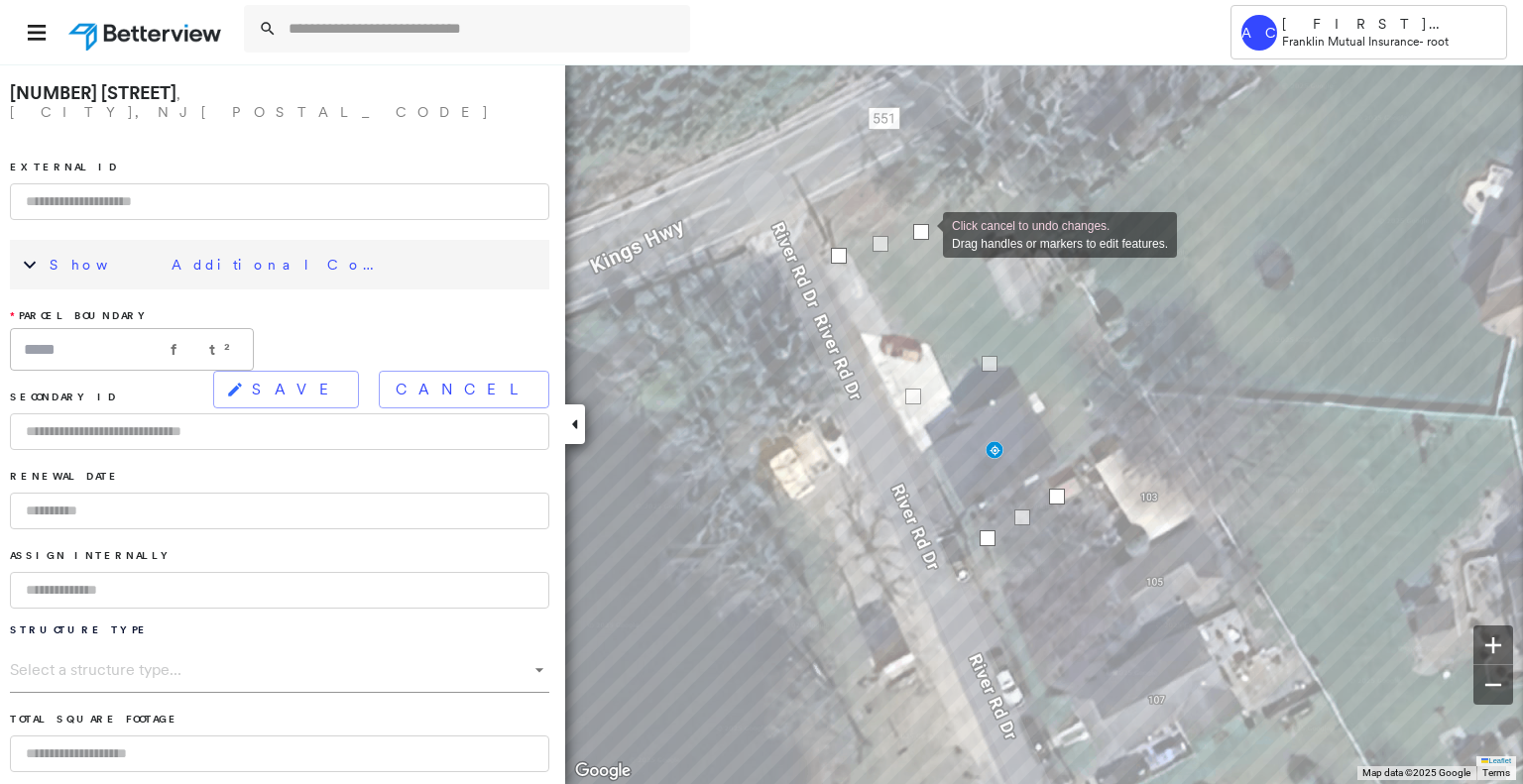 drag, startPoint x: 902, startPoint y: 234, endPoint x: 923, endPoint y: 233, distance: 21.023796 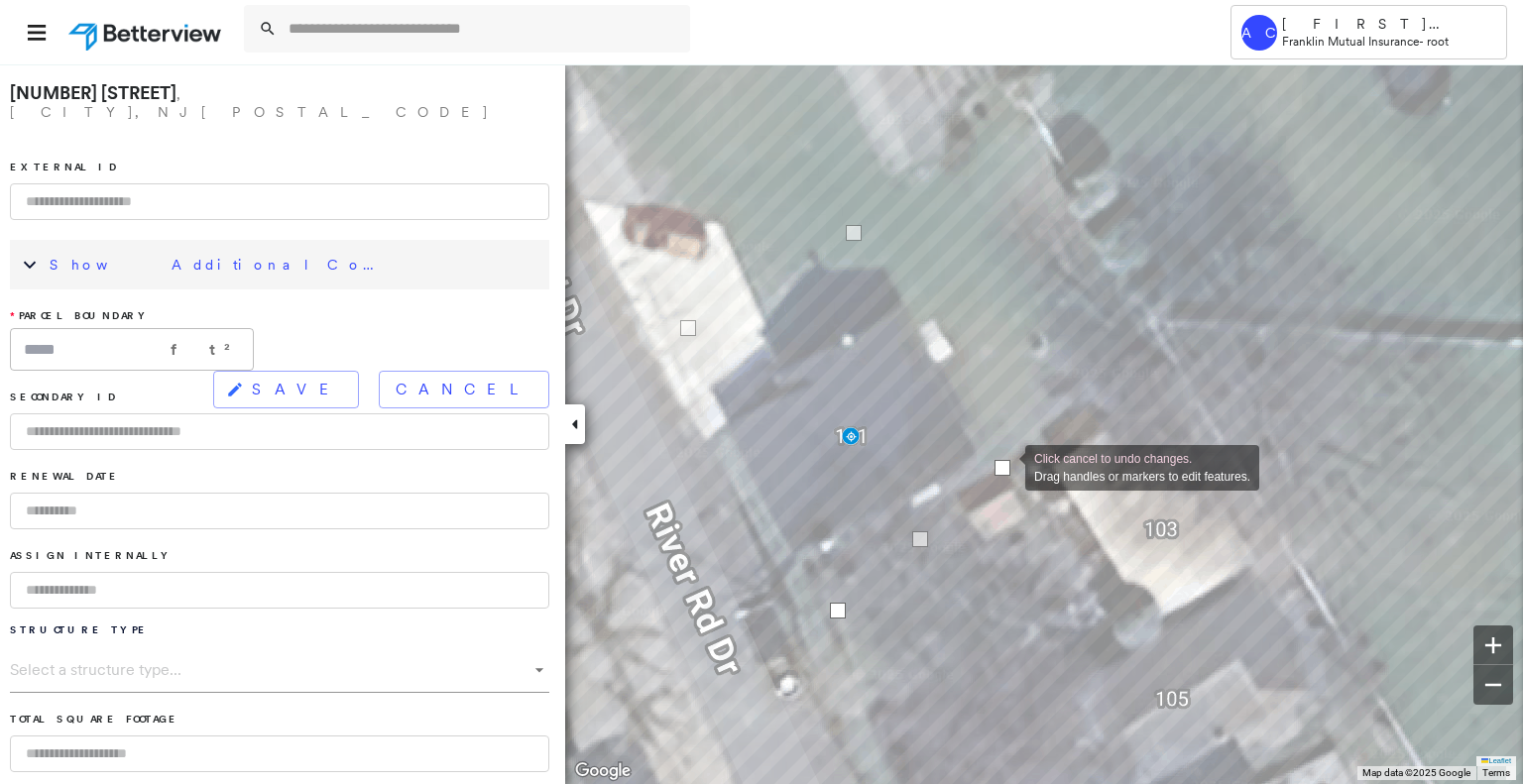 drag, startPoint x: 979, startPoint y: 524, endPoint x: 1005, endPoint y: 466, distance: 63.560994 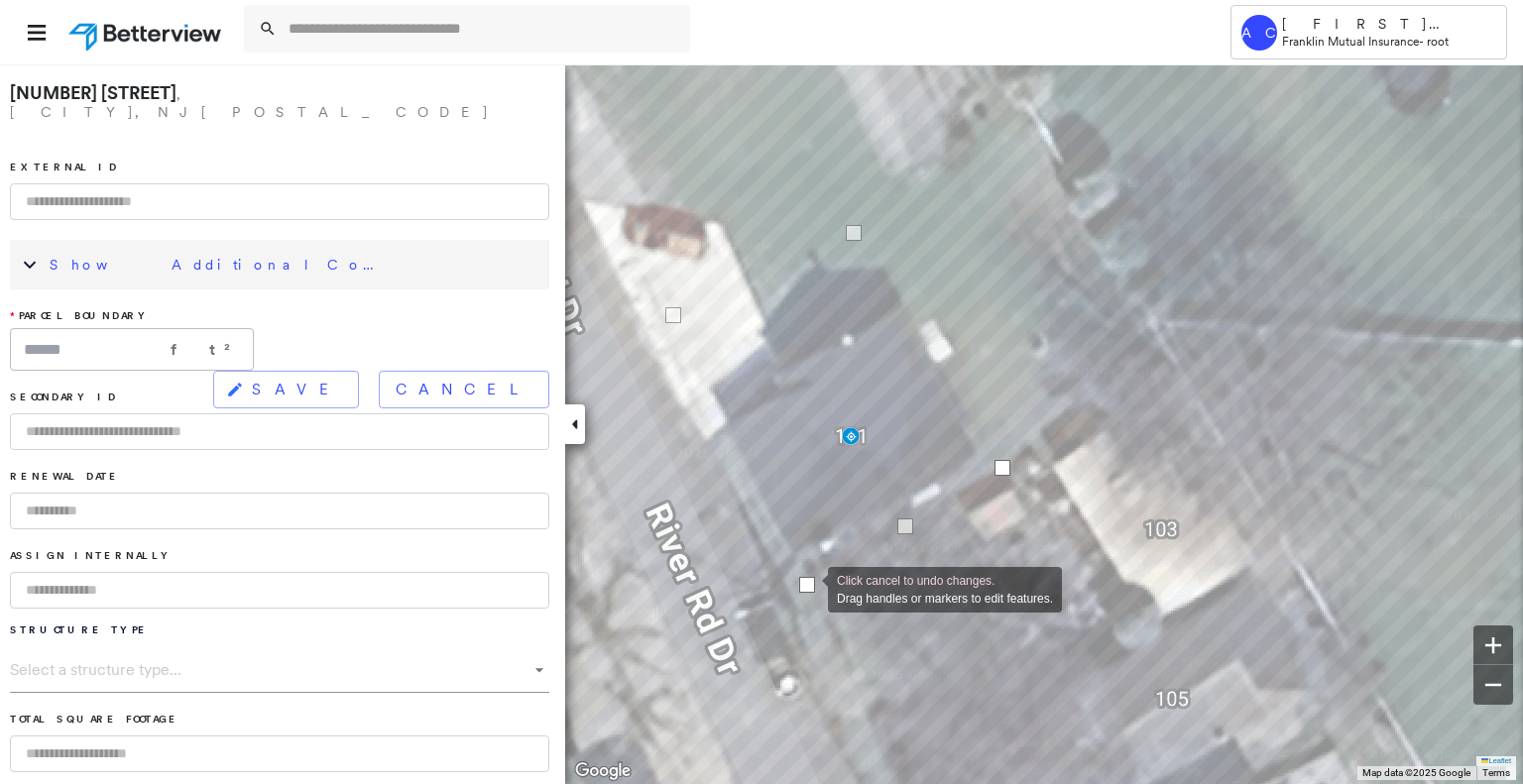 drag, startPoint x: 839, startPoint y: 614, endPoint x: 808, endPoint y: 588, distance: 40.459857 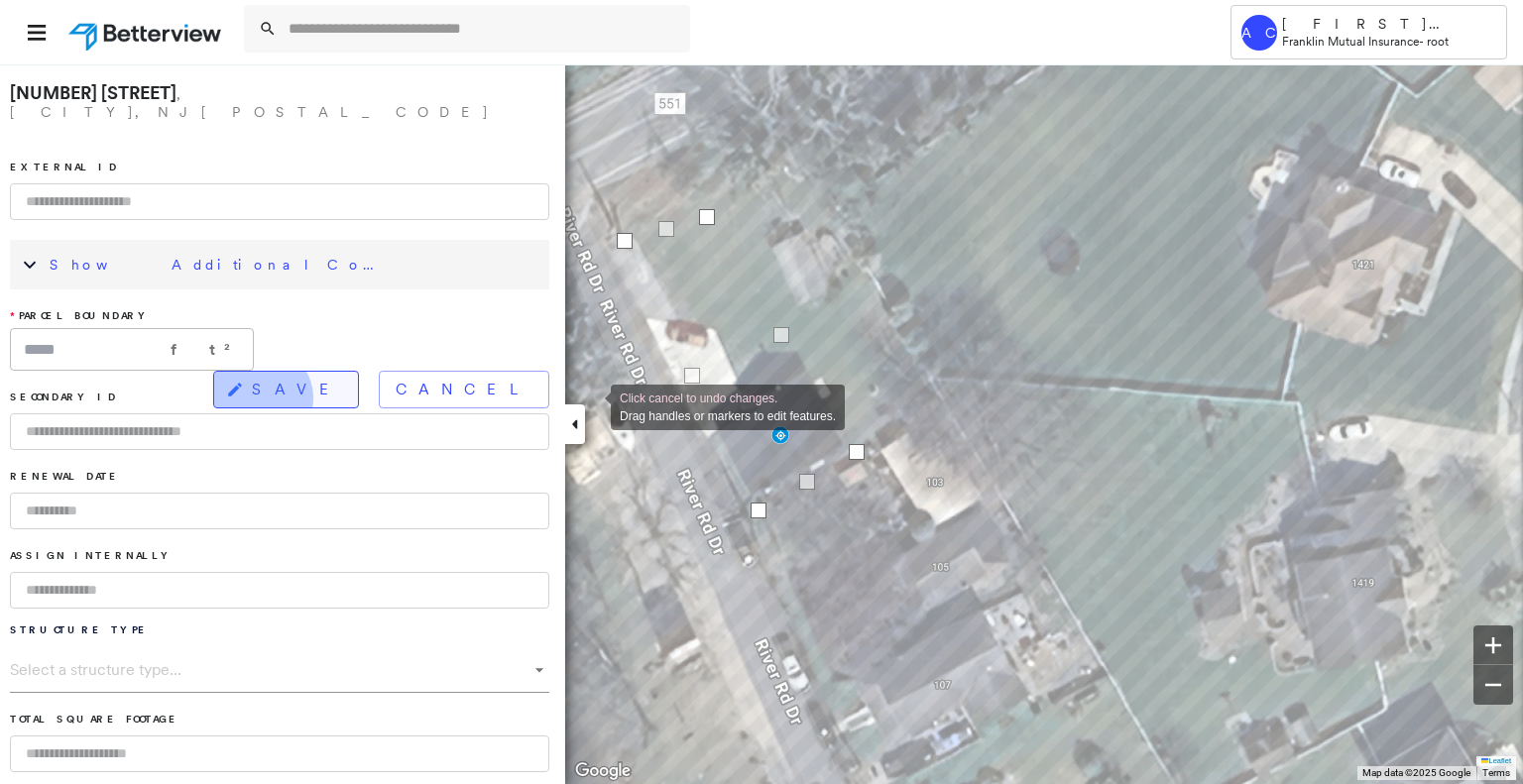 click on "SAVE" at bounding box center [296, 390] 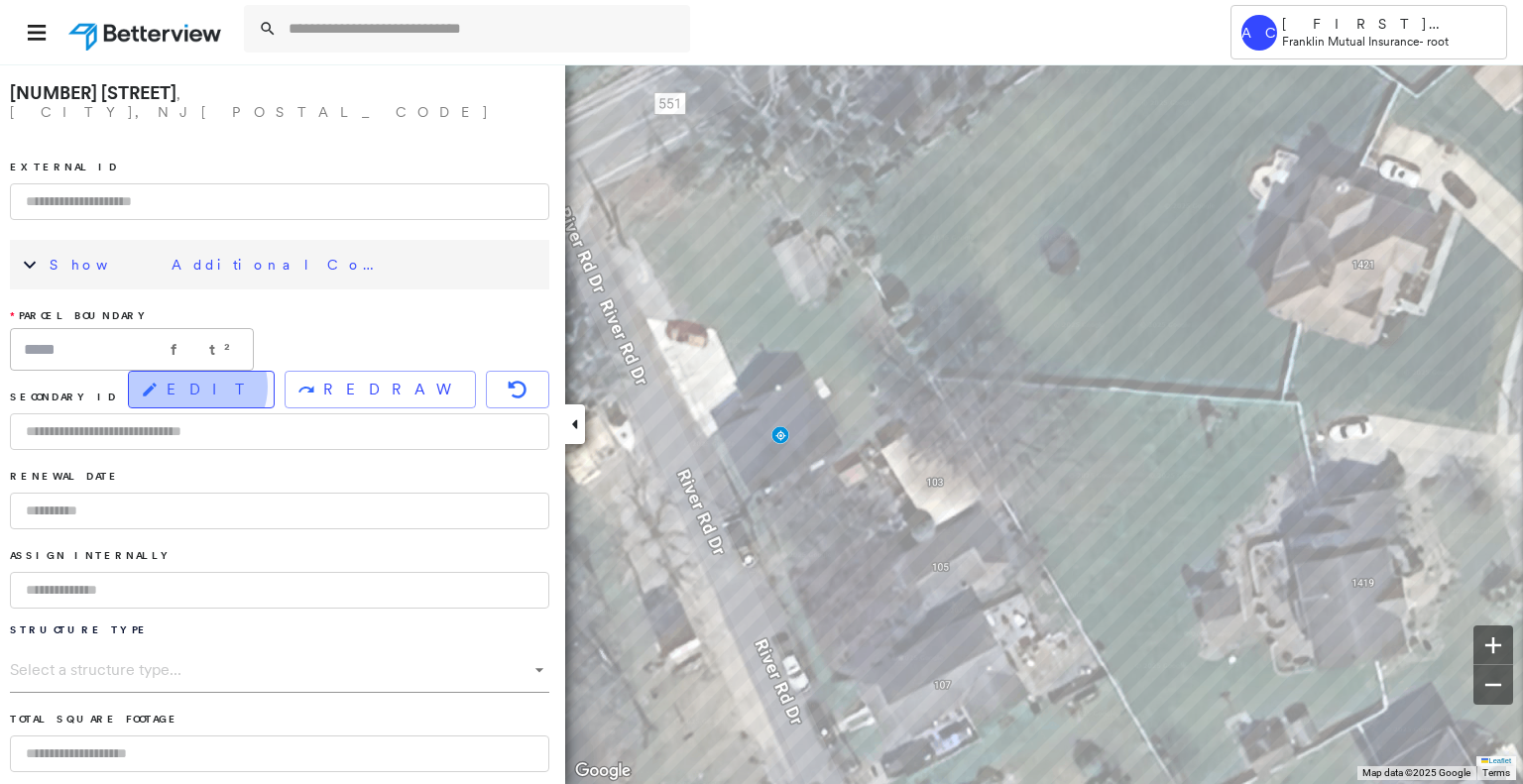 click on "EDIT" at bounding box center [212, 390] 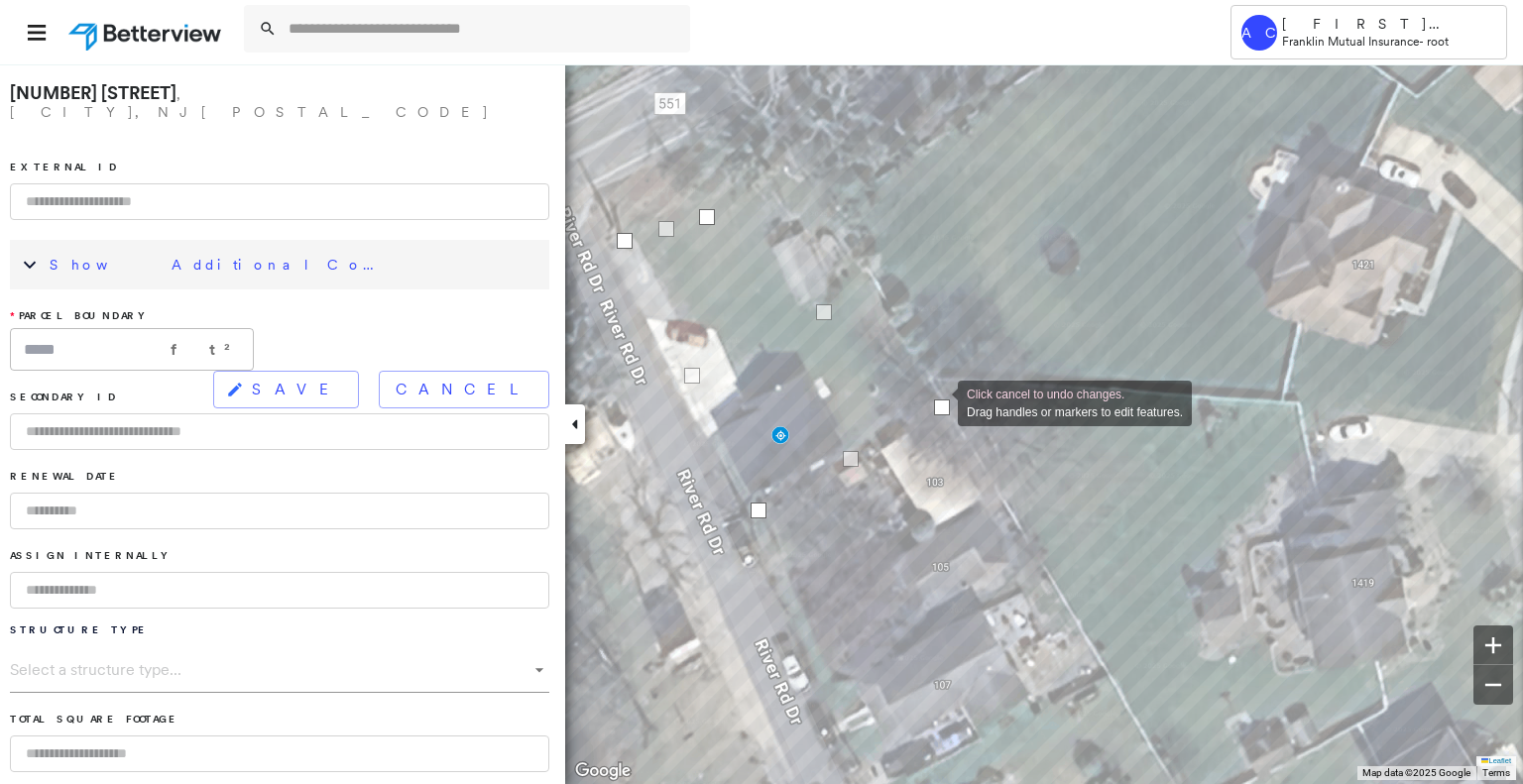 drag, startPoint x: 853, startPoint y: 446, endPoint x: 938, endPoint y: 401, distance: 96.17692 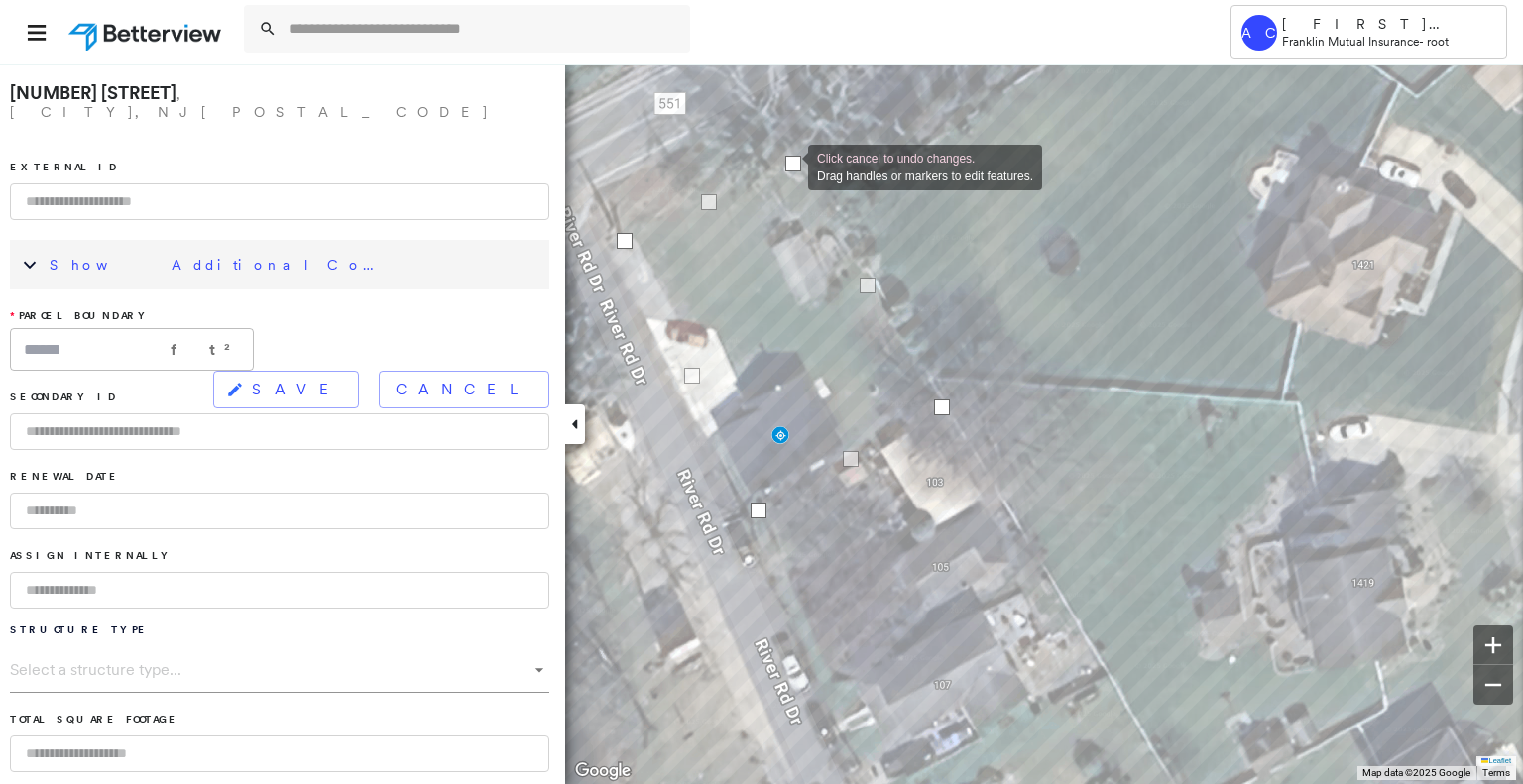 drag, startPoint x: 702, startPoint y: 219, endPoint x: 788, endPoint y: 166, distance: 101.0198 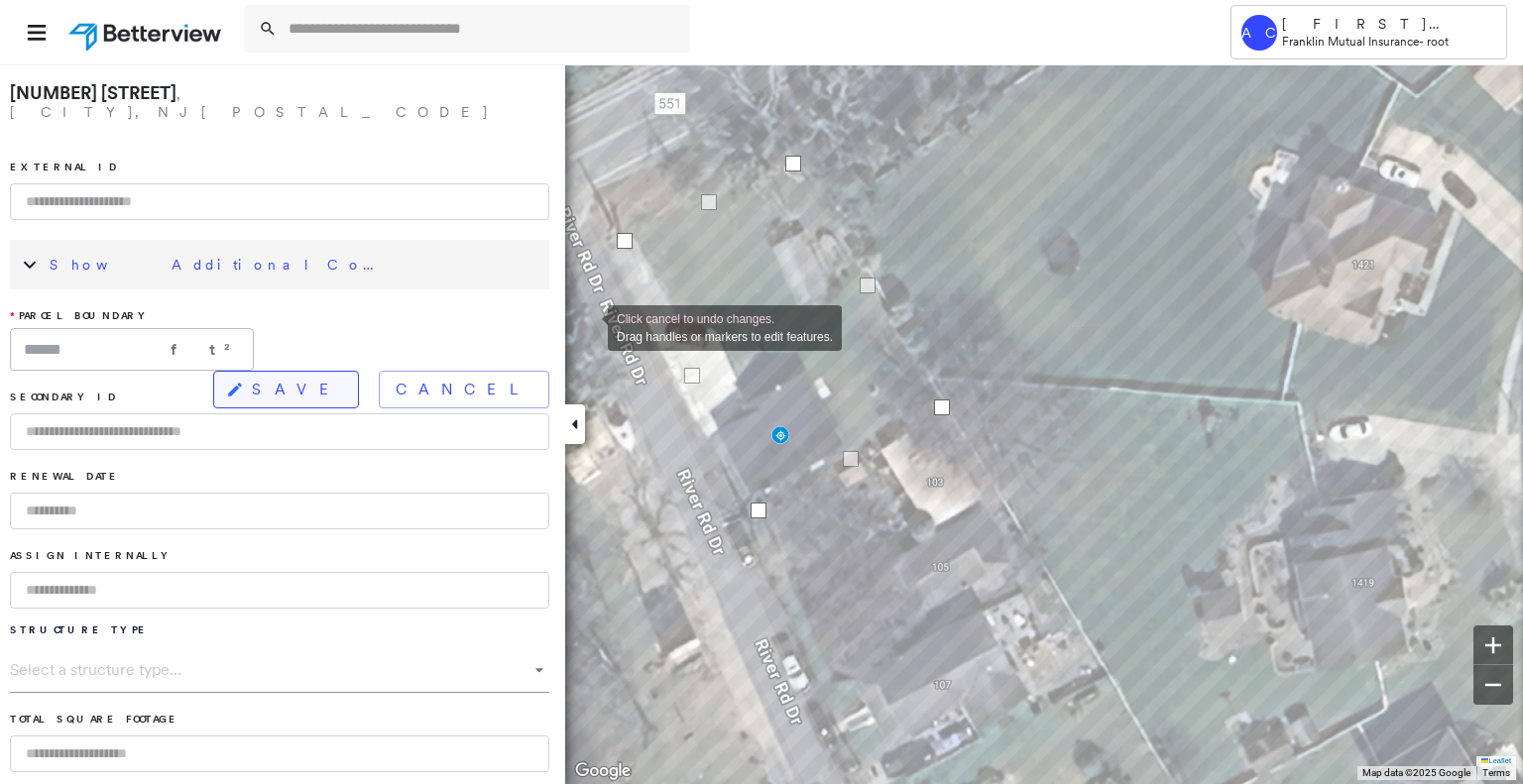 click on "SAVE" at bounding box center (296, 390) 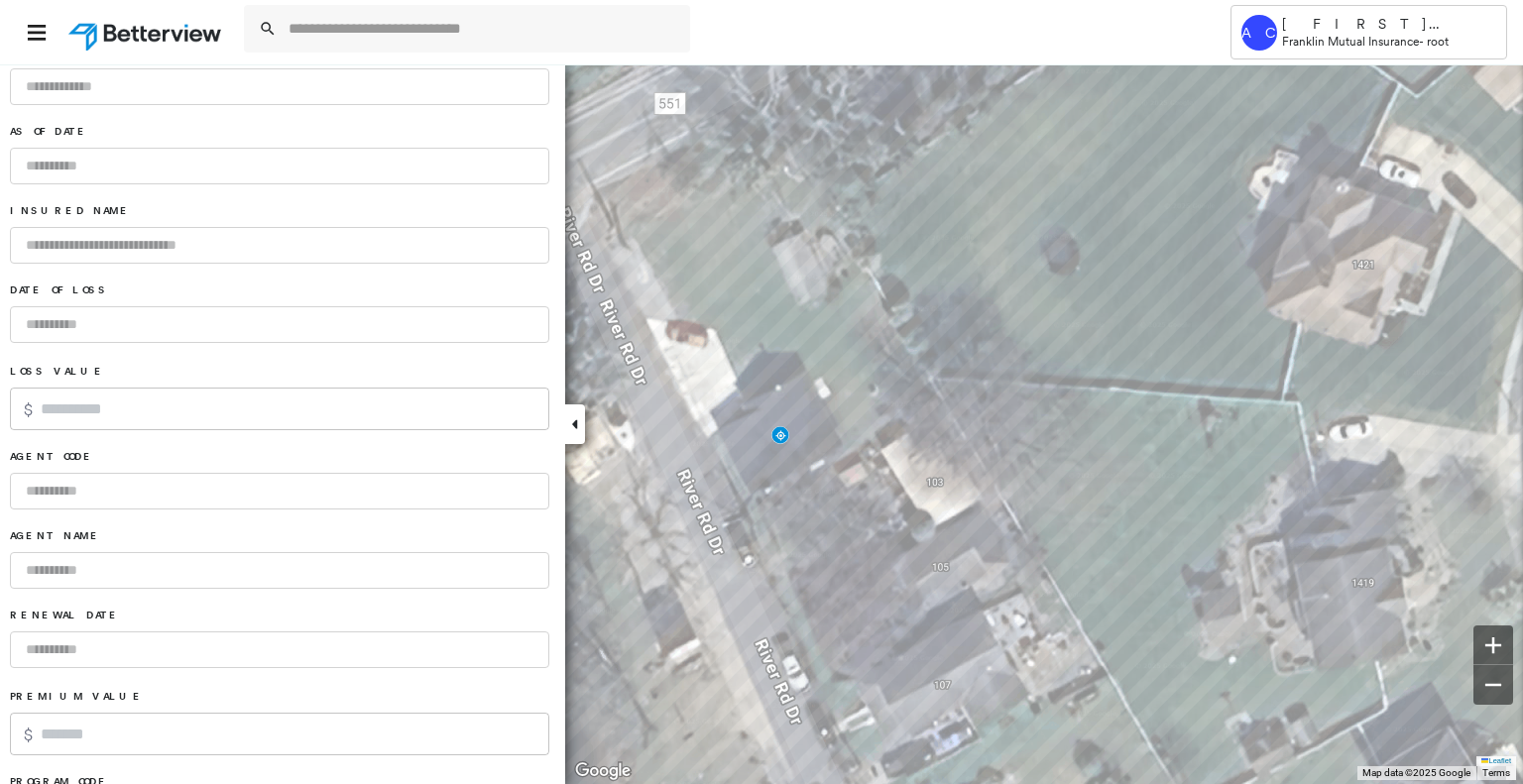 scroll, scrollTop: 1158, scrollLeft: 0, axis: vertical 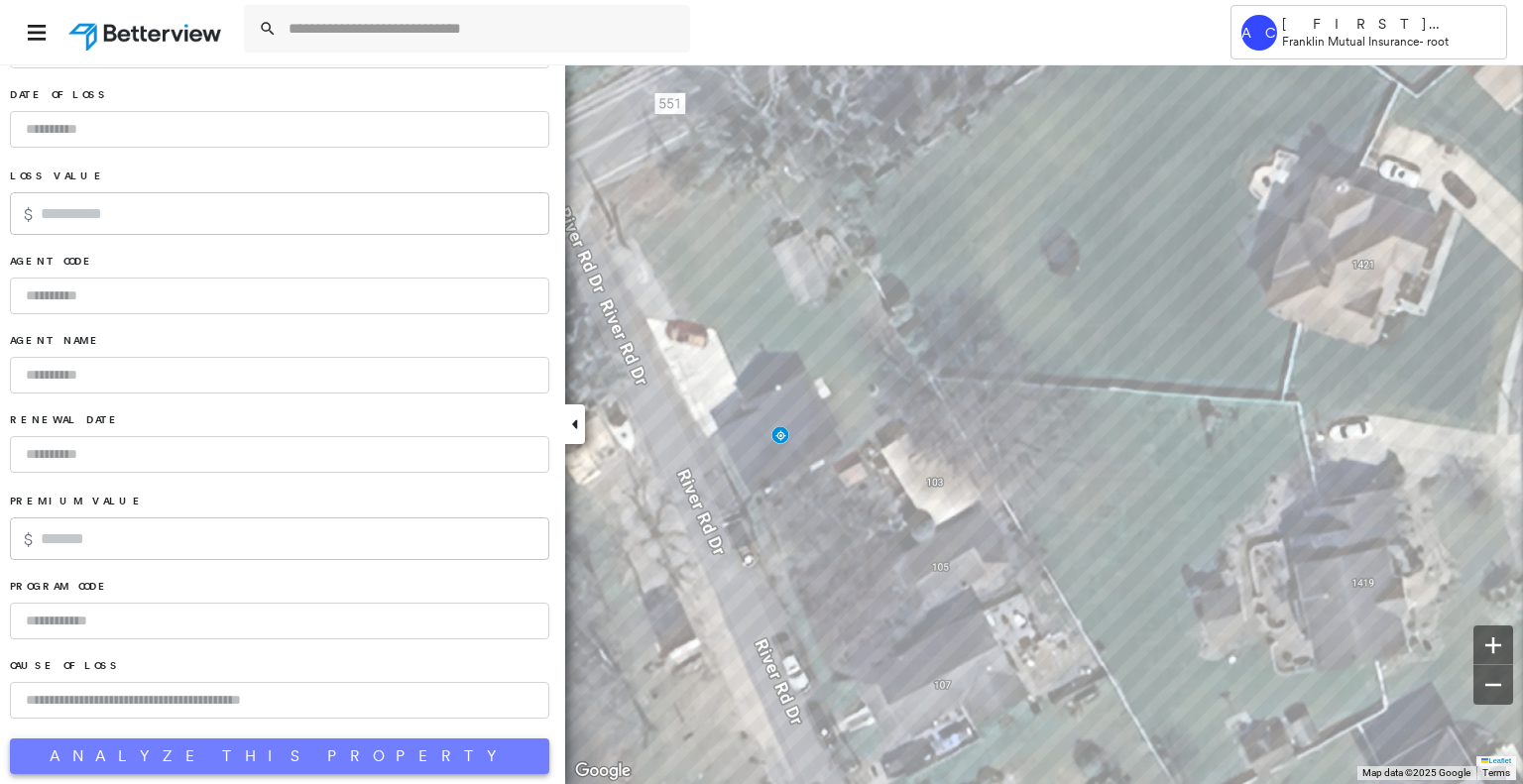 click on "Analyze This Property" at bounding box center (280, 756) 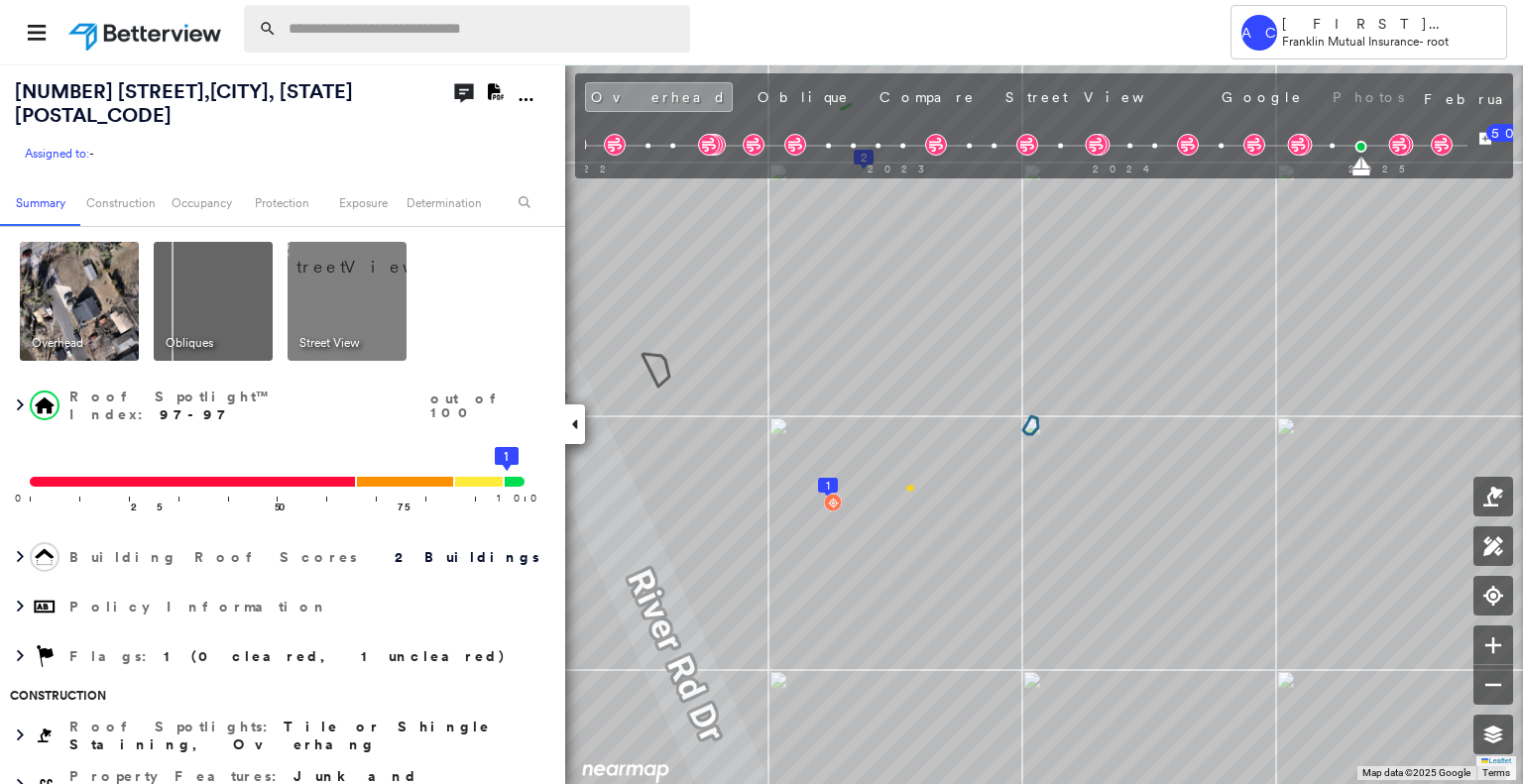 click at bounding box center (483, 29) 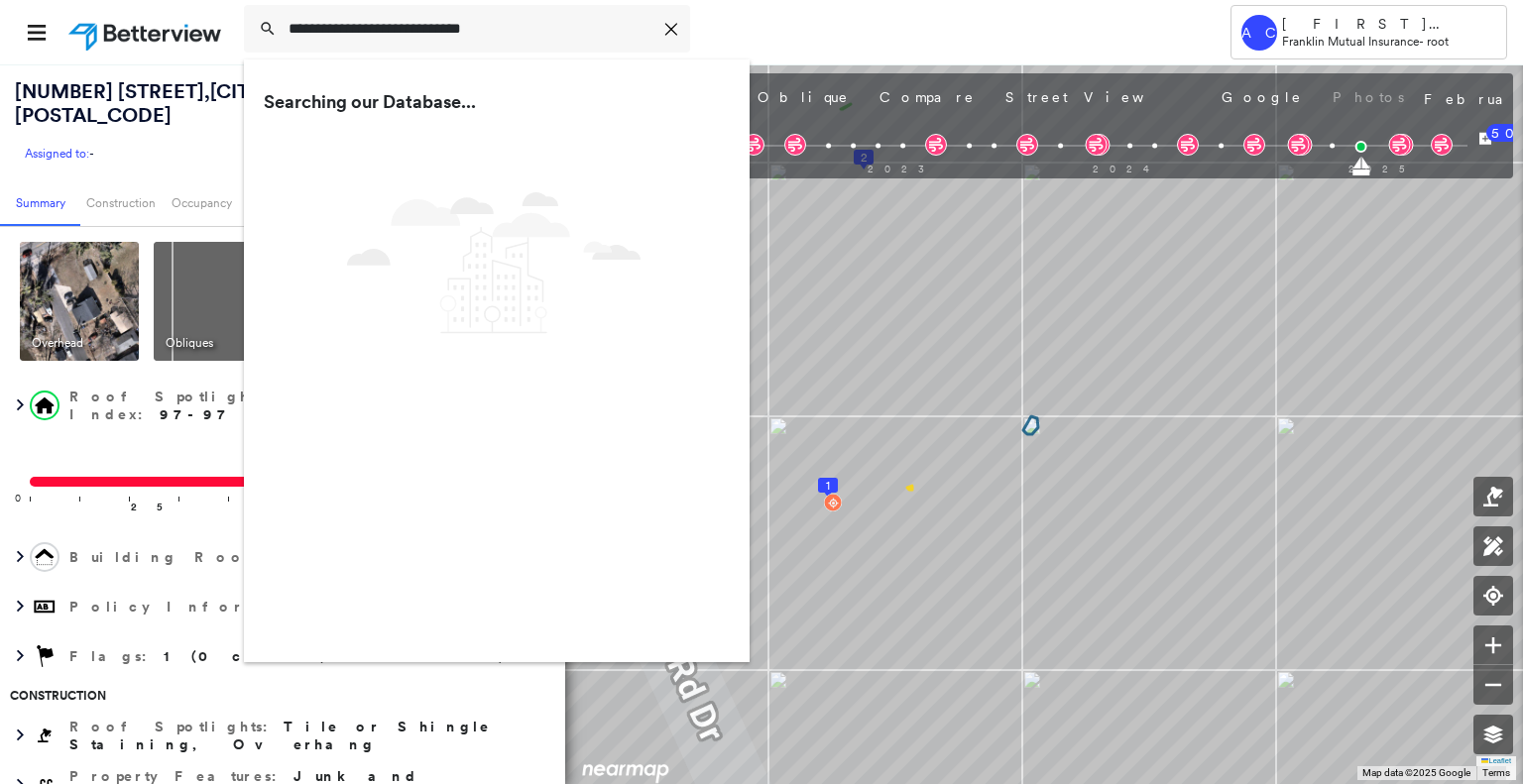 type on "**********" 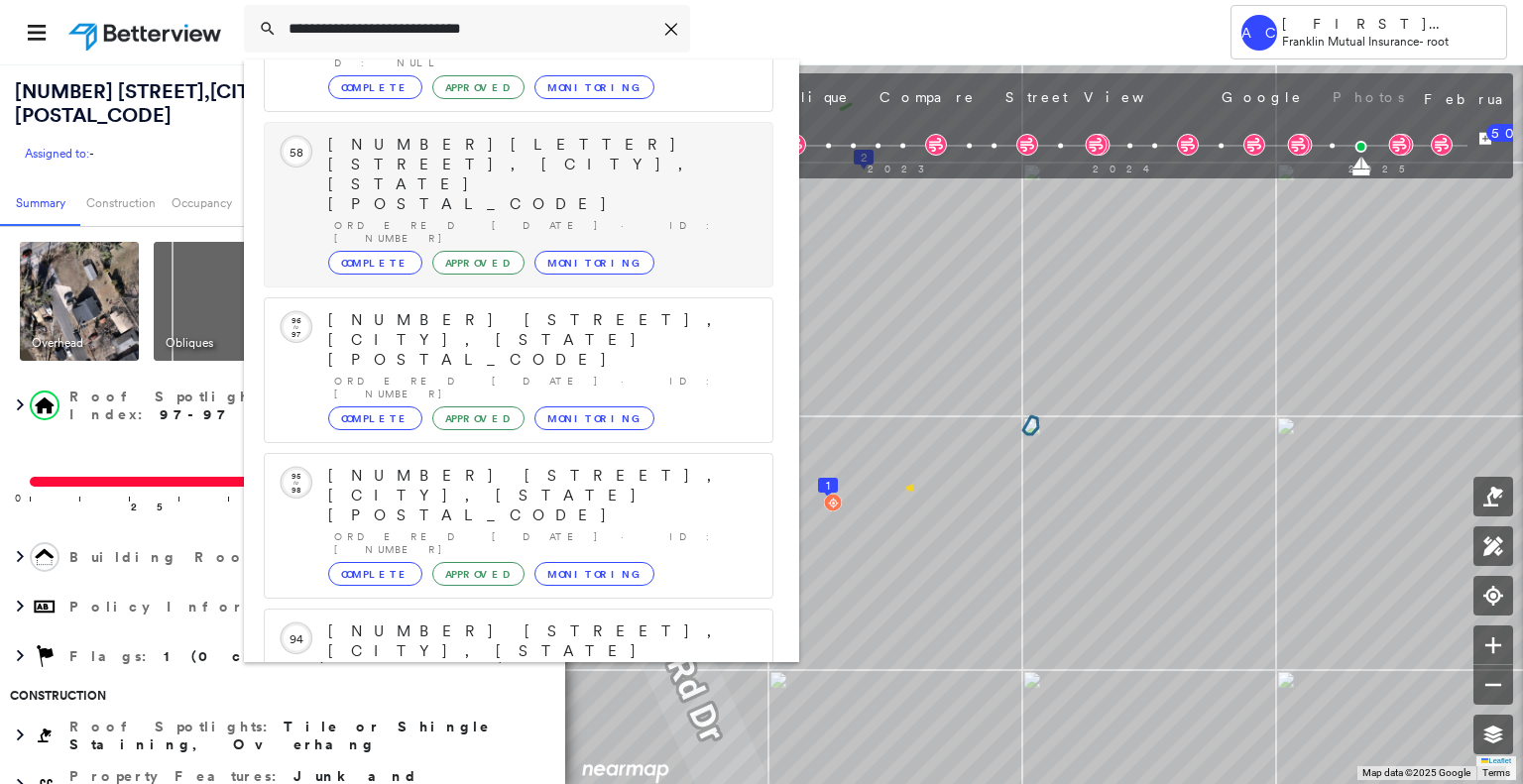 scroll, scrollTop: 206, scrollLeft: 0, axis: vertical 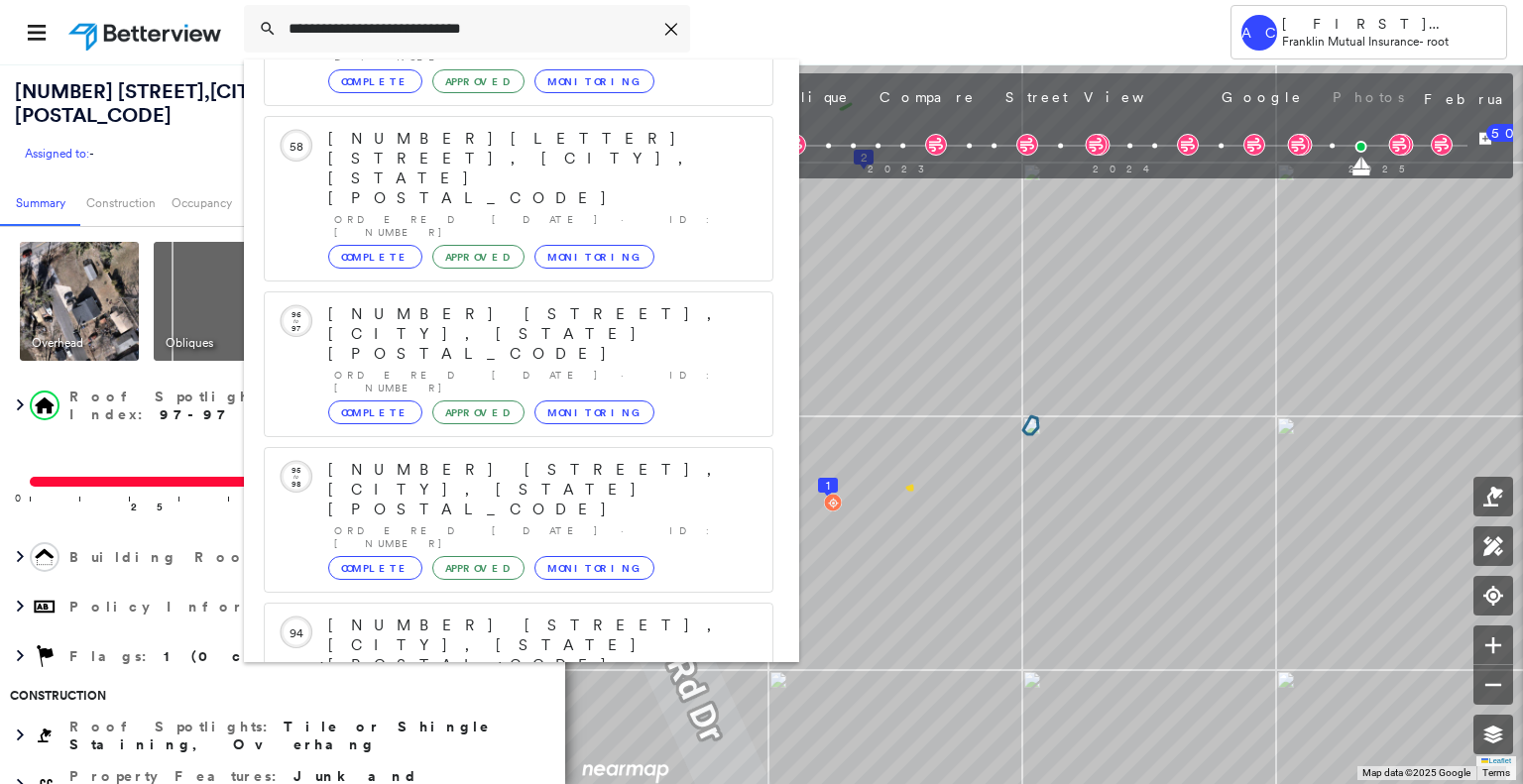 click on "[NUMBER] [STREET], [CITY], [STATE] [POSTAL_CODE]" at bounding box center [497, 935] 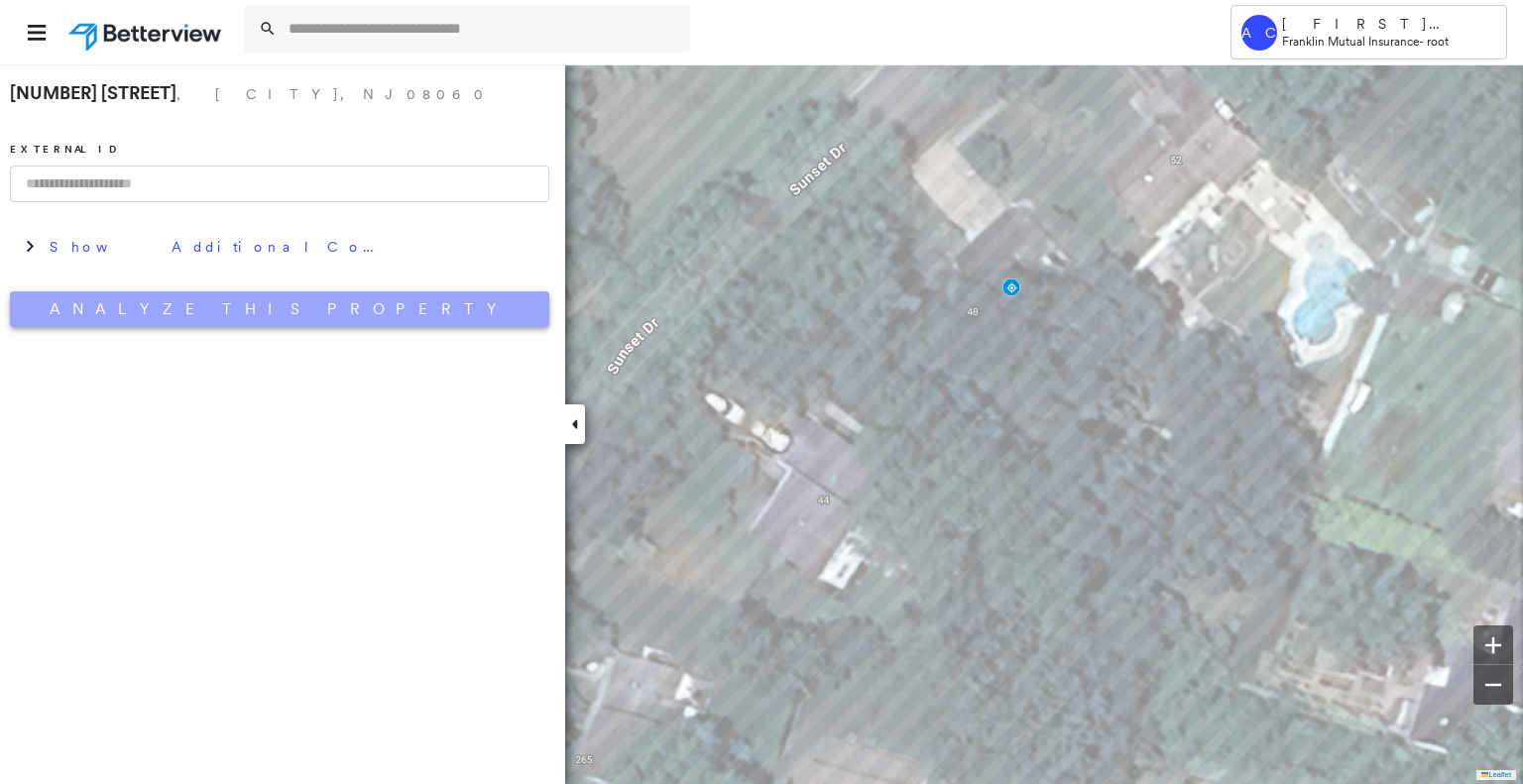 click on "Analyze This Property" at bounding box center [280, 309] 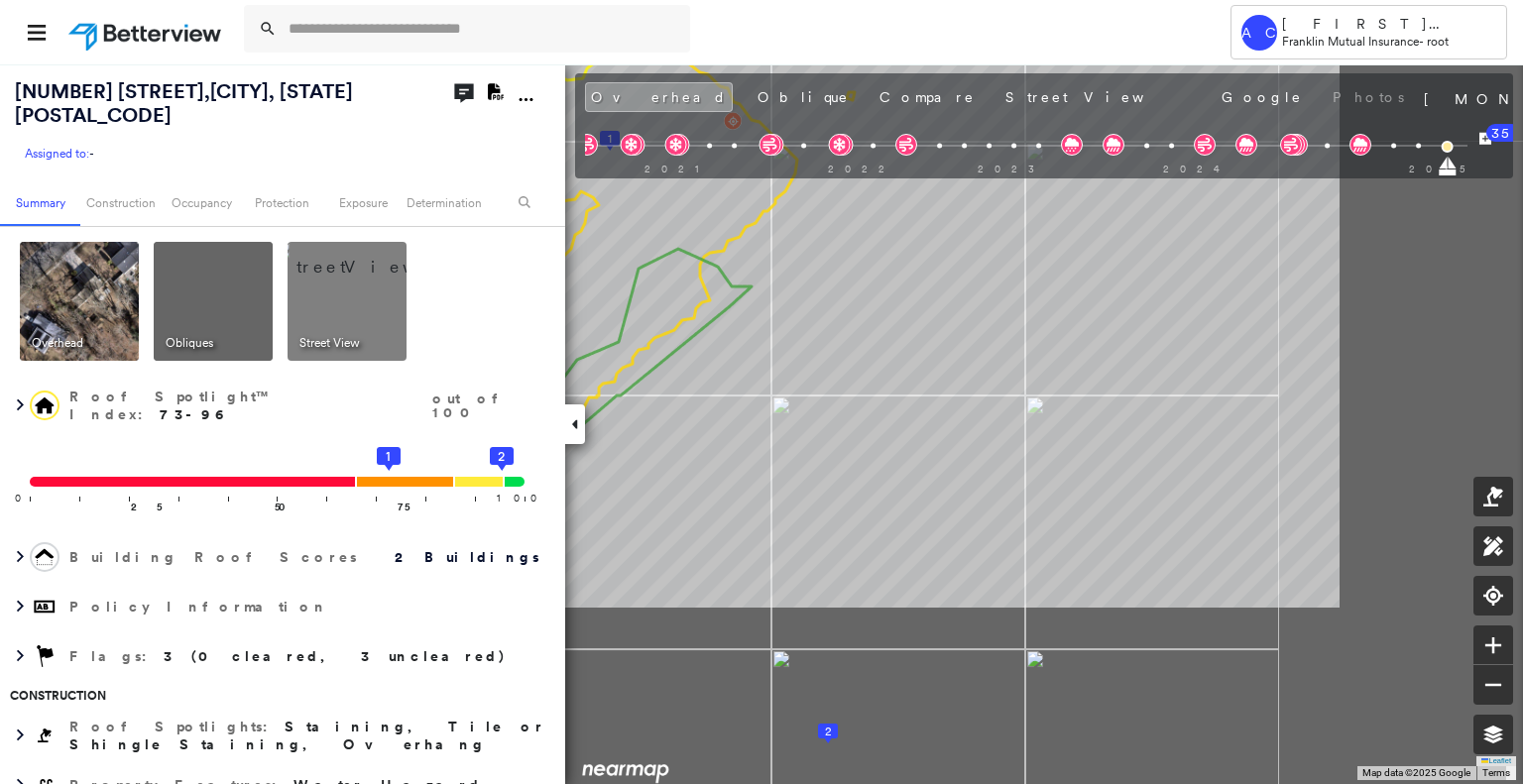 drag, startPoint x: 885, startPoint y: 319, endPoint x: 550, endPoint y: 71, distance: 416.80811 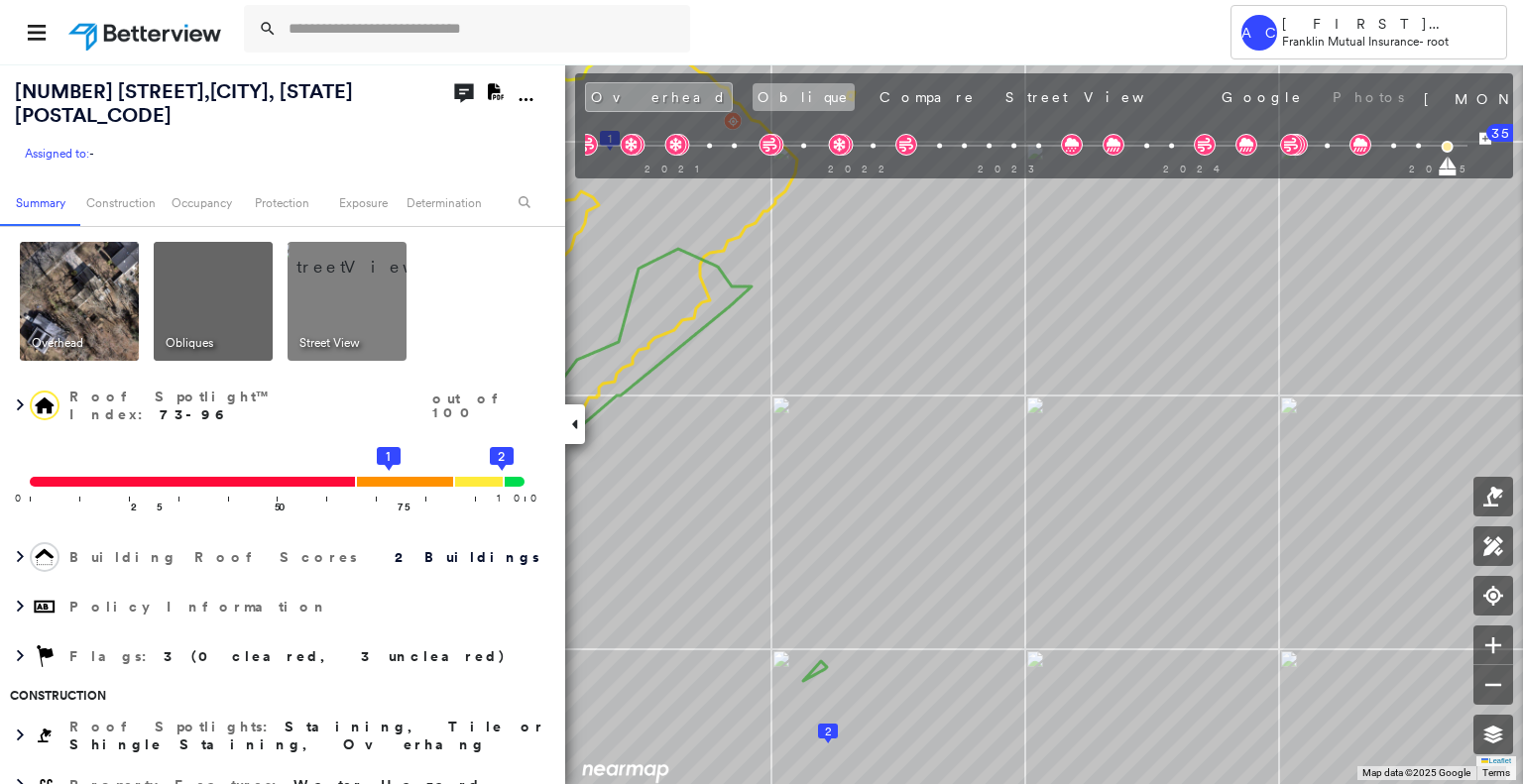 click on "Oblique" at bounding box center [803, 97] 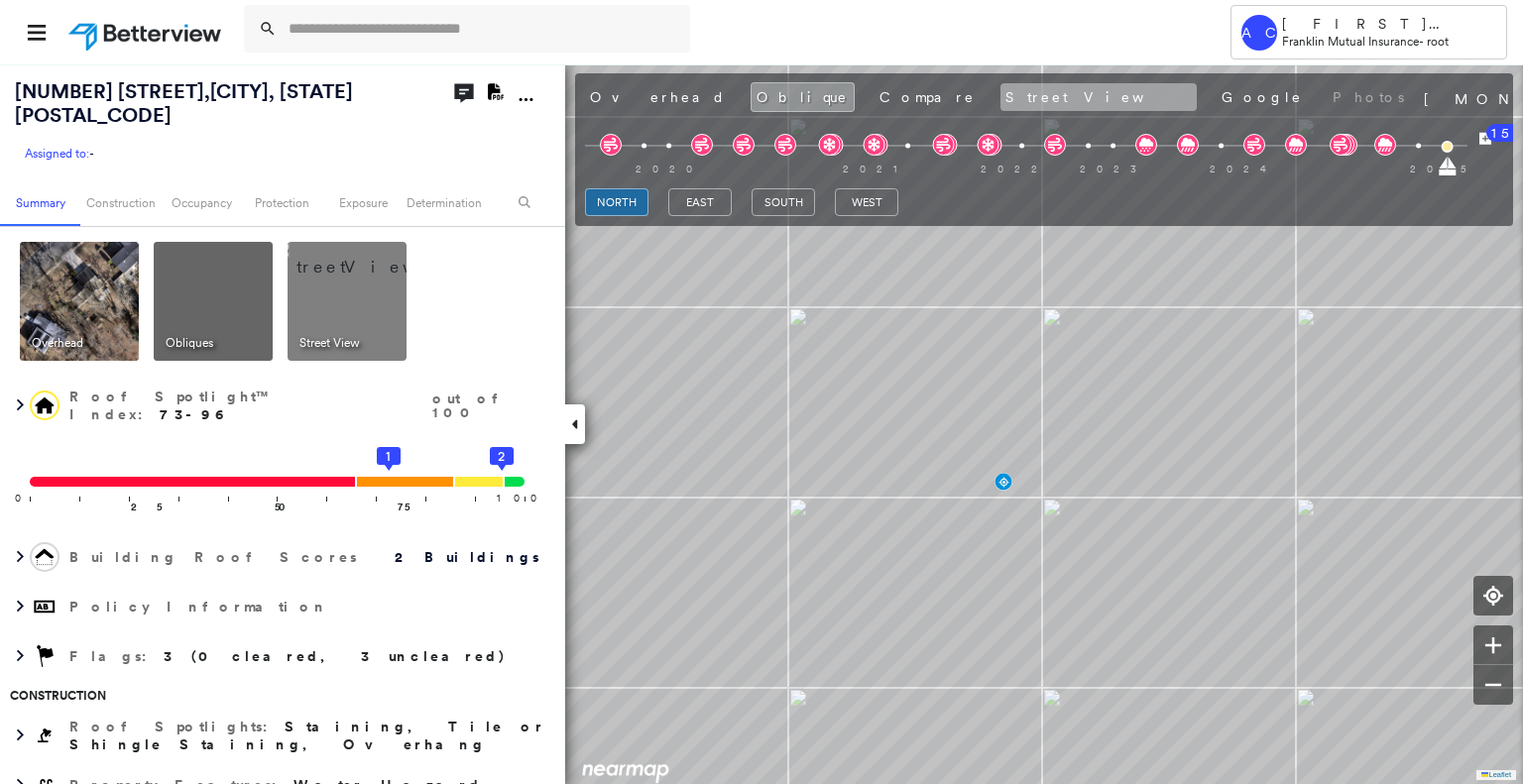 click on "Street View" at bounding box center [1099, 97] 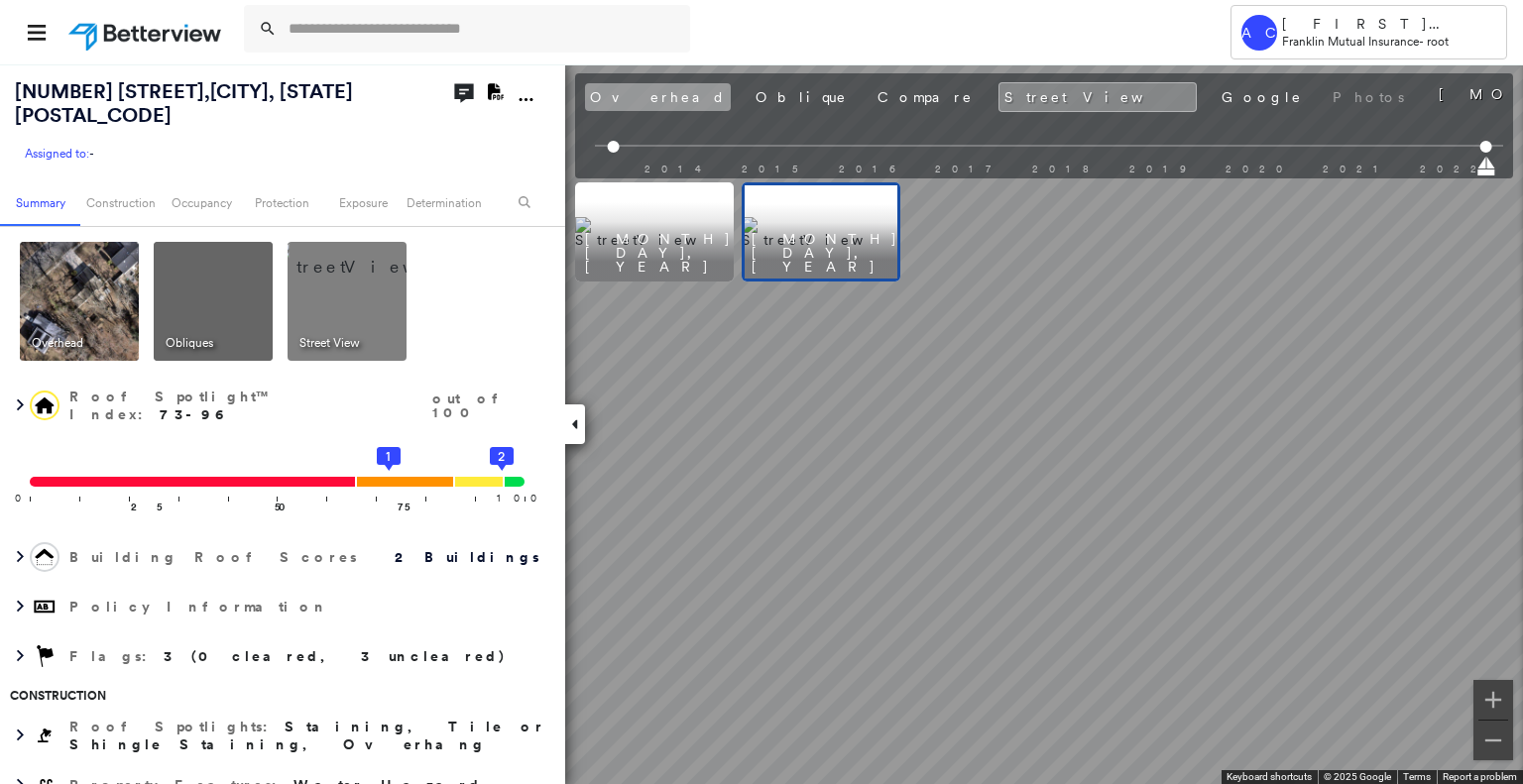 click on "Overhead" at bounding box center (657, 97) 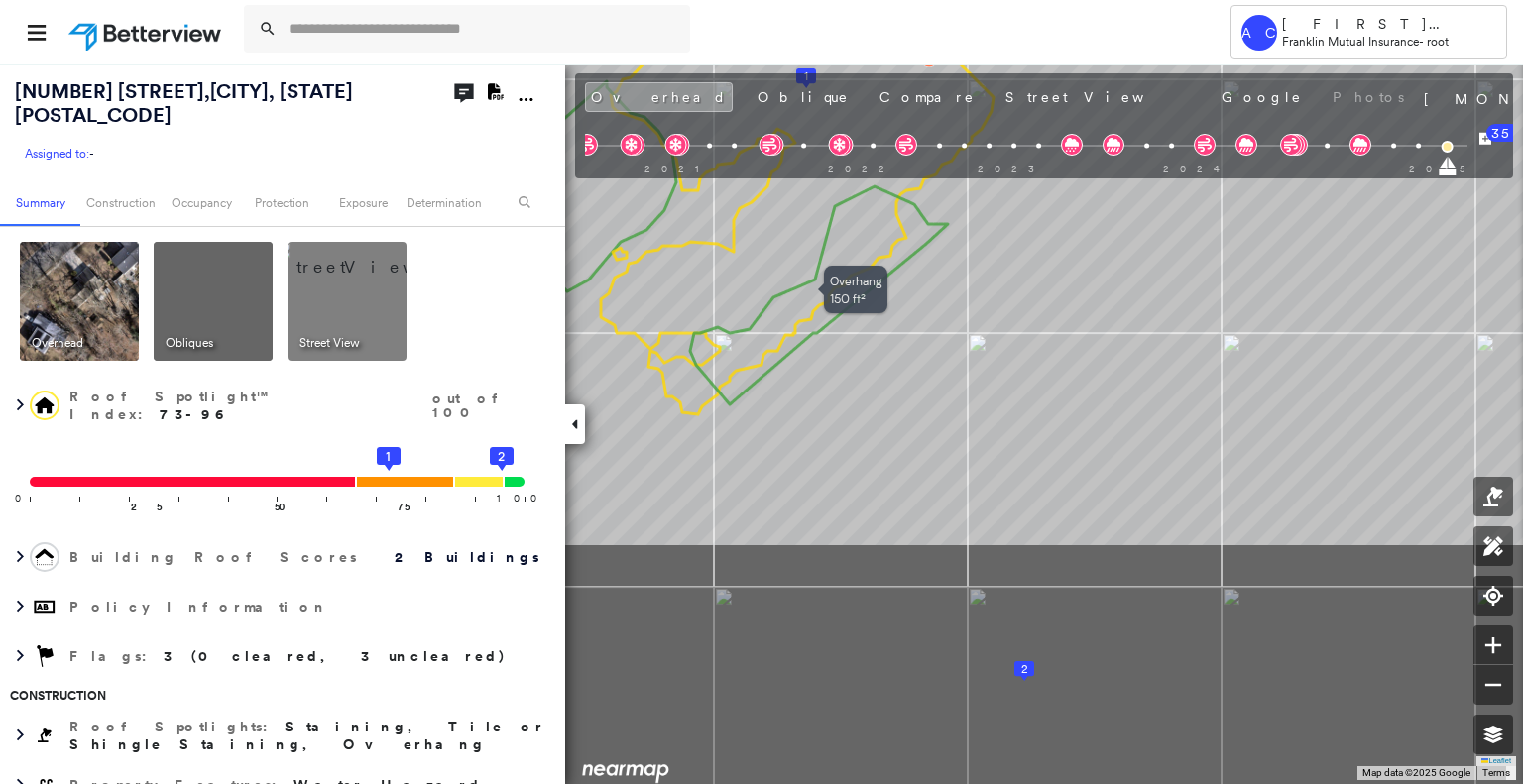 drag, startPoint x: 897, startPoint y: 511, endPoint x: 891, endPoint y: 197, distance: 314.05732 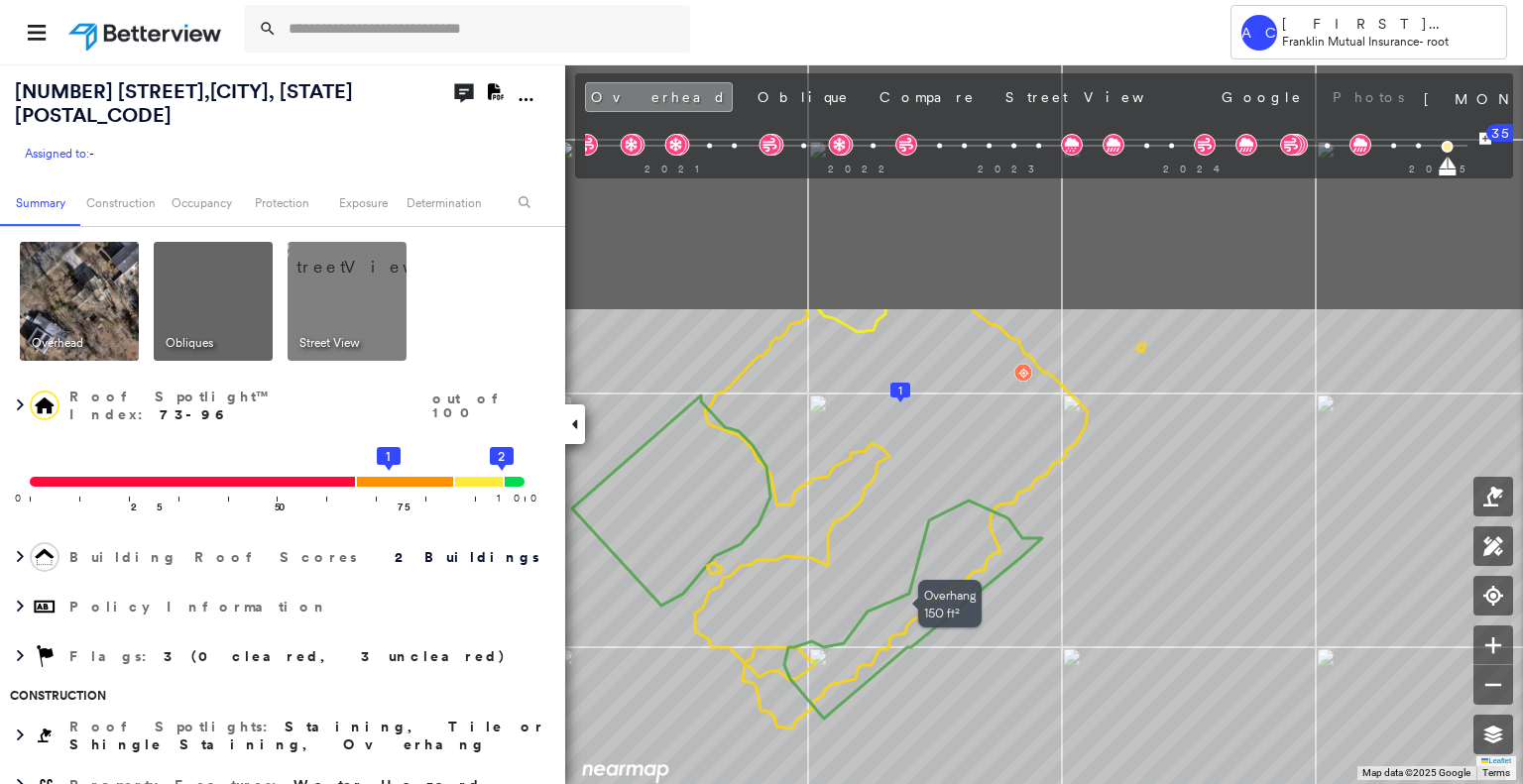 drag, startPoint x: 846, startPoint y: 250, endPoint x: 940, endPoint y: 571, distance: 334.48019 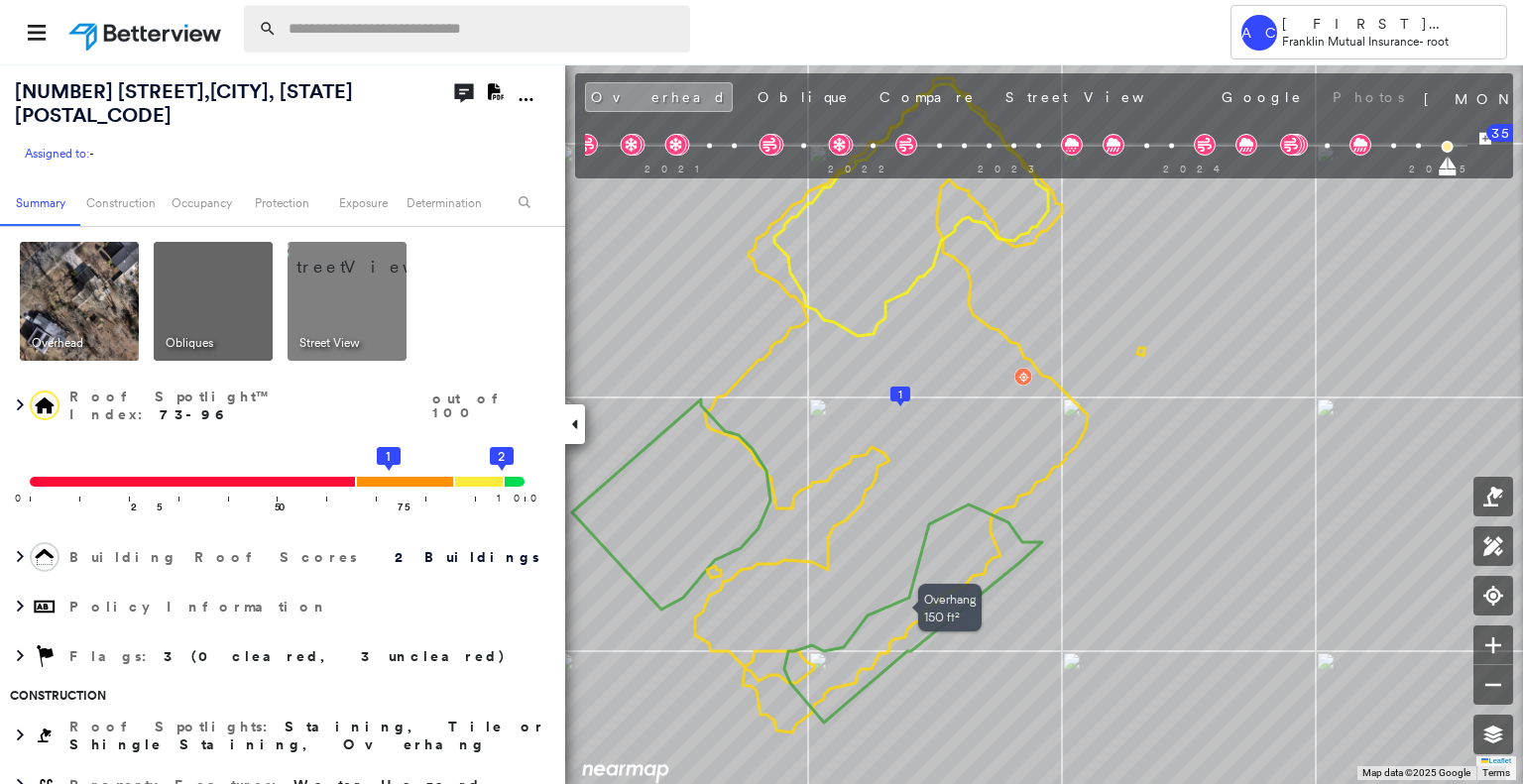 click at bounding box center [483, 29] 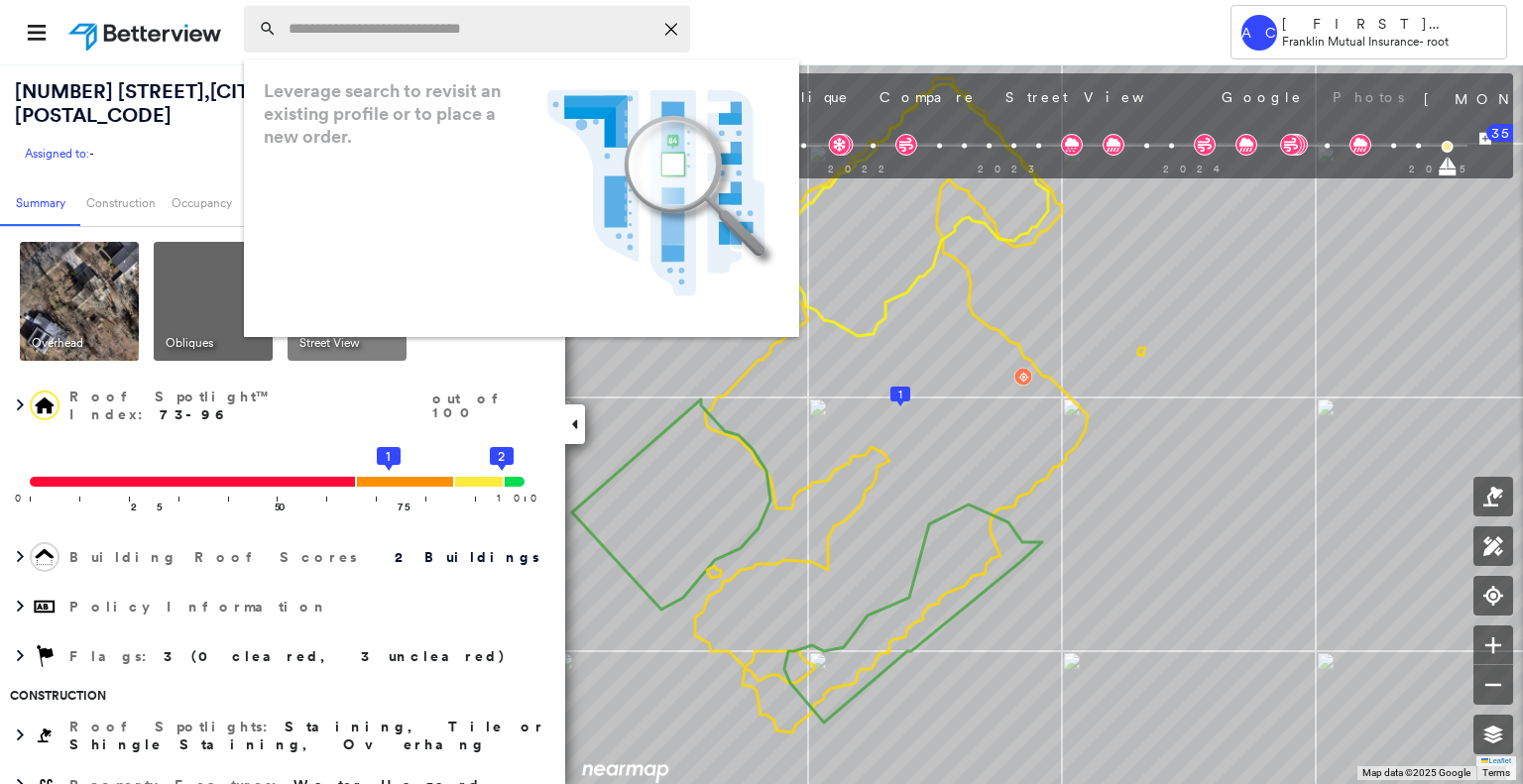 paste on "**********" 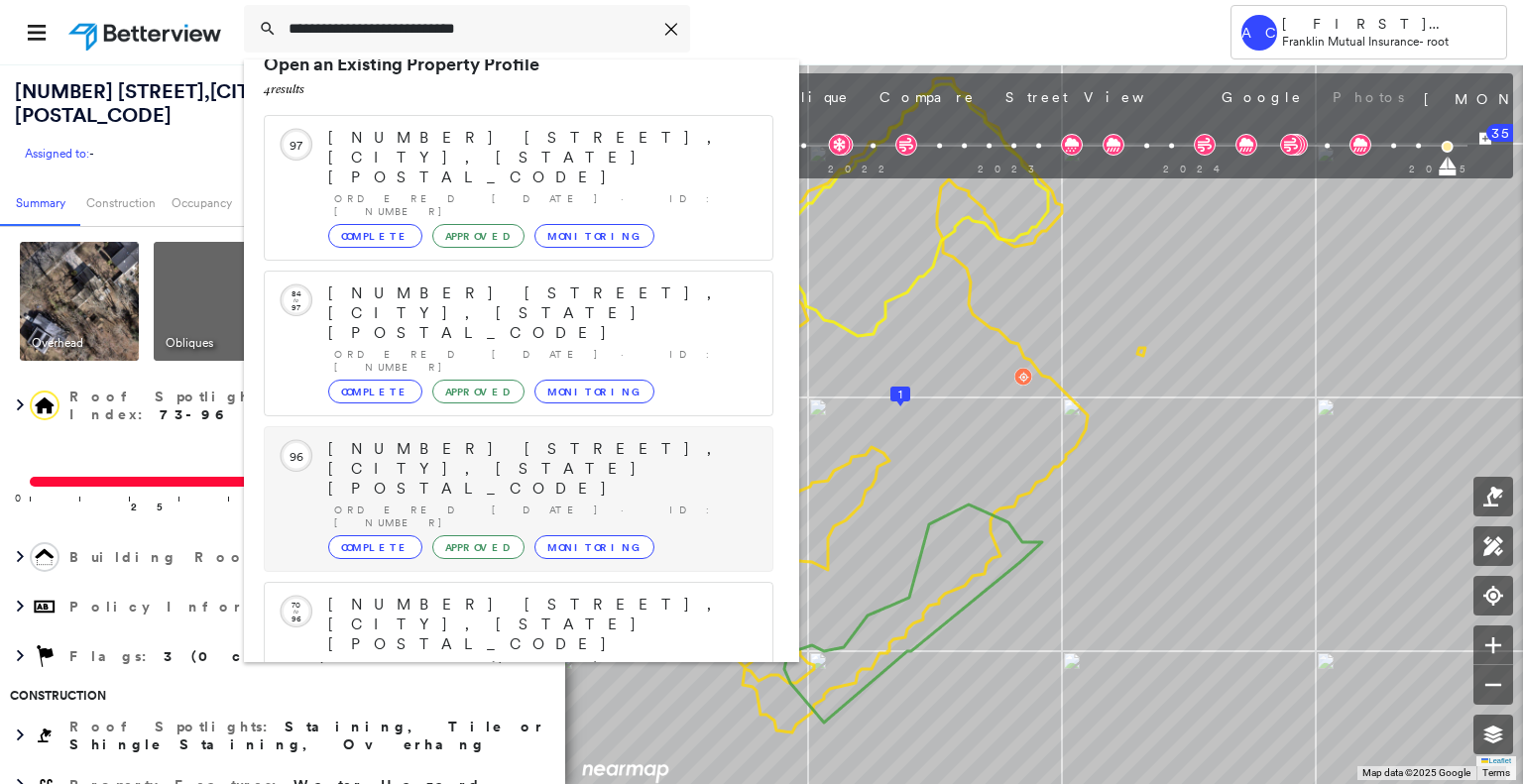 scroll, scrollTop: 52, scrollLeft: 0, axis: vertical 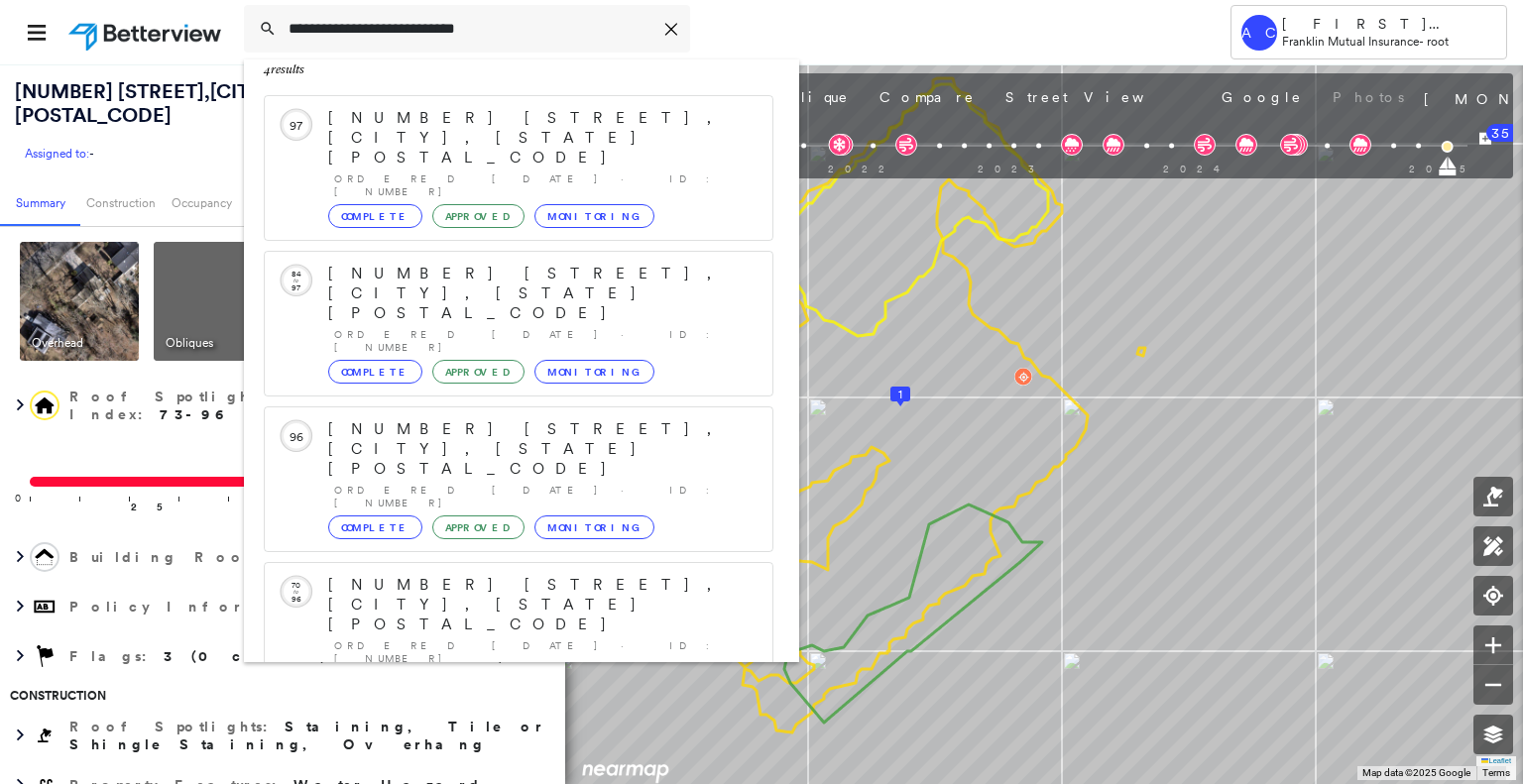 type on "**********" 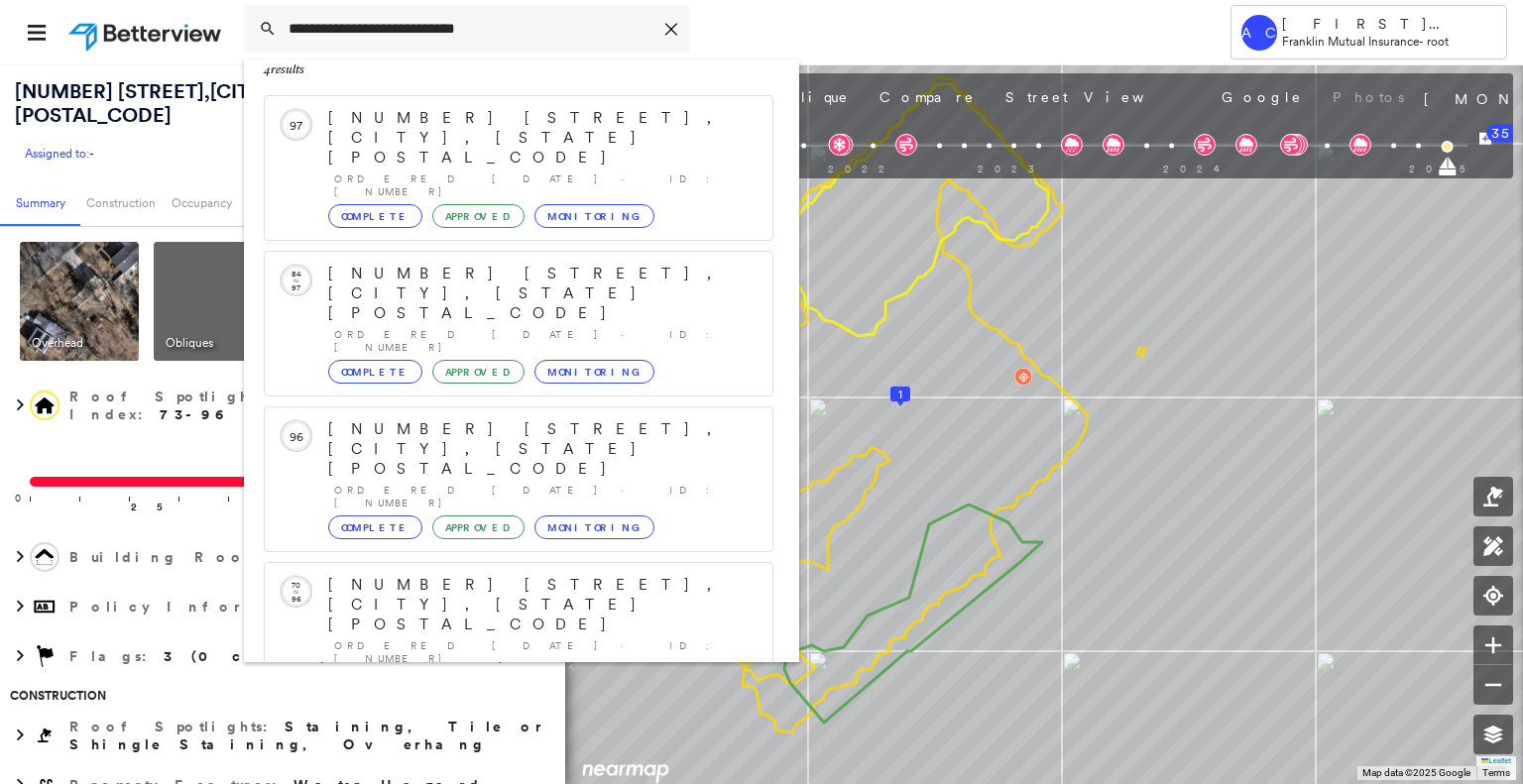 click on "[NUMBER] [STREET], [CITY], [STATE] [POSTAL_CODE] Group Created with Sketch." at bounding box center [519, 842] 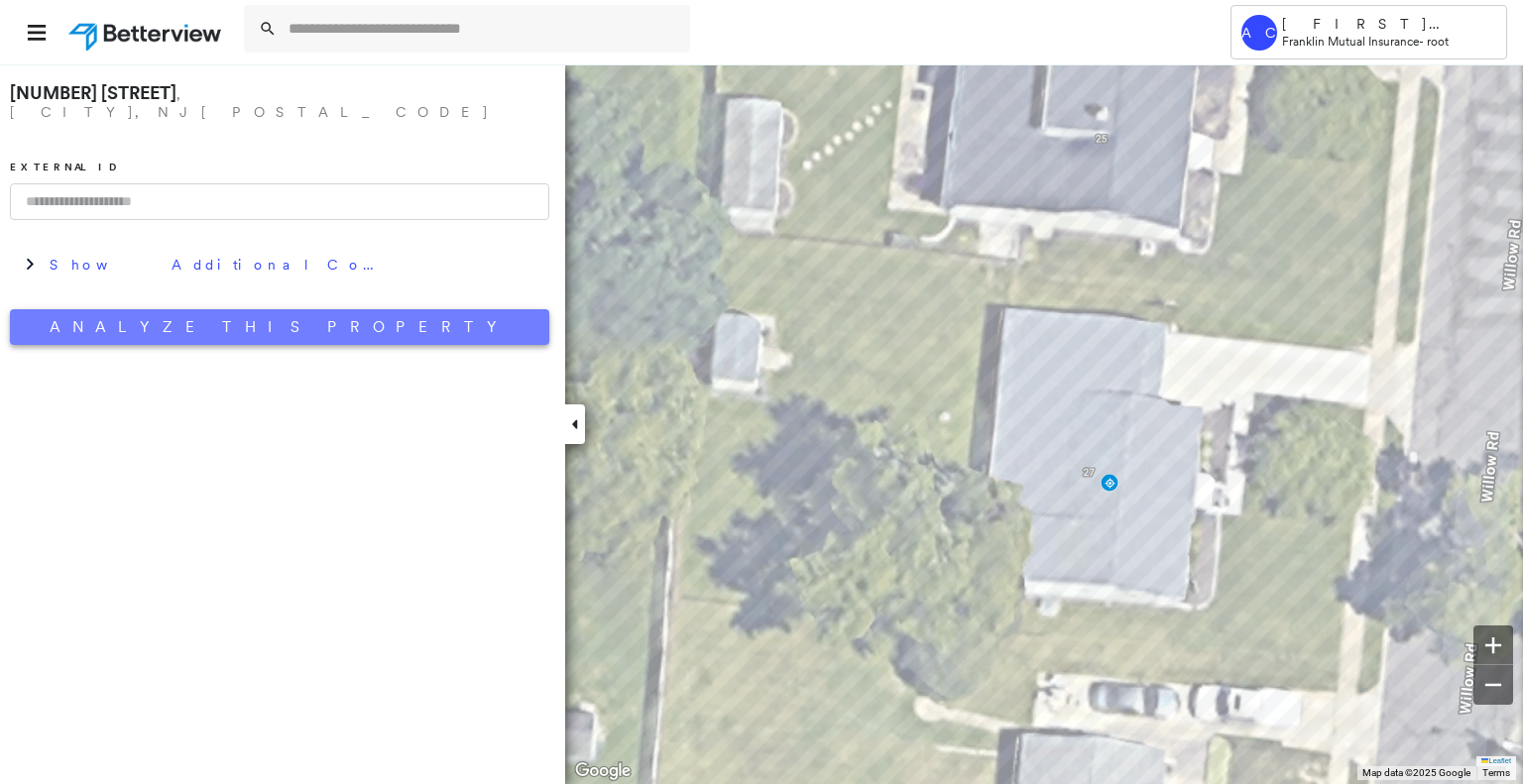 drag, startPoint x: 293, startPoint y: 326, endPoint x: 234, endPoint y: 312, distance: 60.63827 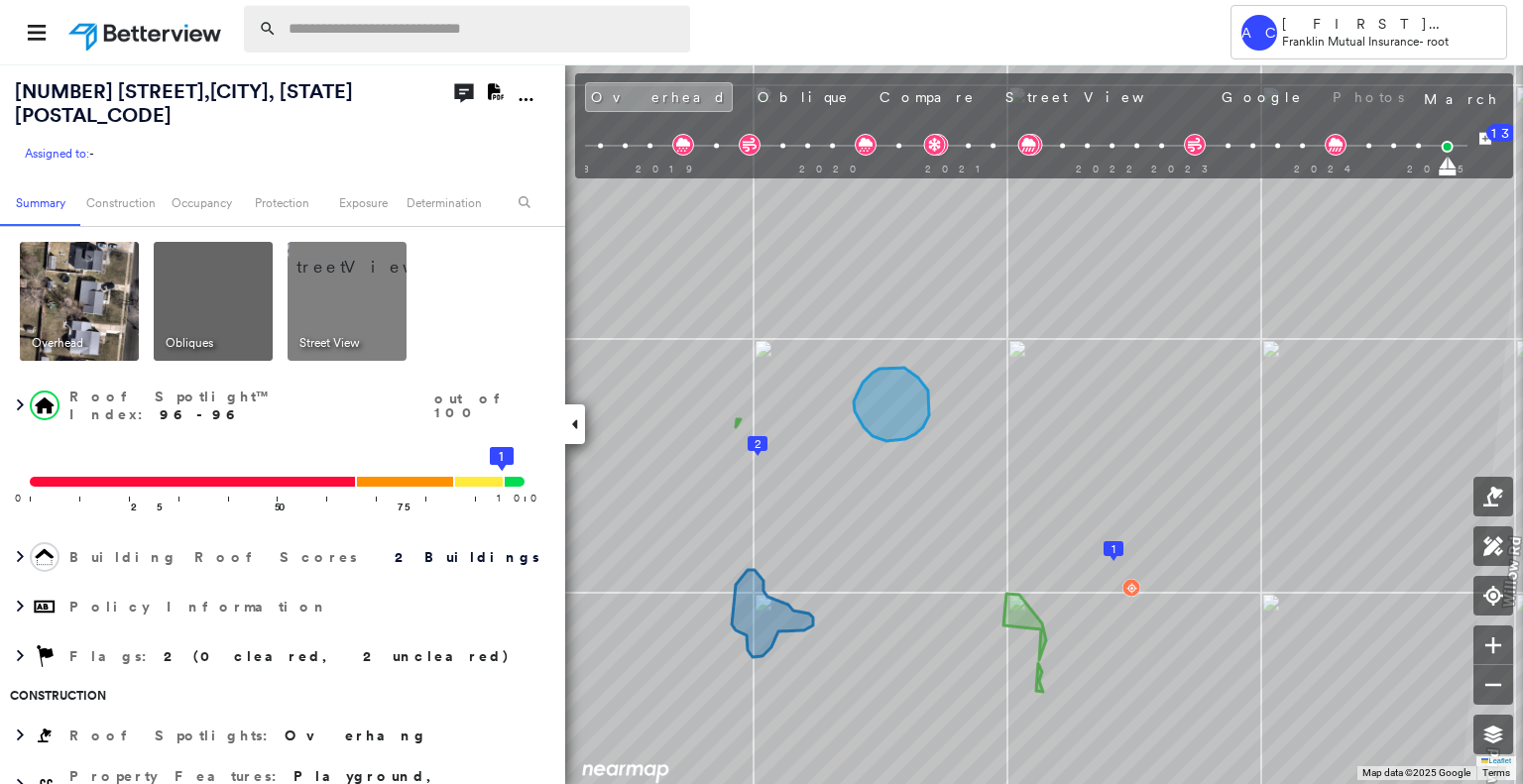 click at bounding box center [483, 29] 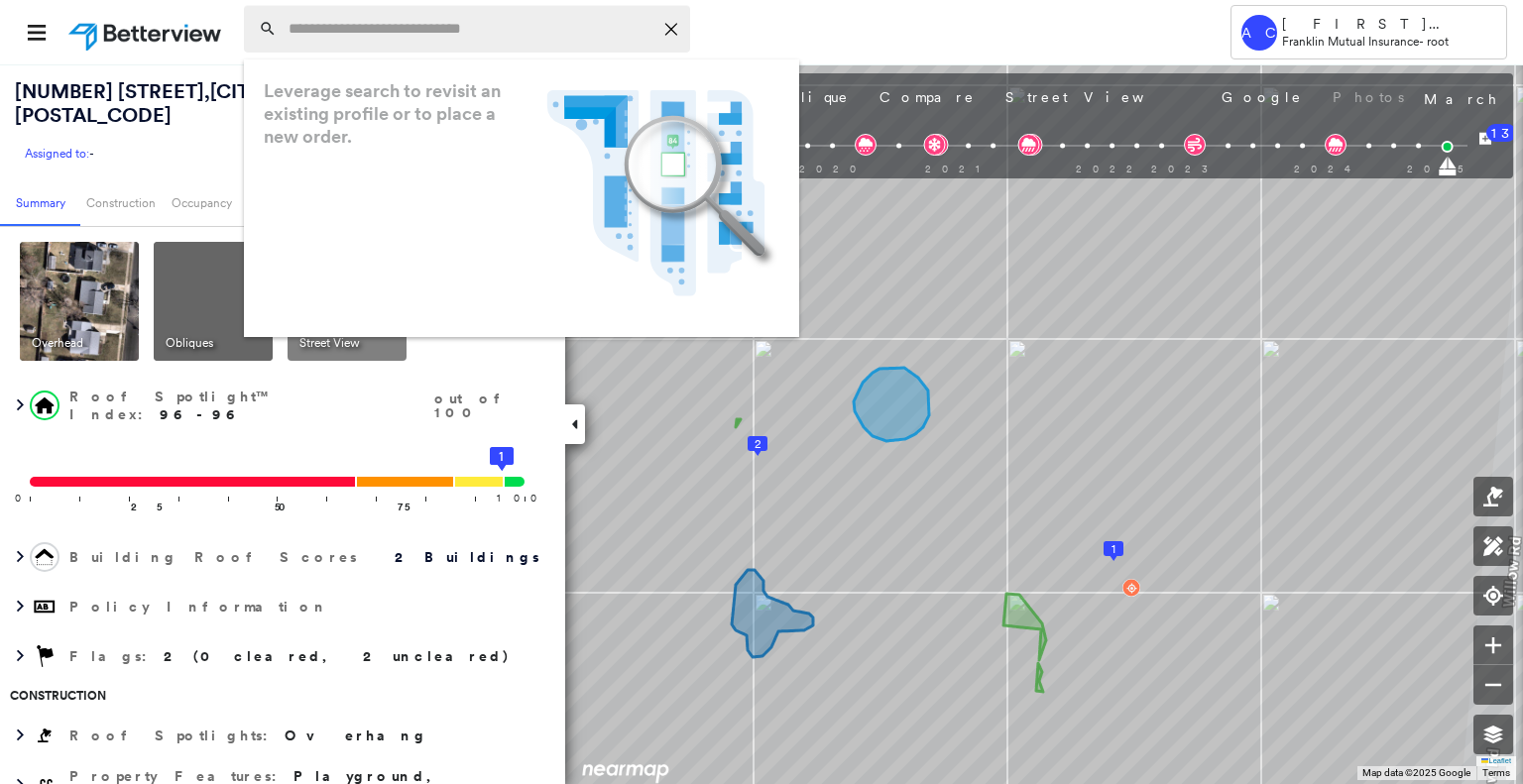 paste on "**********" 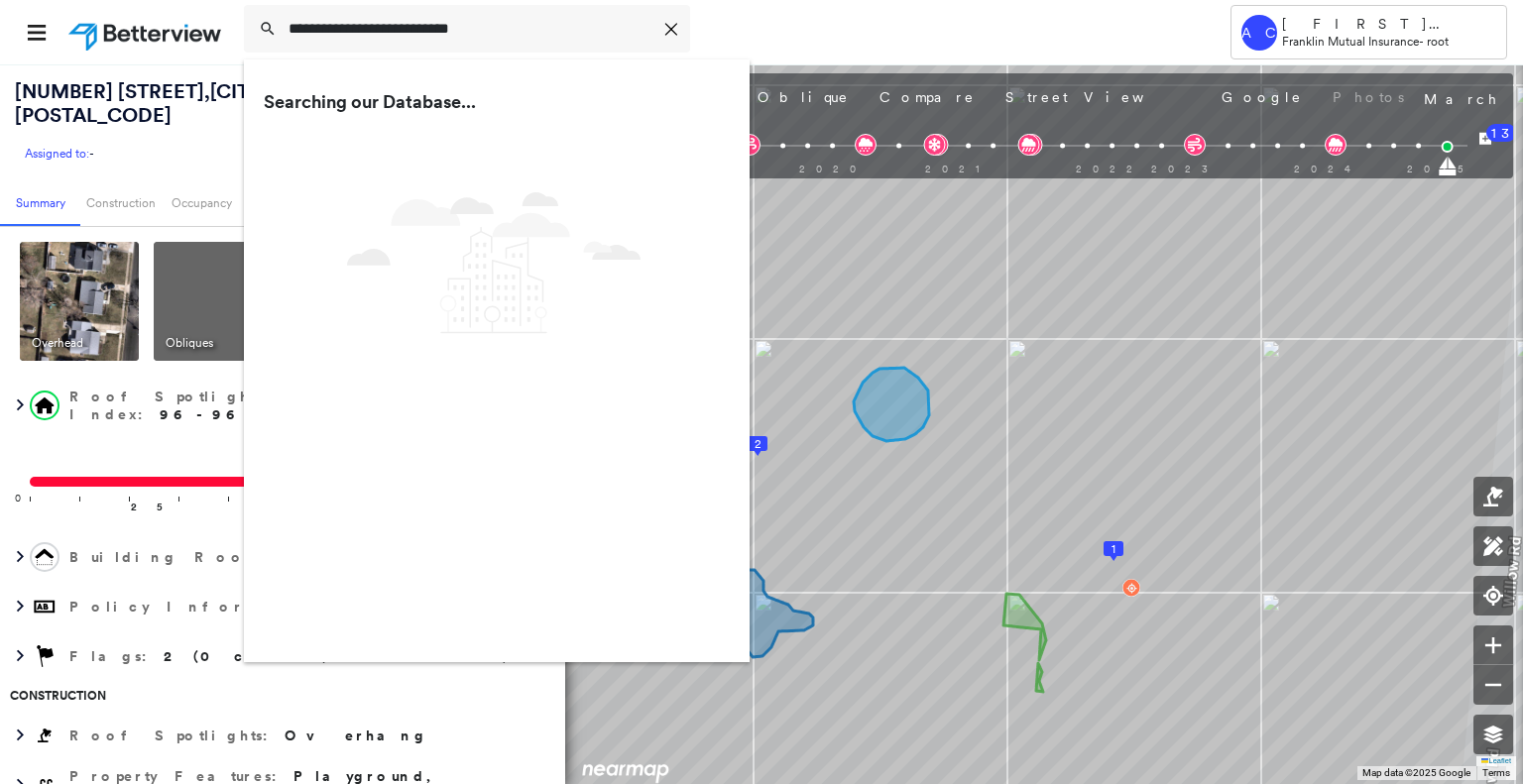 type on "**********" 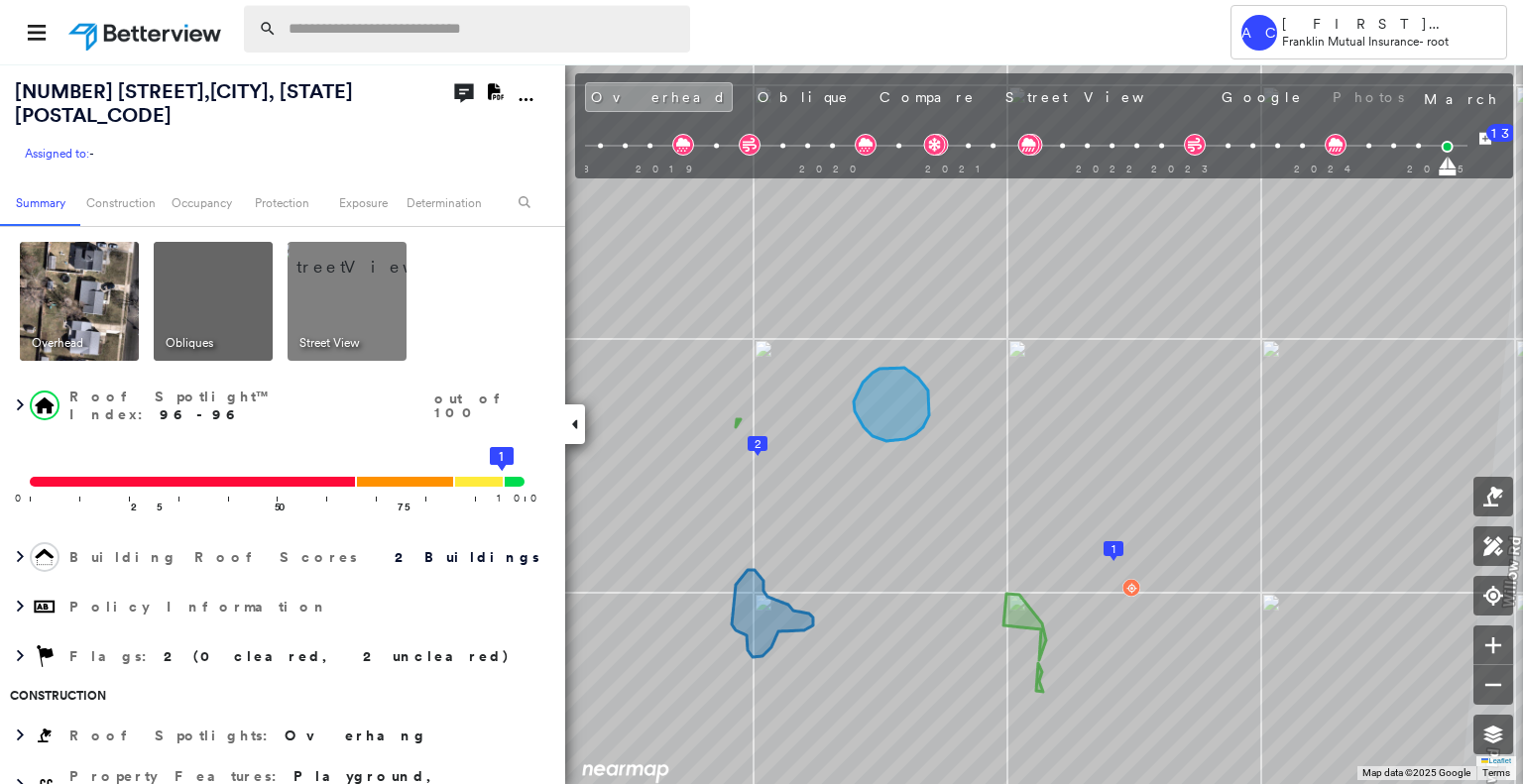 click at bounding box center [483, 29] 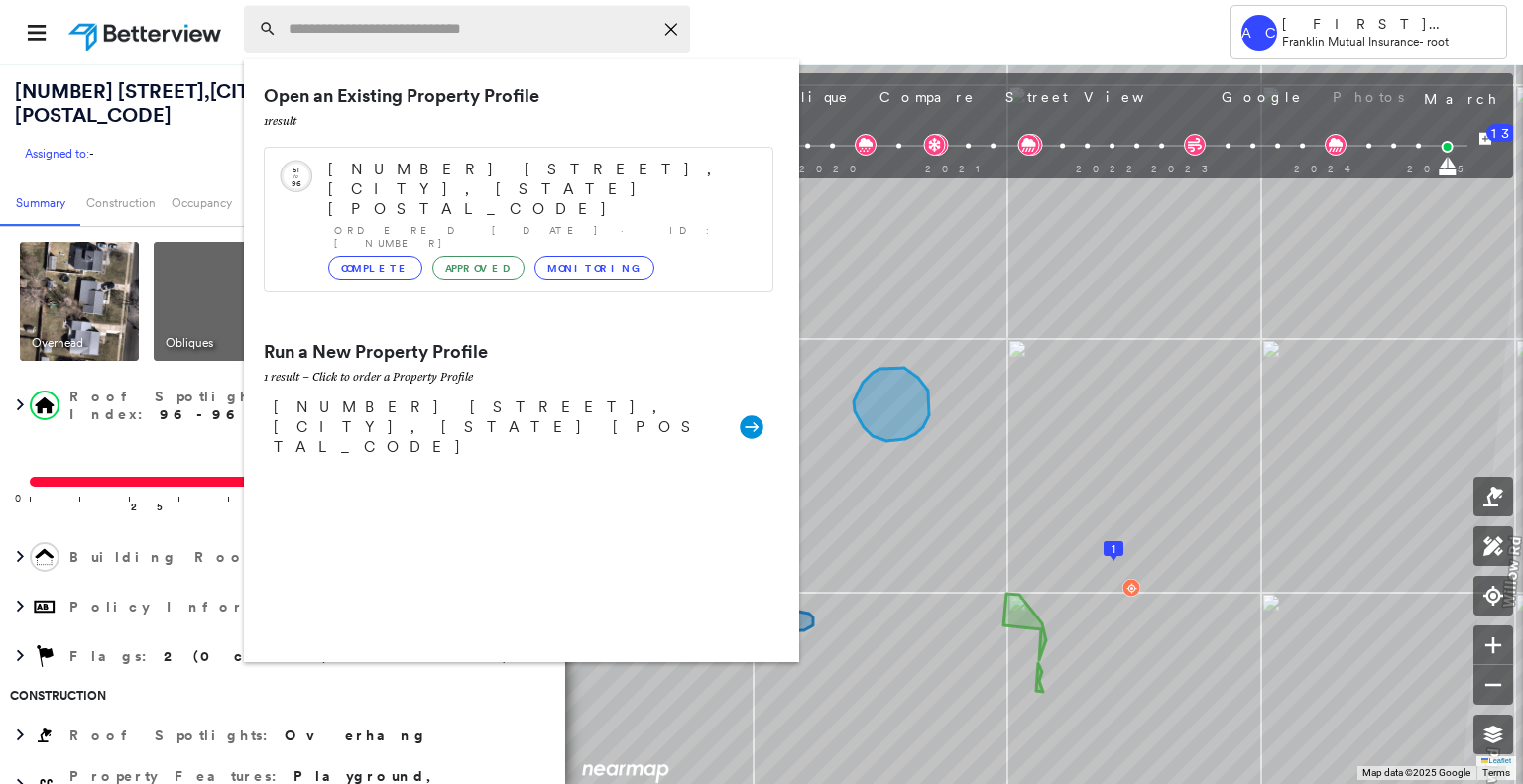 paste on "**********" 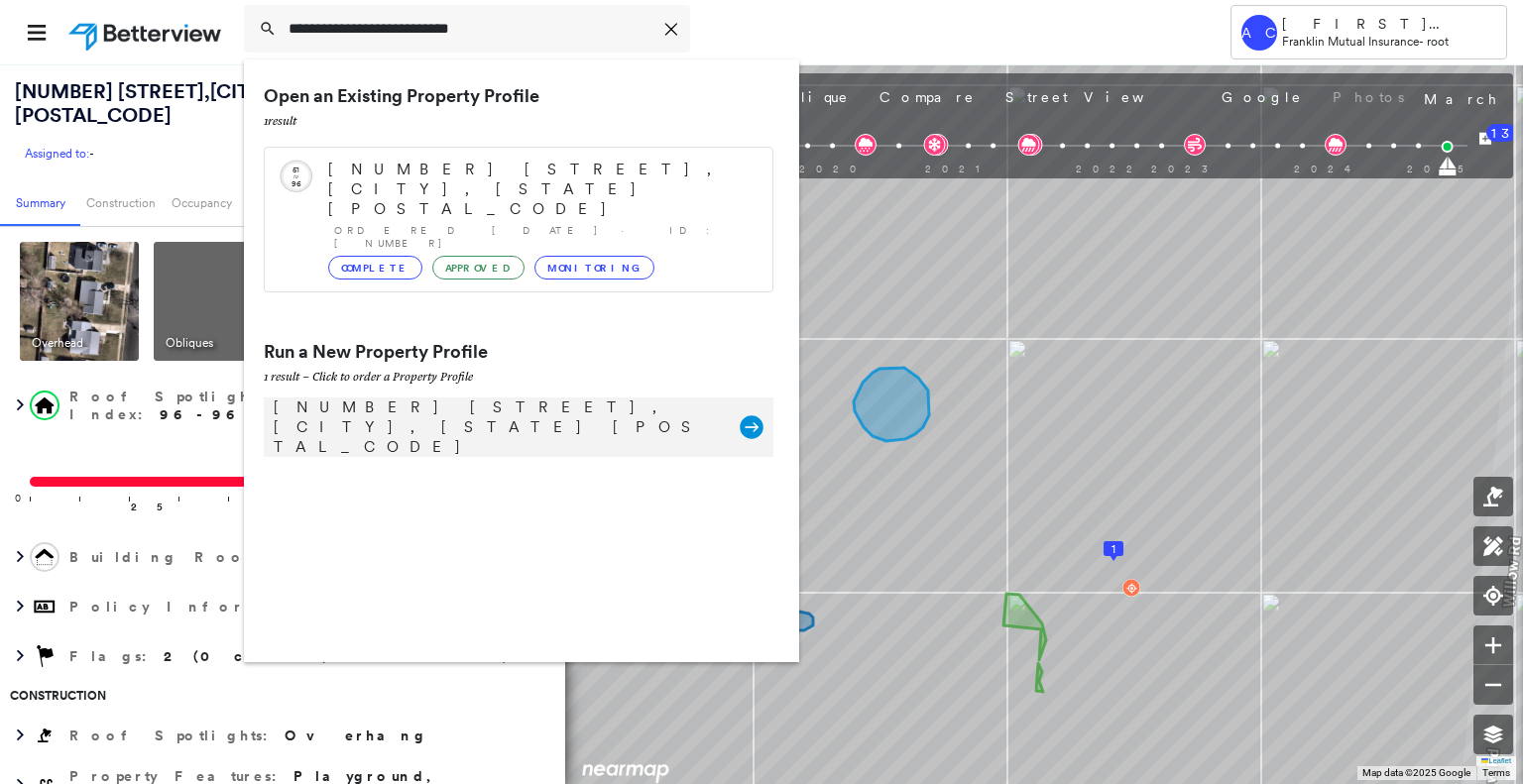 type on "**********" 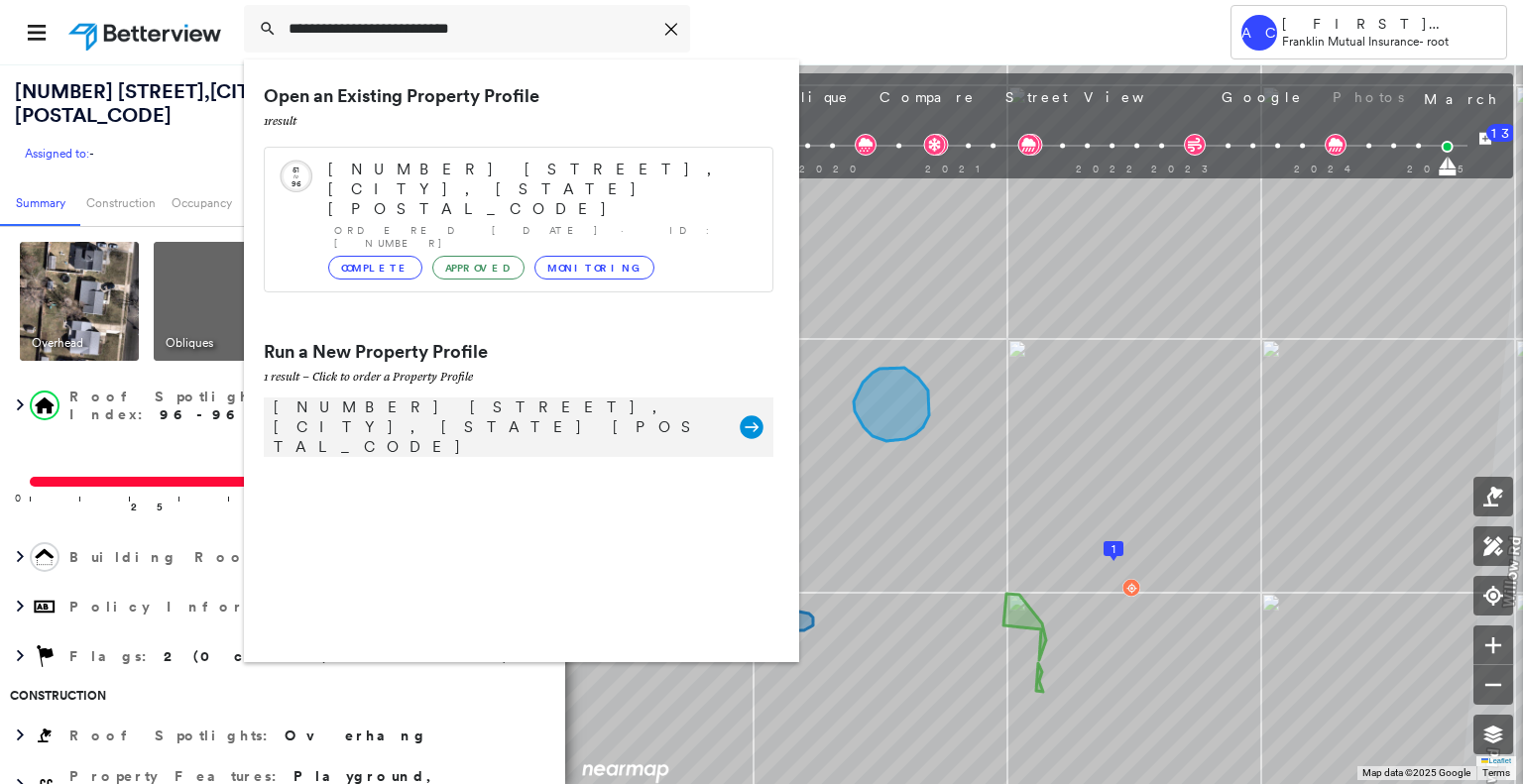 click on "[NUMBER] [STREET], [CITY], [STATE] [POSTAL_CODE]" at bounding box center [497, 427] 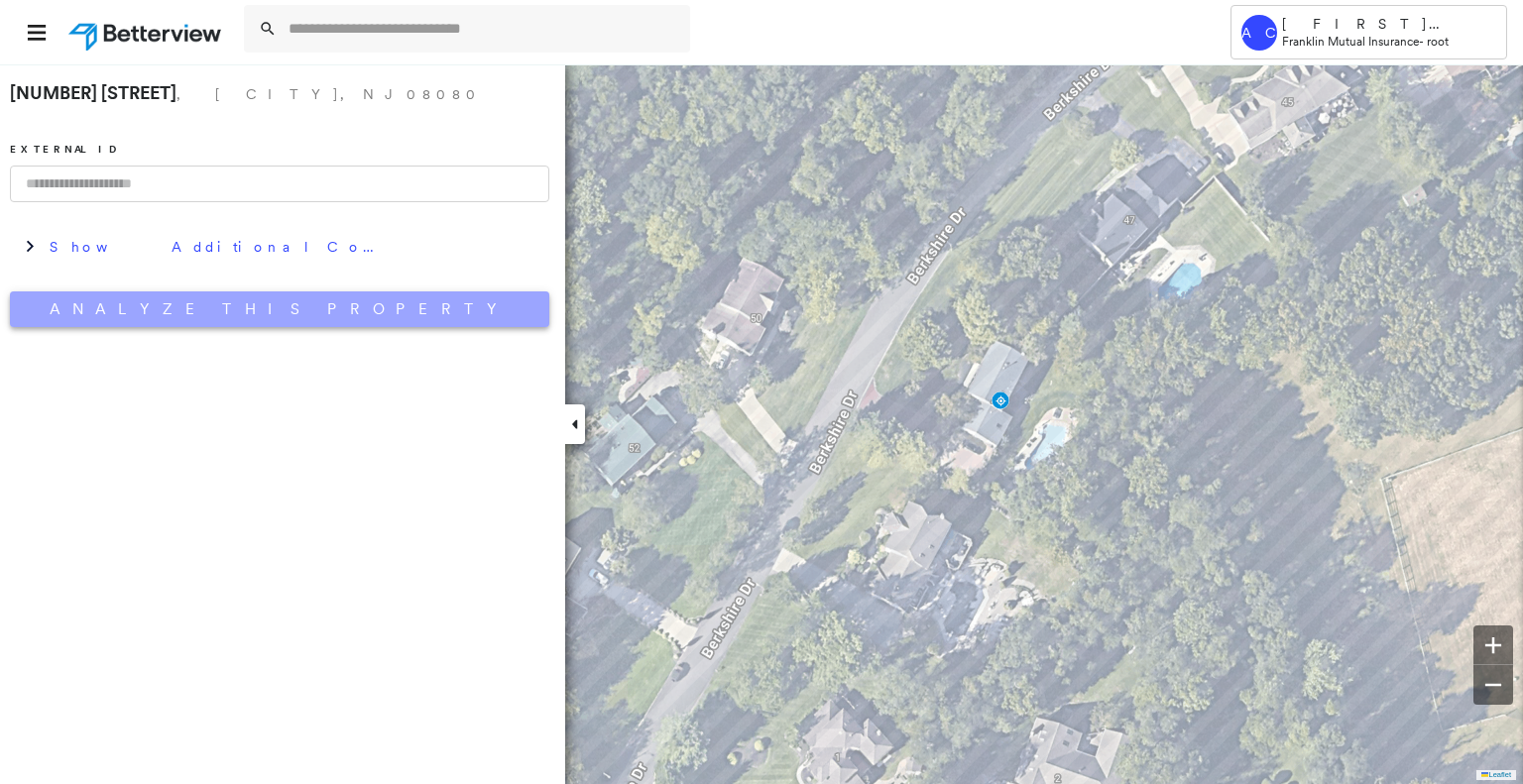 click on "Analyze This Property" at bounding box center (280, 309) 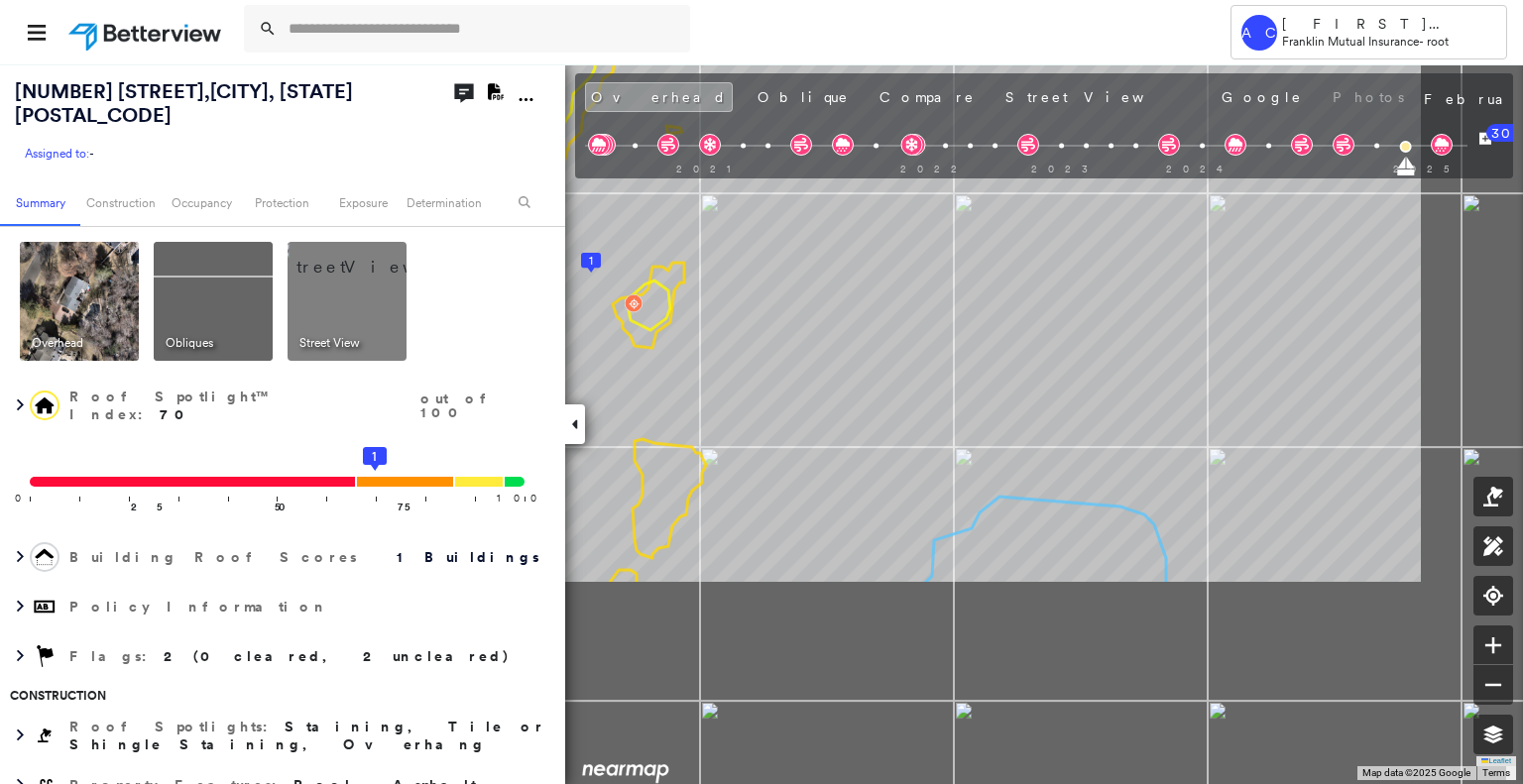 drag, startPoint x: 777, startPoint y: 340, endPoint x: 693, endPoint y: 126, distance: 229.89563 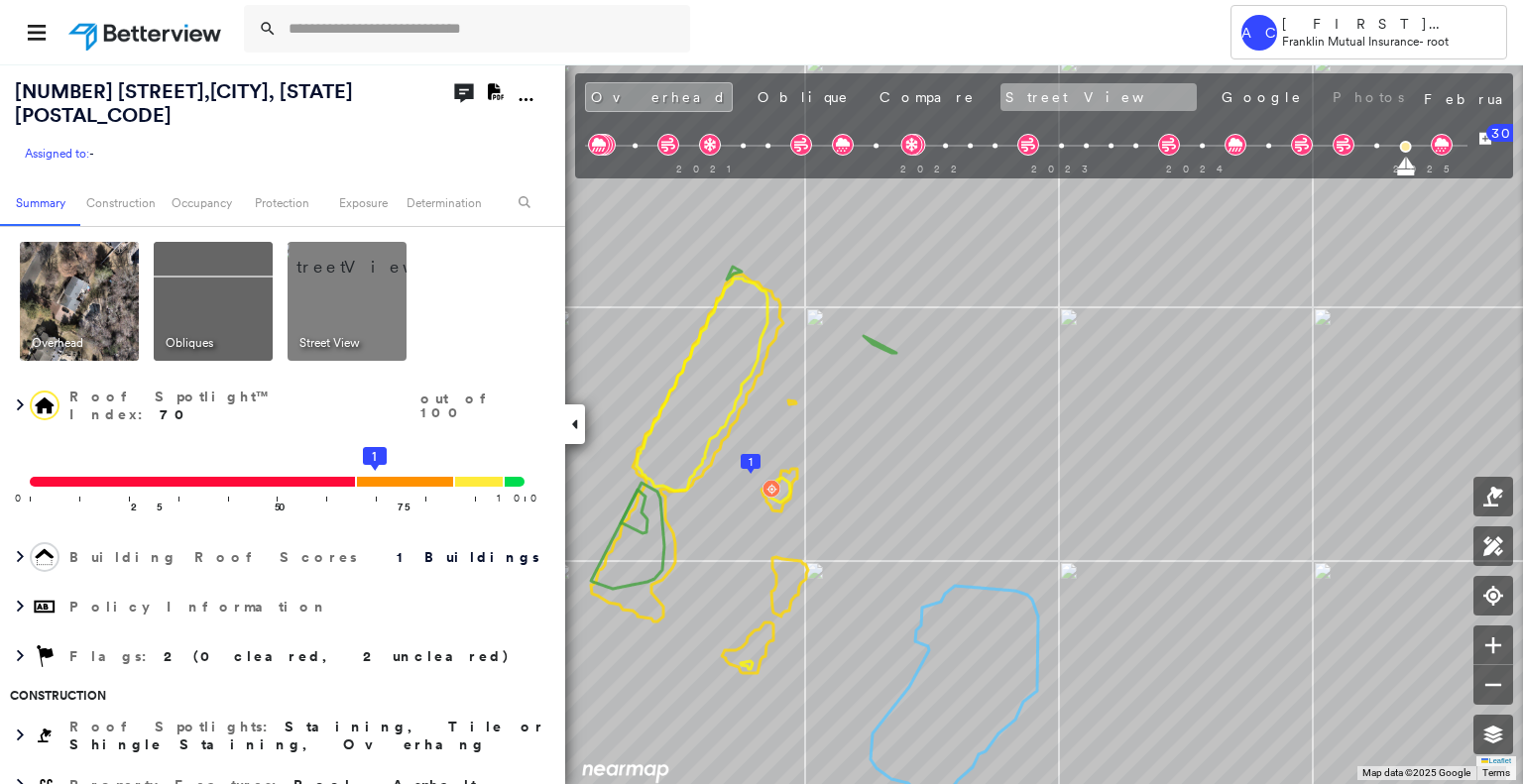 click on "Street View" at bounding box center [1099, 97] 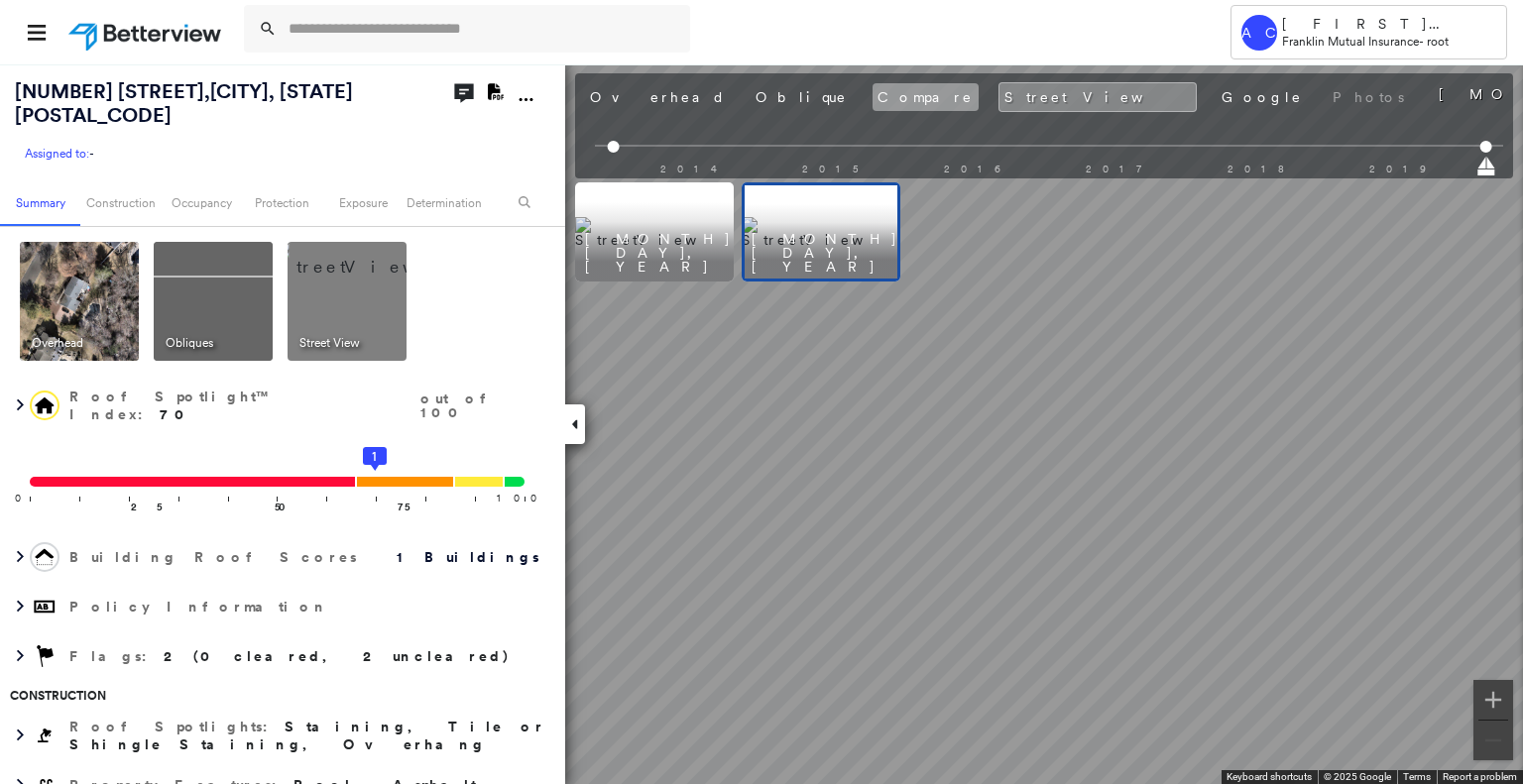 click on "Compare" at bounding box center [925, 97] 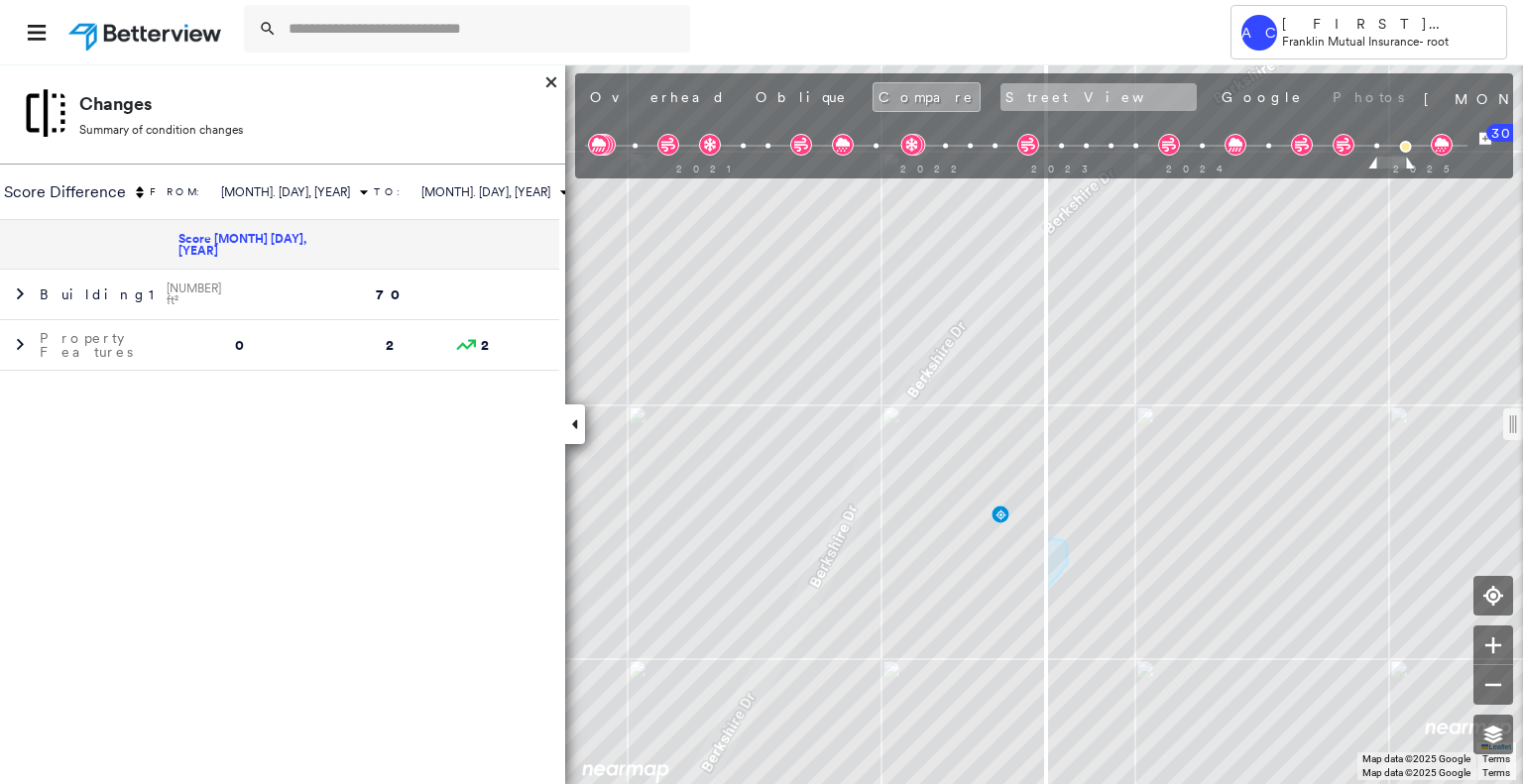 click on "Street View" at bounding box center [1099, 97] 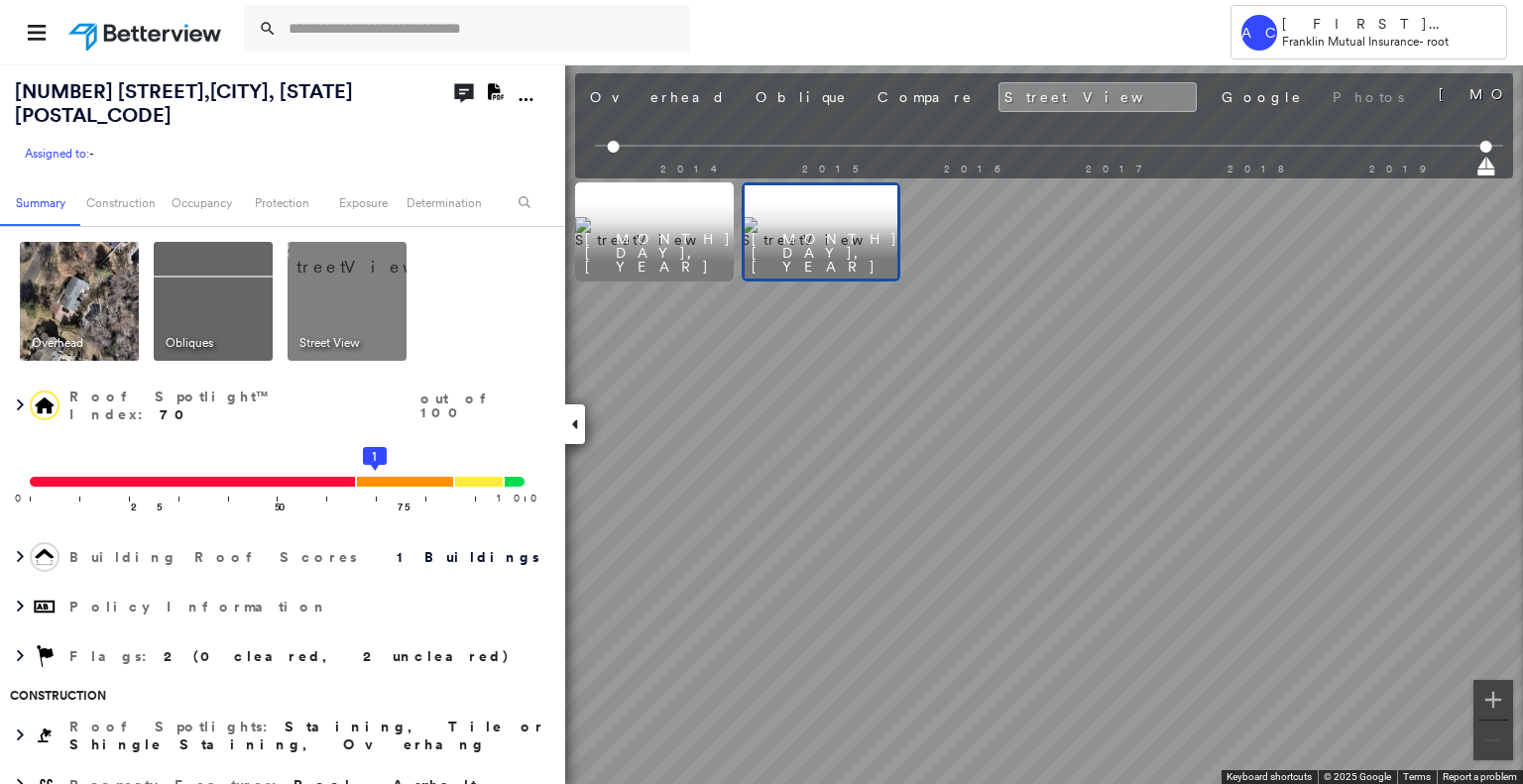 click at bounding box center [654, 232] 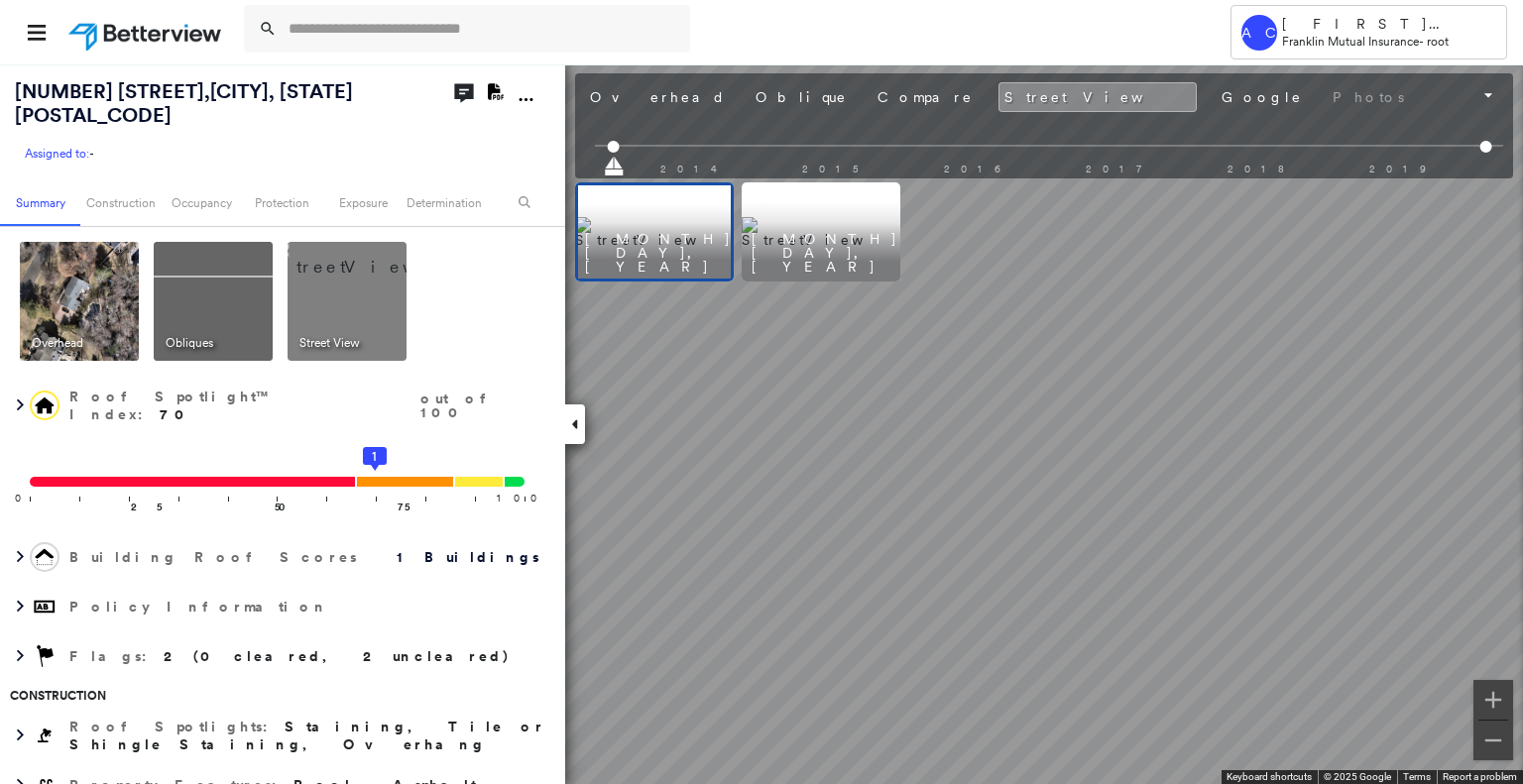 click at bounding box center [821, 232] 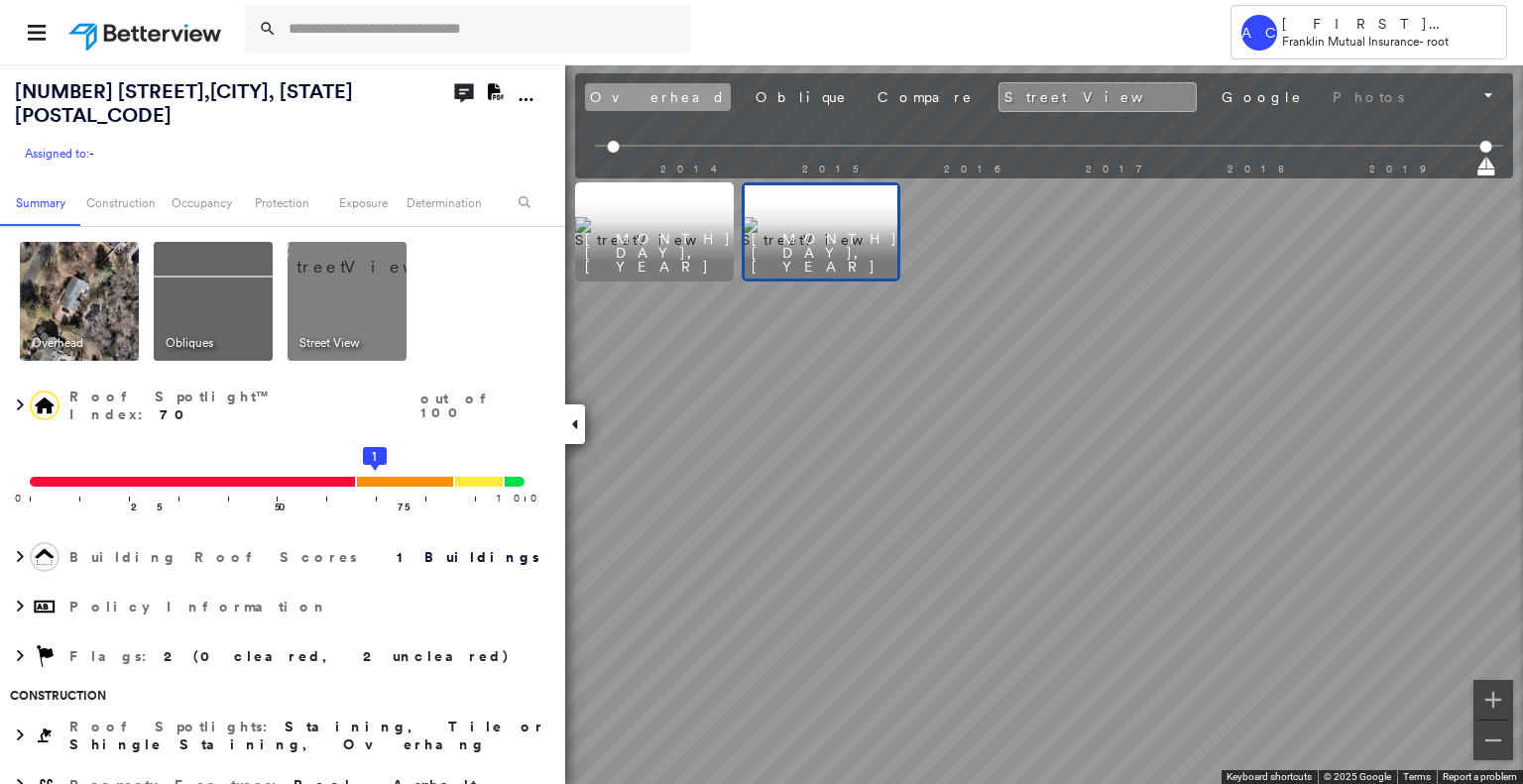 click on "Overhead" at bounding box center [657, 97] 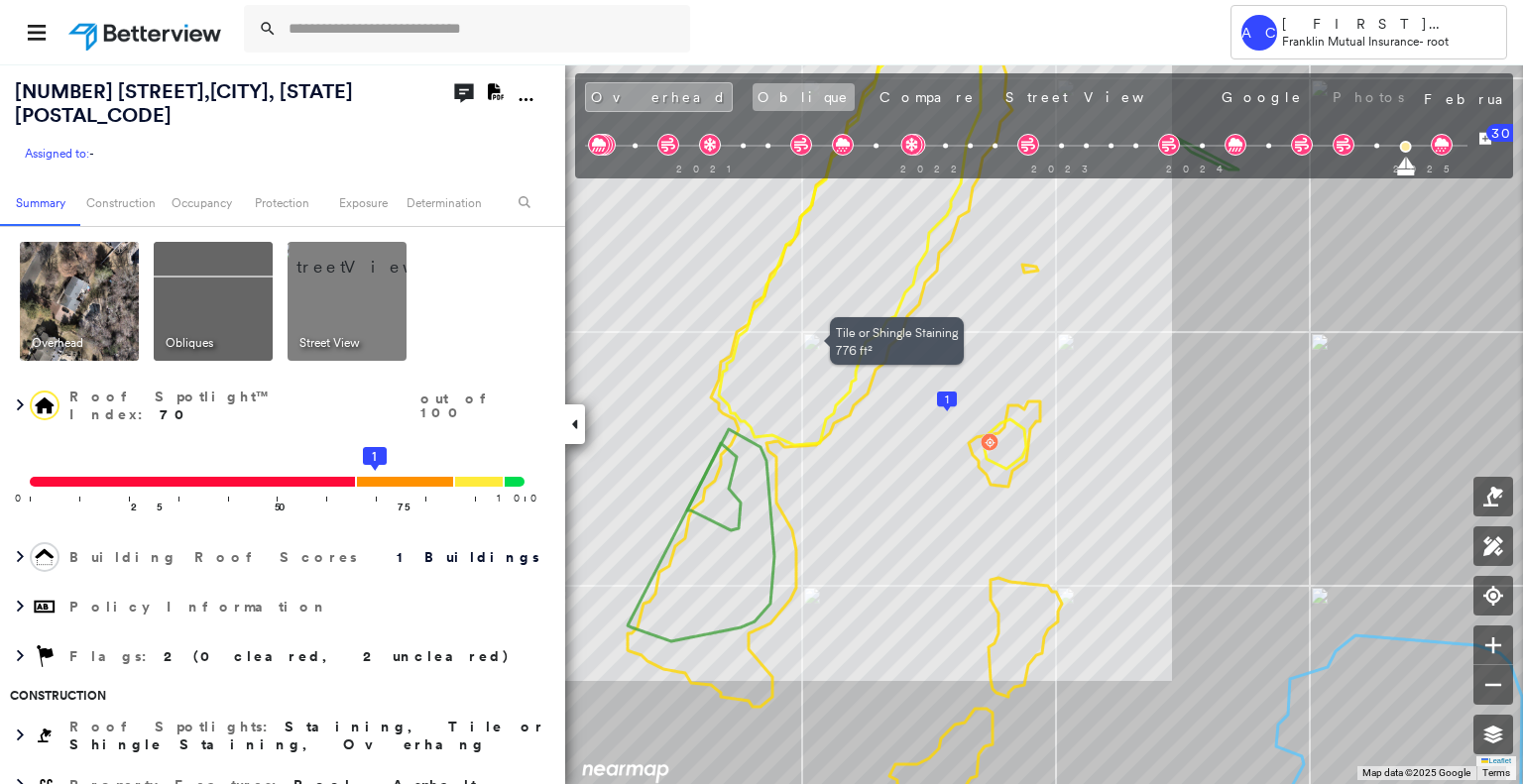 click on "Oblique" at bounding box center [803, 97] 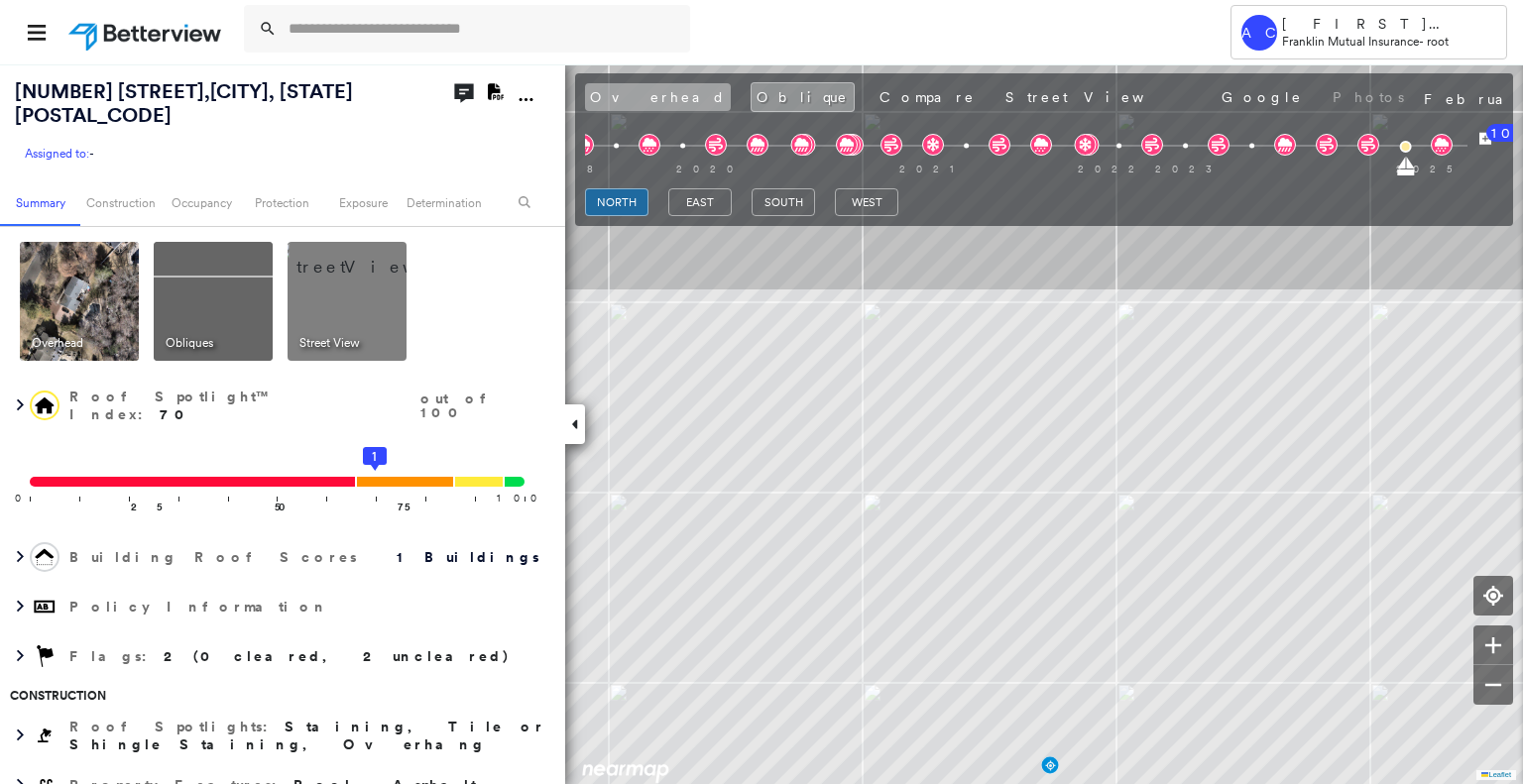 click on "Overhead" at bounding box center [657, 97] 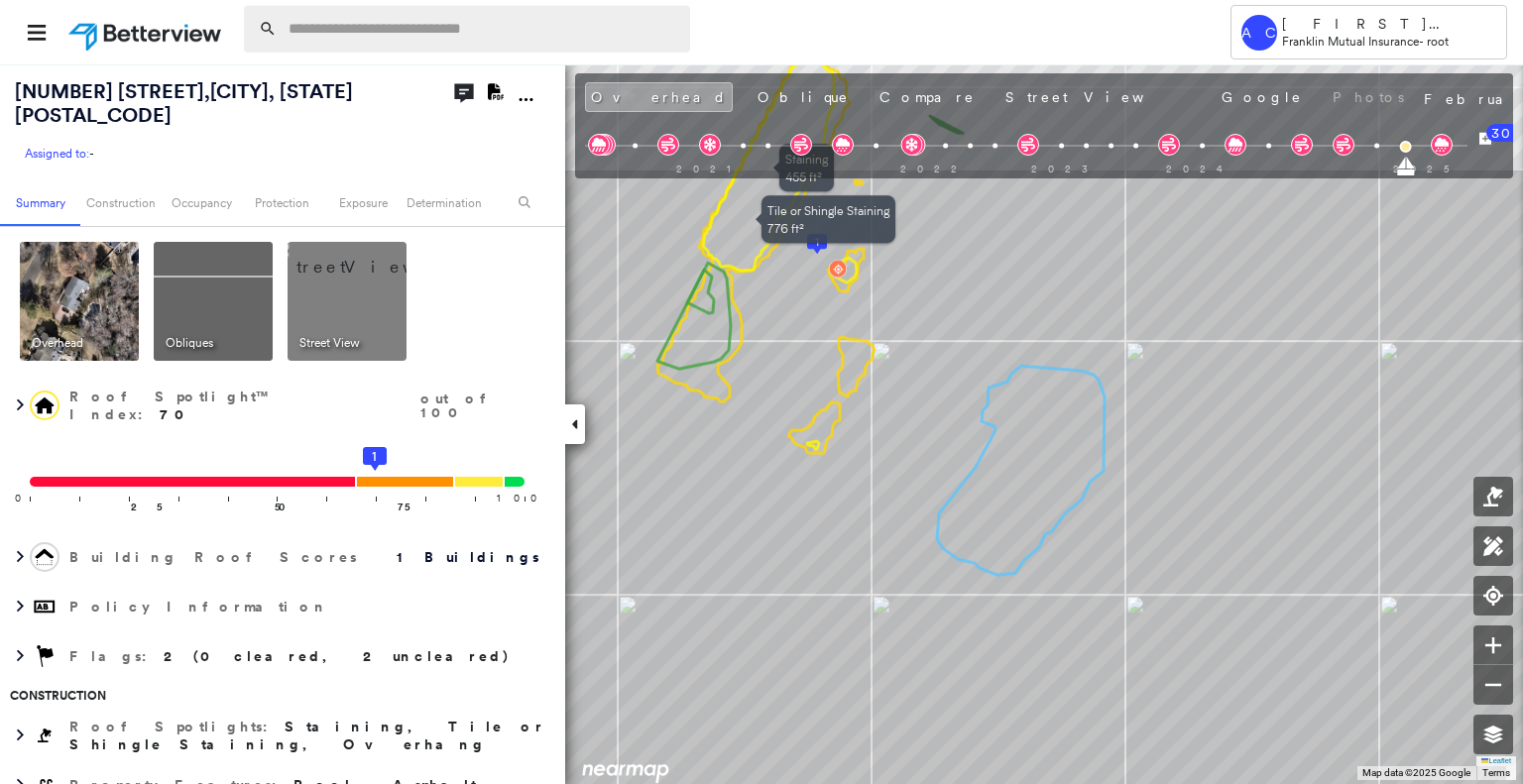 click at bounding box center (483, 29) 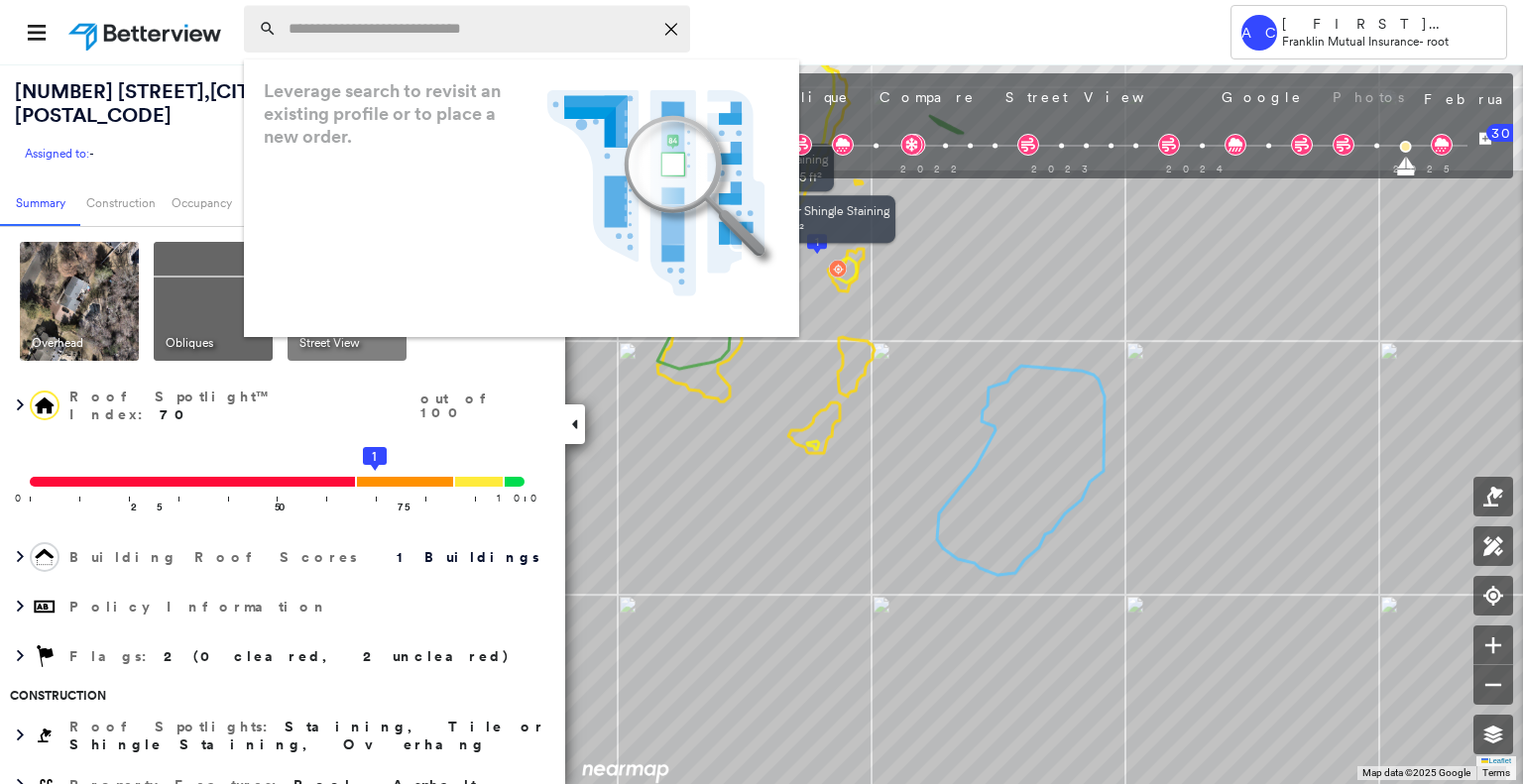 paste on "**********" 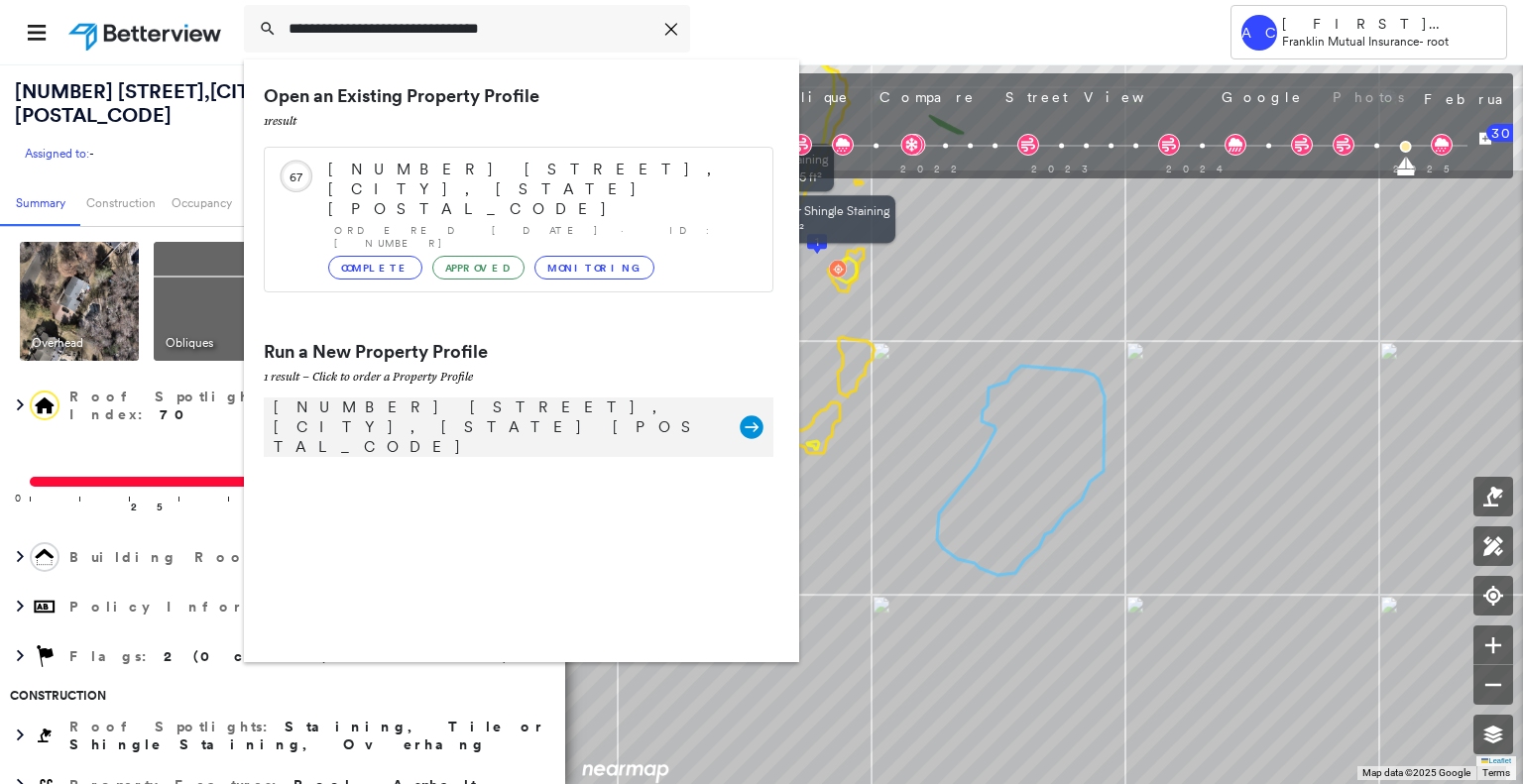 type on "**********" 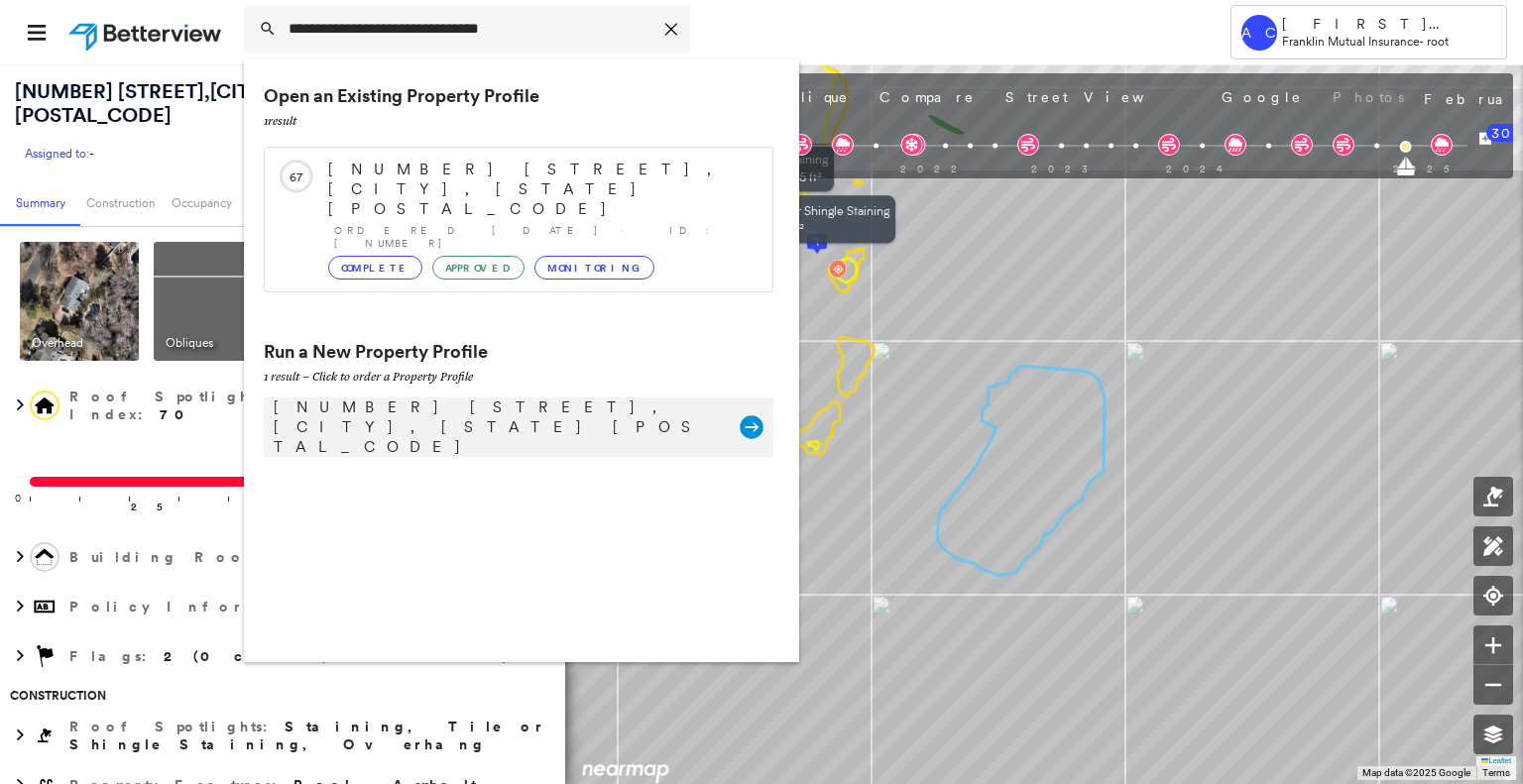 click on "20 Devonshire Dr, Westampton, NJ 08060" at bounding box center [497, 427] 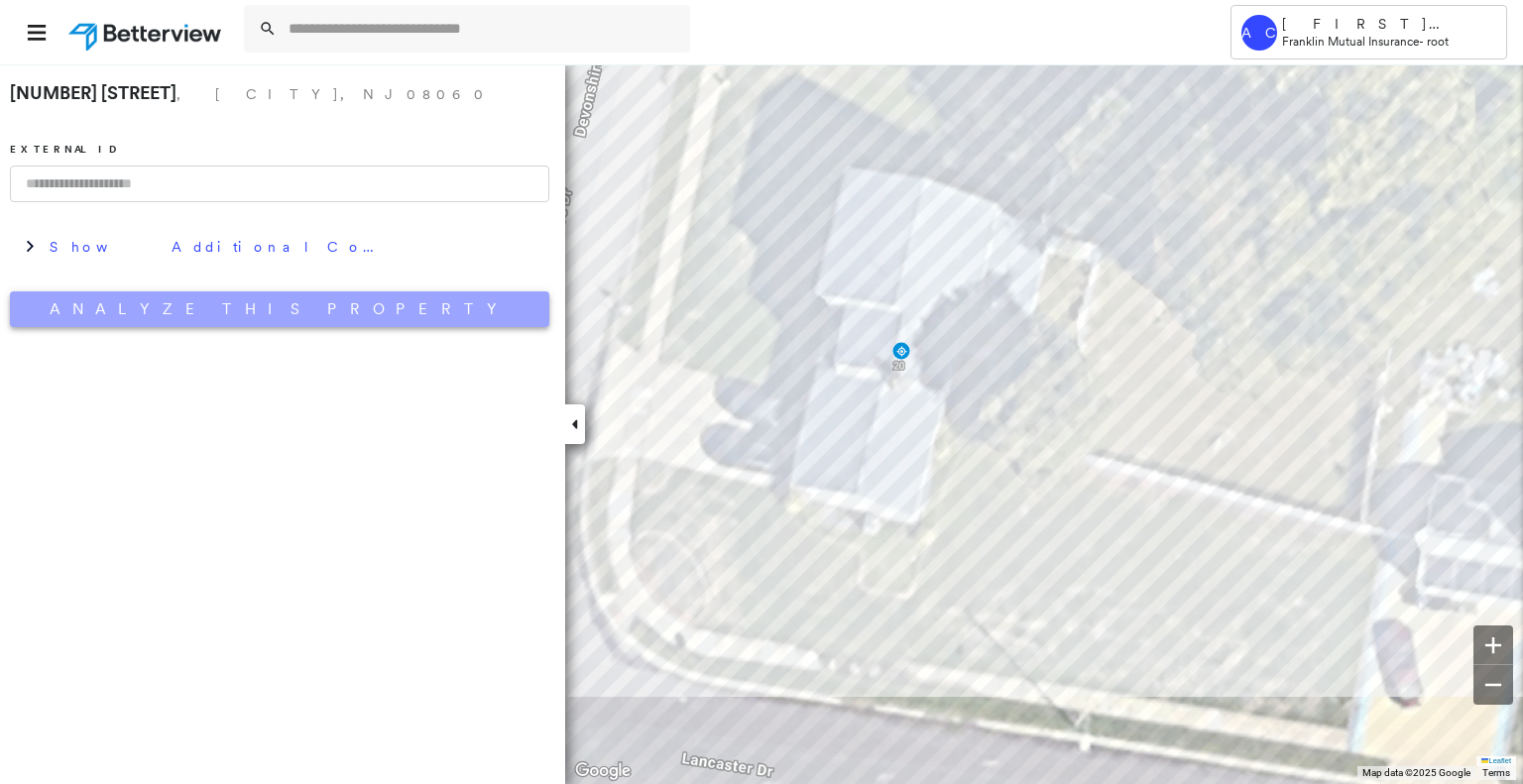 click on "Analyze This Property" at bounding box center [280, 309] 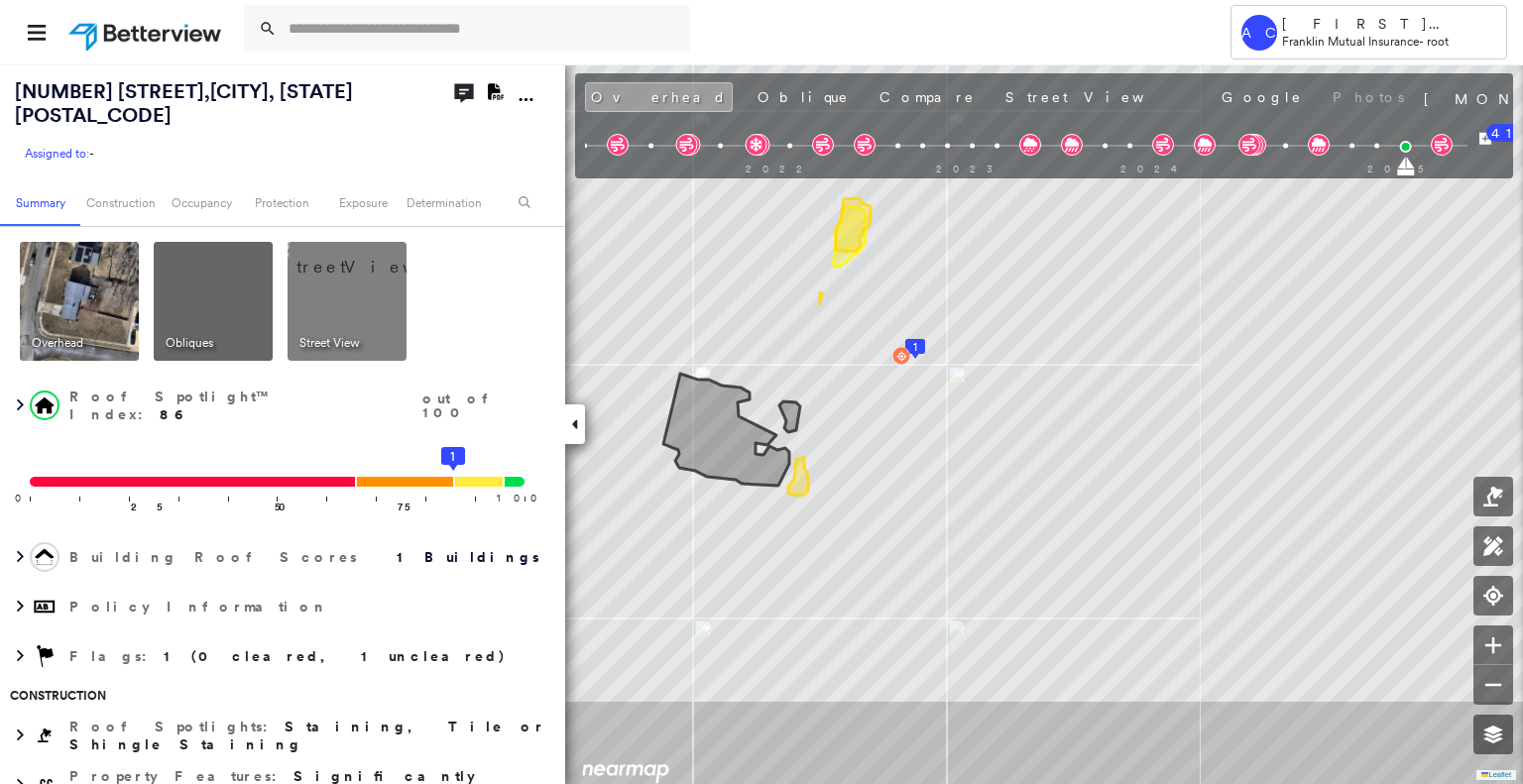 scroll, scrollTop: 0, scrollLeft: 0, axis: both 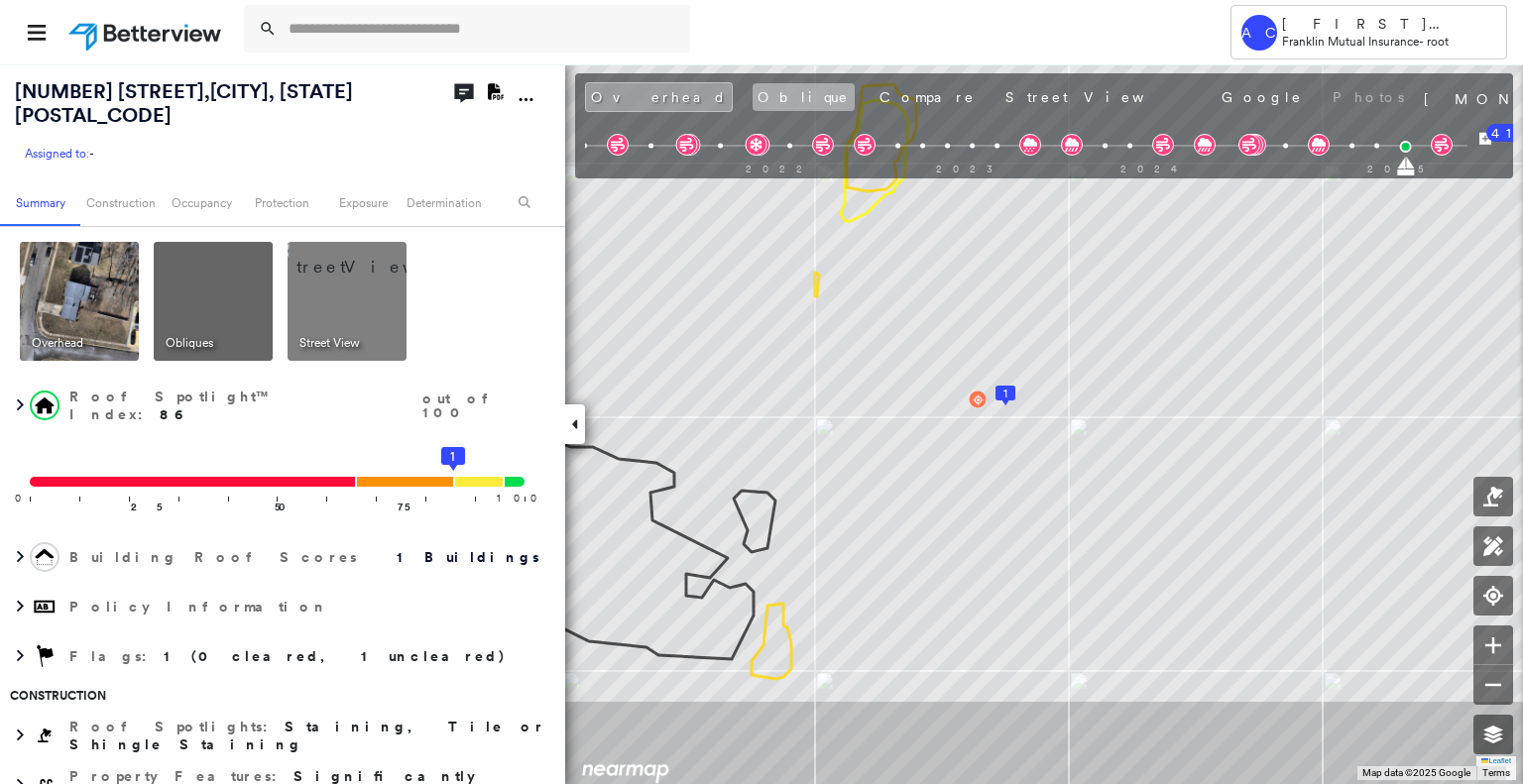 click on "Oblique" at bounding box center (803, 97) 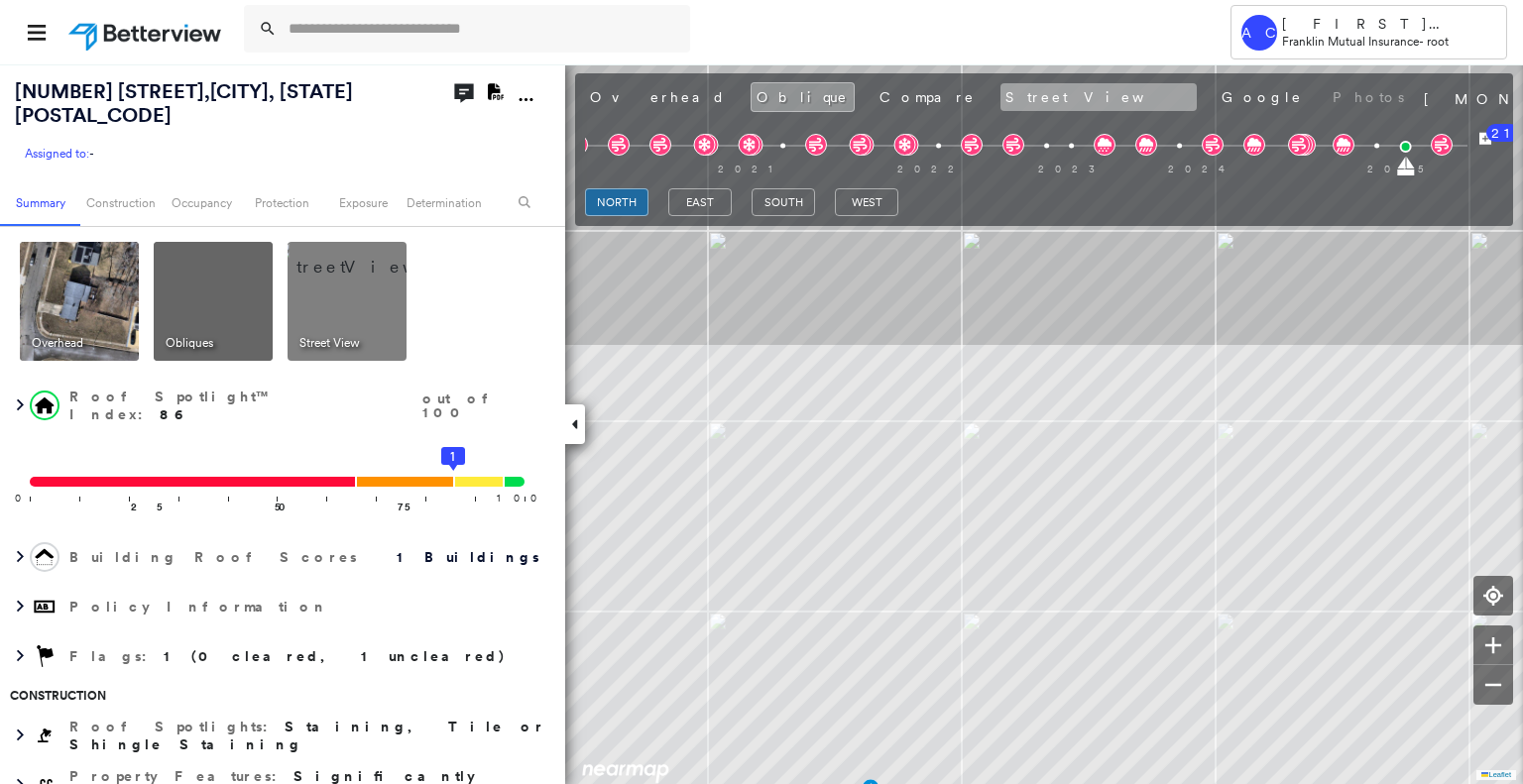 click on "Street View" at bounding box center [1099, 97] 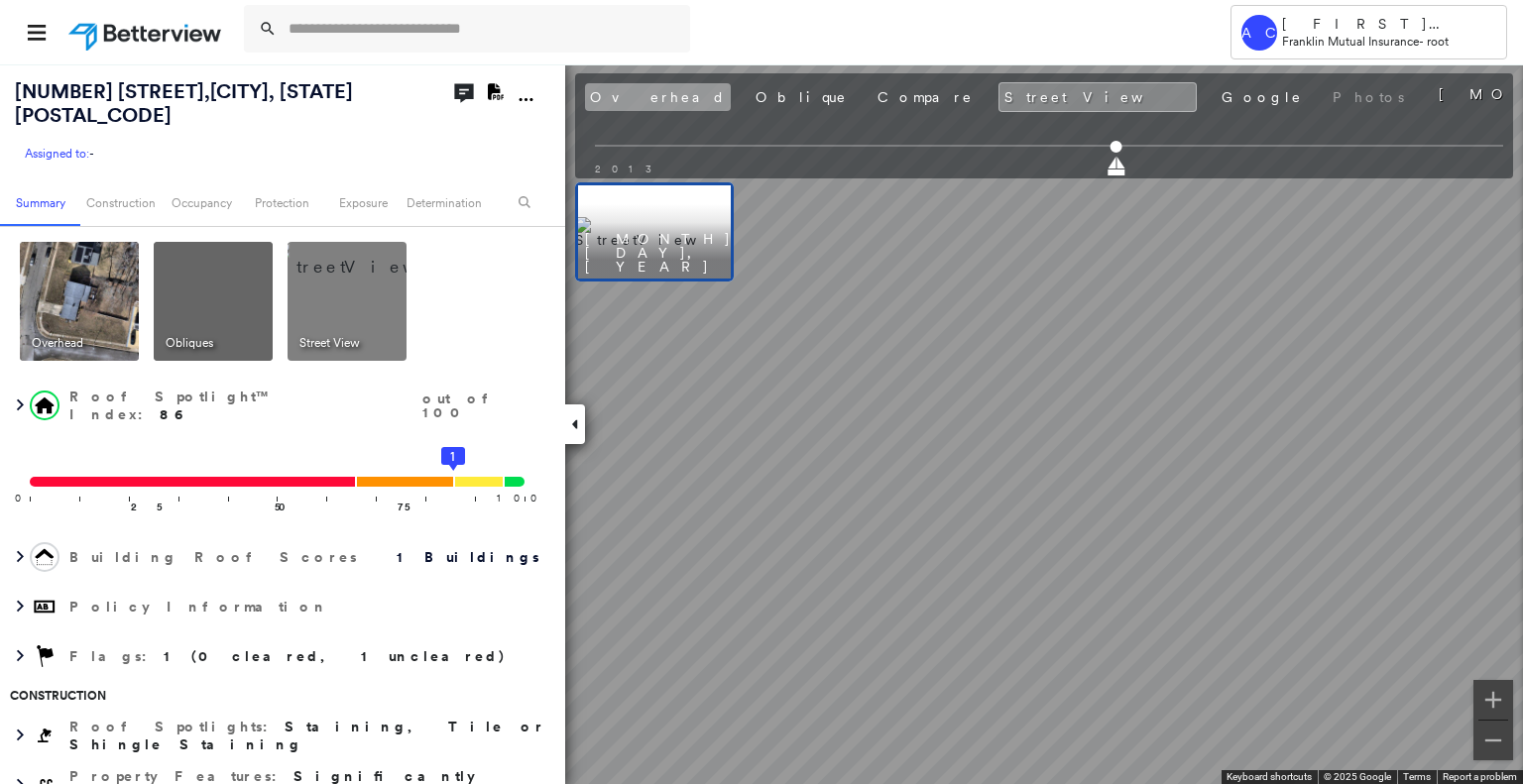click on "Overhead" at bounding box center [657, 97] 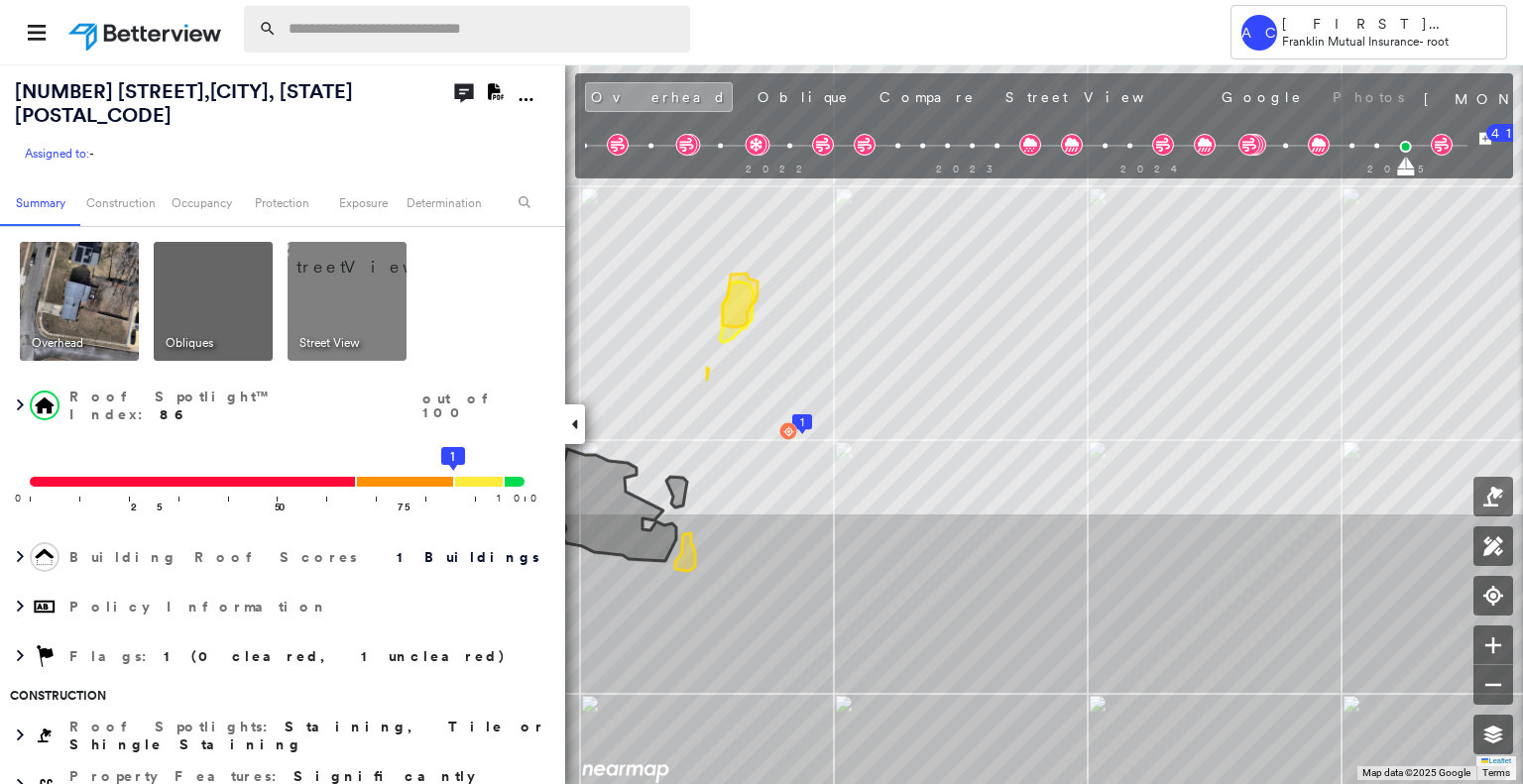 click at bounding box center [483, 29] 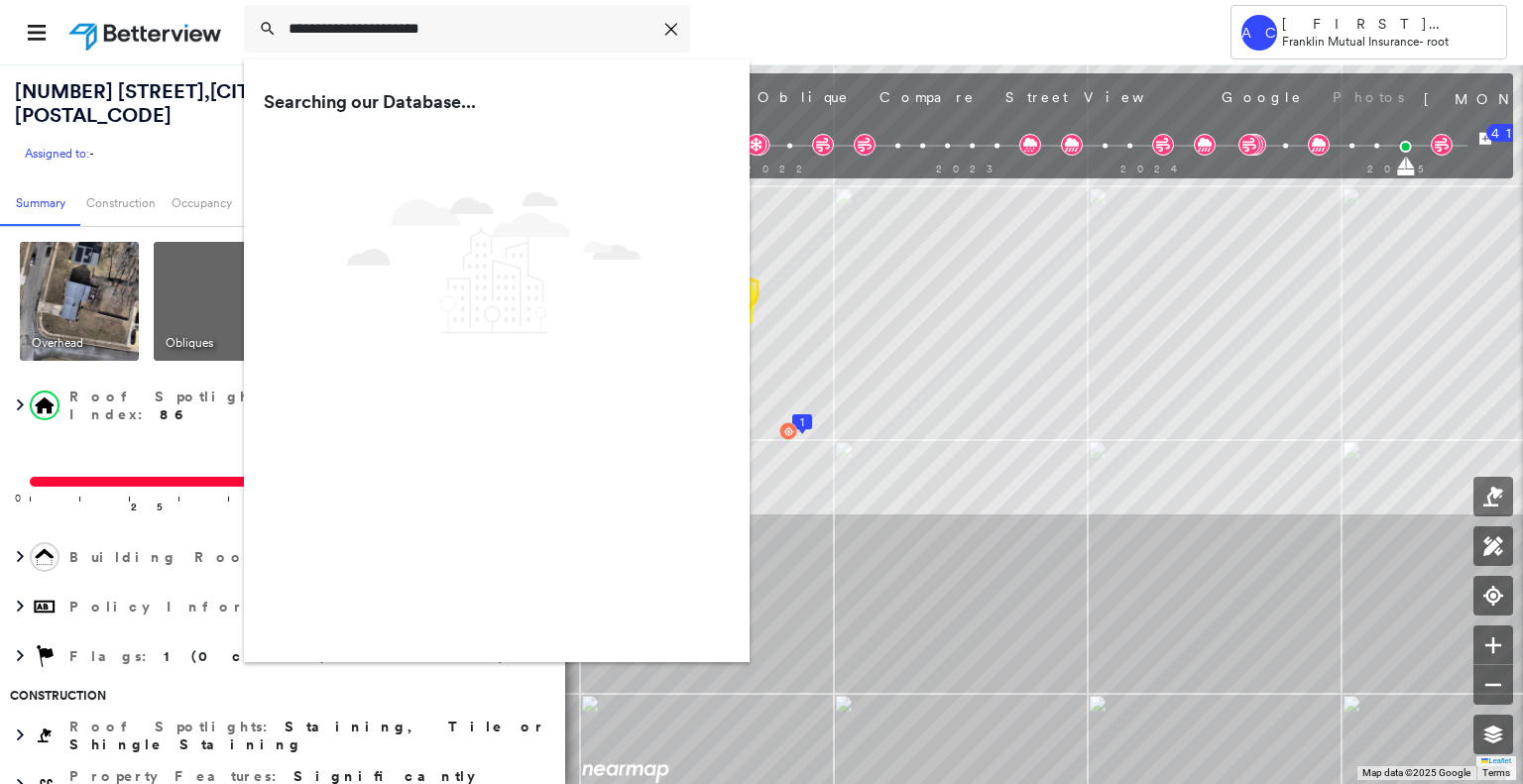 type on "**********" 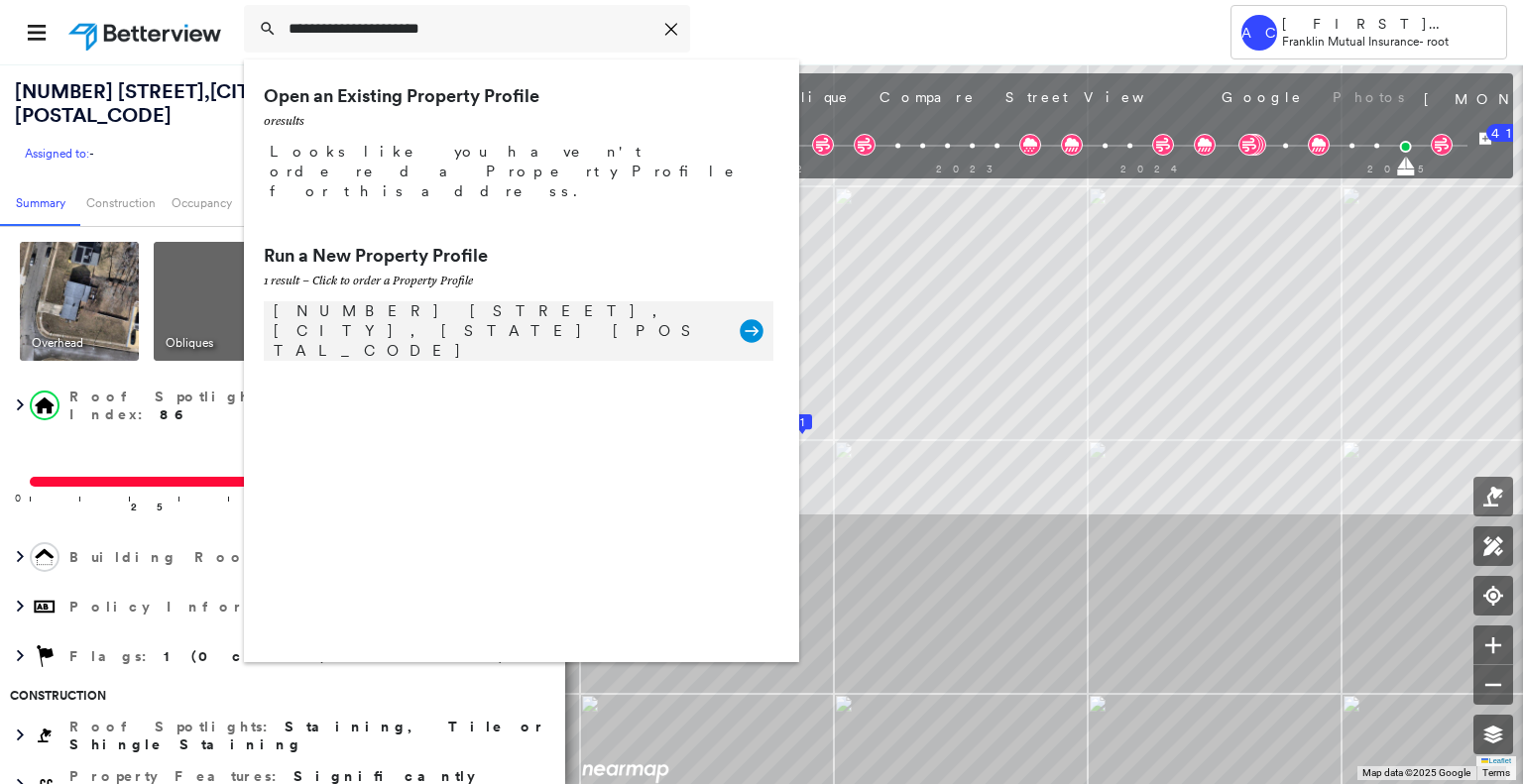 click on "11 Mary Ave, Fords, NJ 08863 Group Created with Sketch." at bounding box center (519, 331) 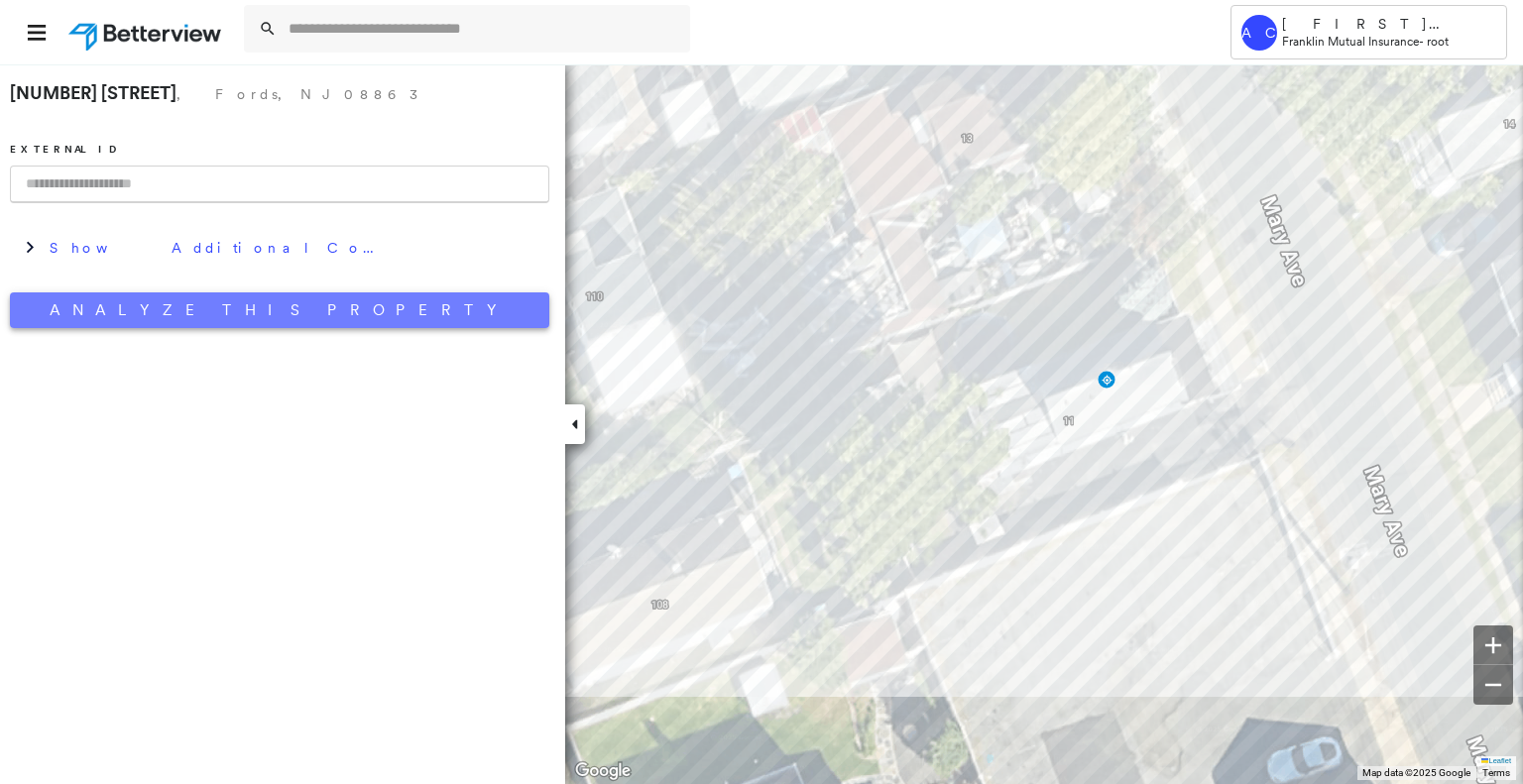 click on "Analyze This Property" at bounding box center (280, 310) 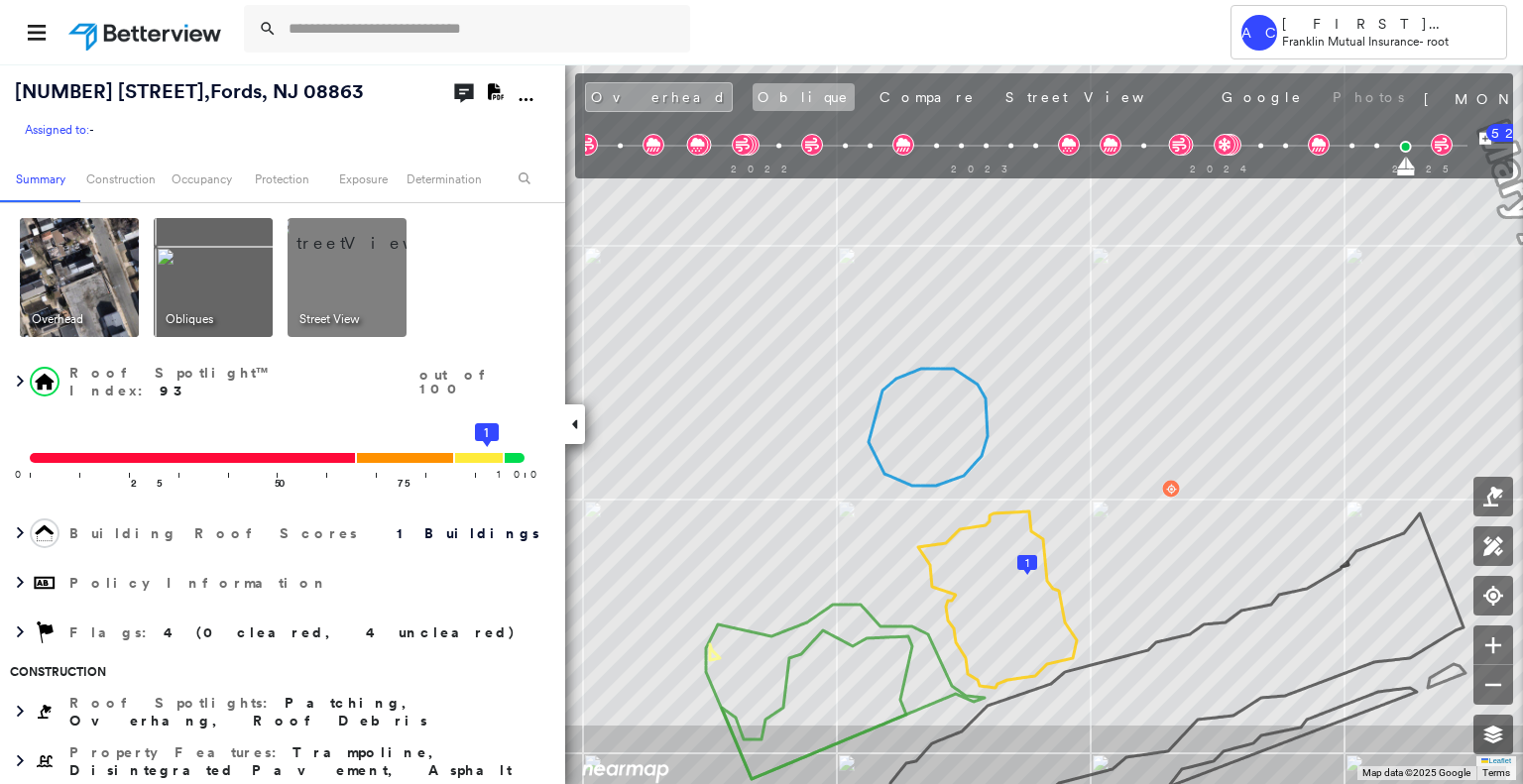 click on "Oblique" at bounding box center (803, 97) 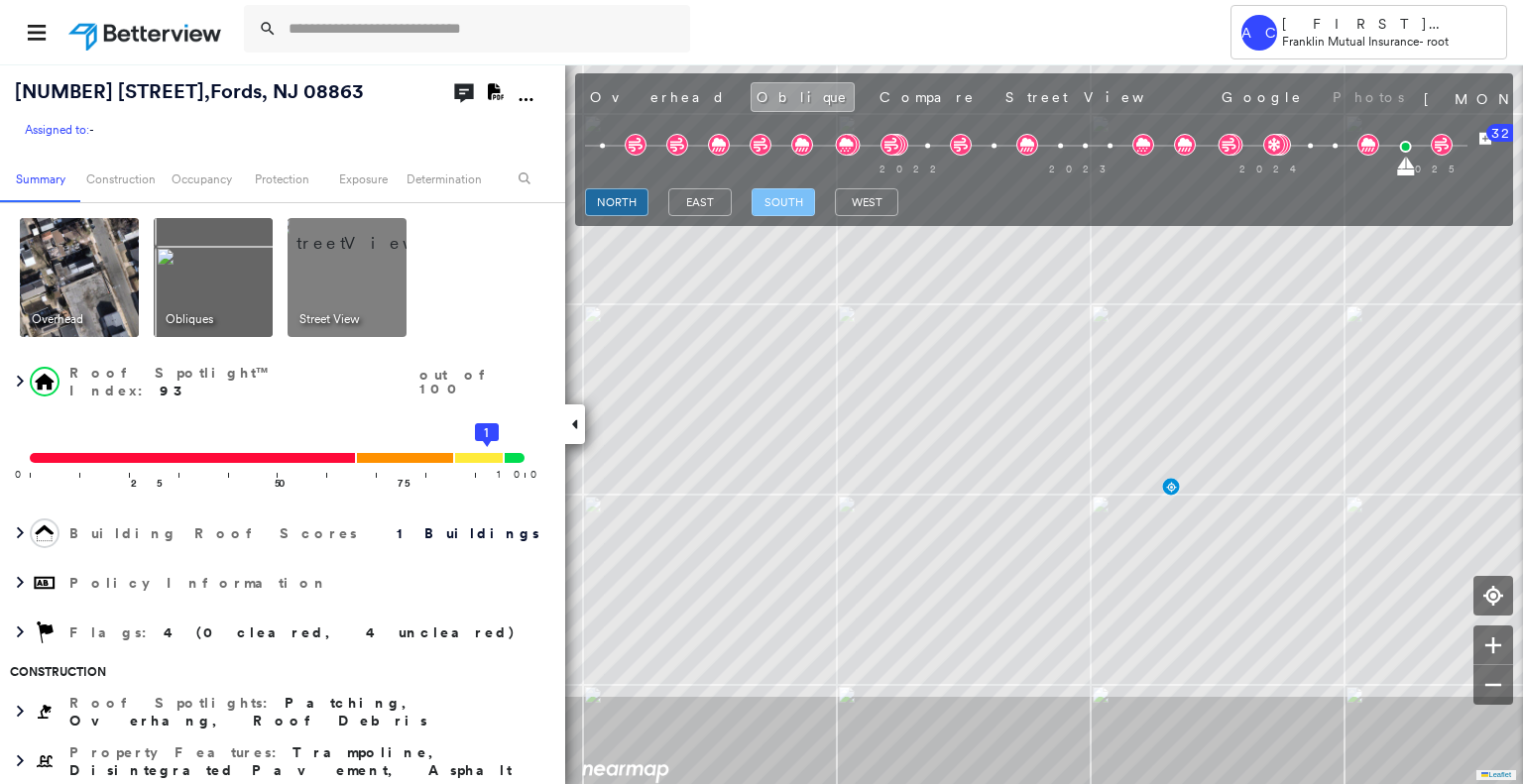 click on "south" at bounding box center [783, 202] 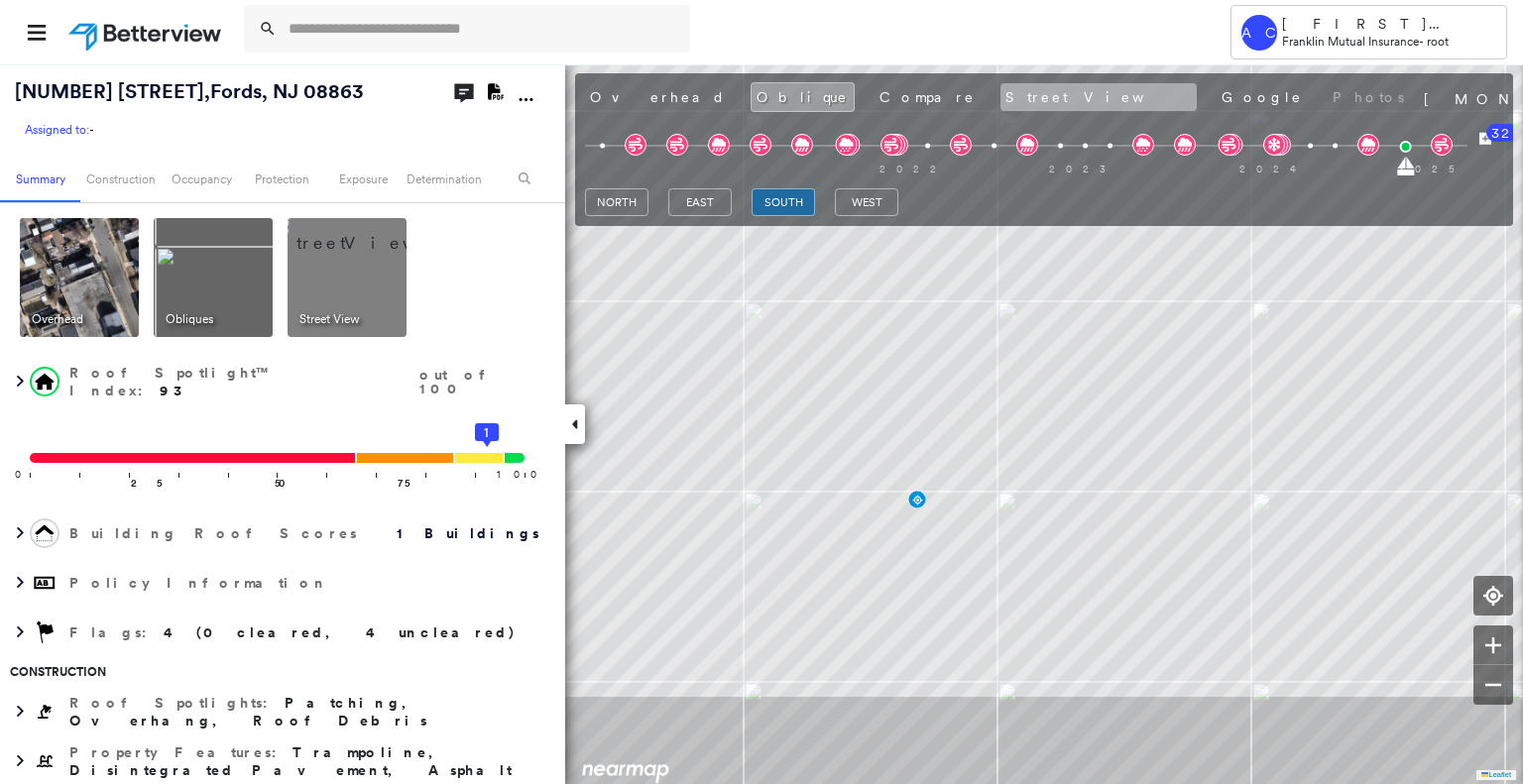 click on "Street View" at bounding box center (1099, 97) 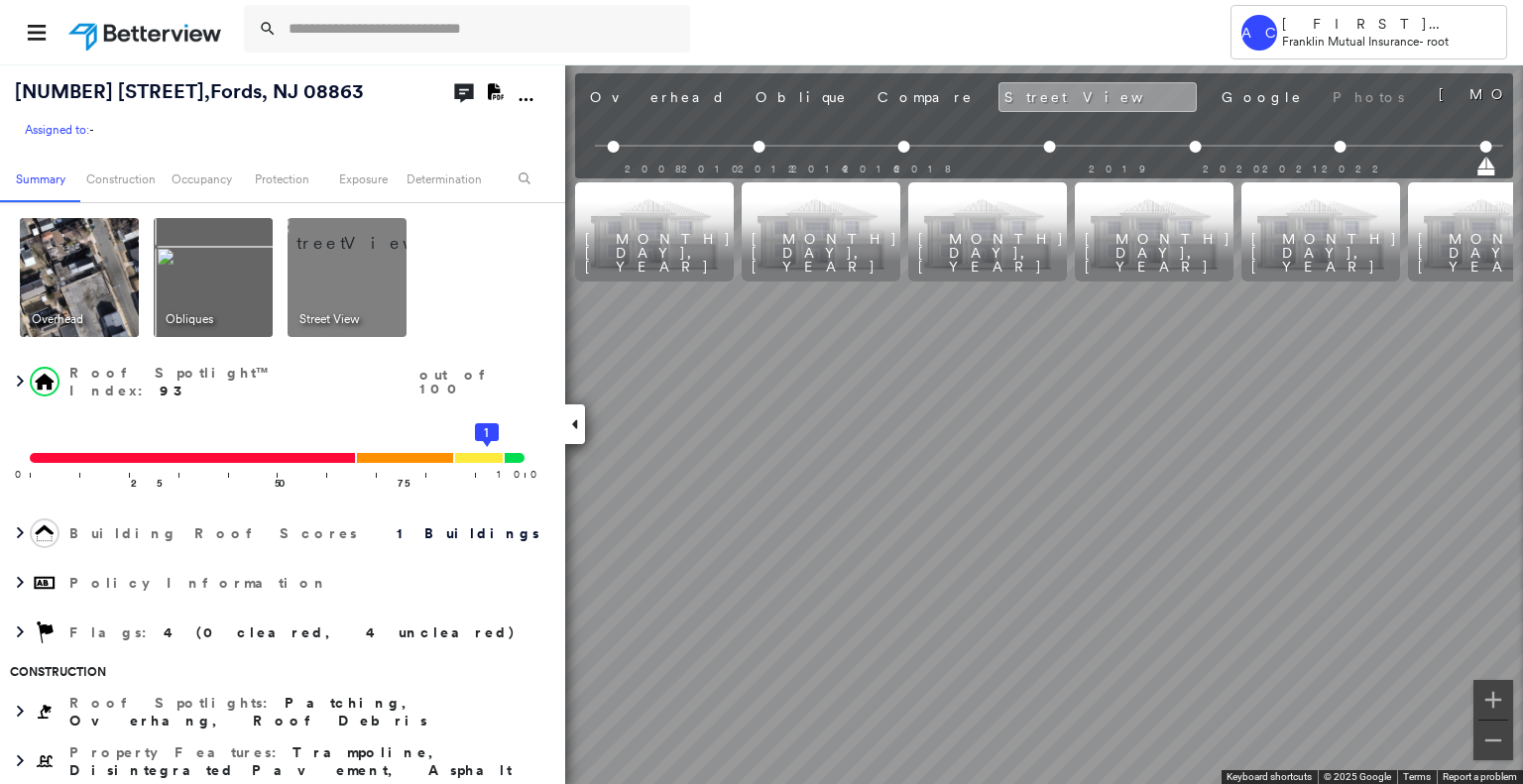 scroll, scrollTop: 0, scrollLeft: 227, axis: horizontal 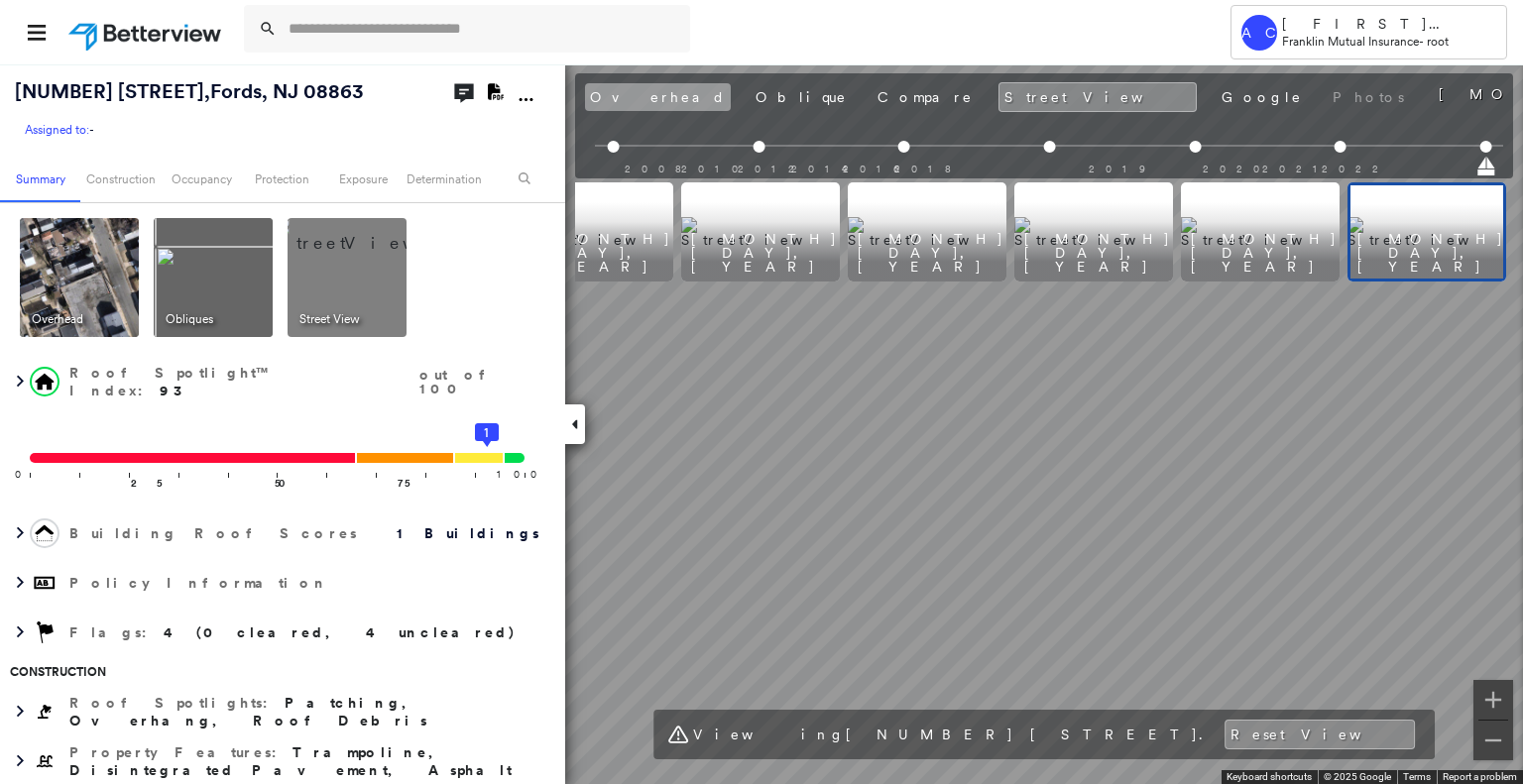 click on "Overhead" at bounding box center [657, 97] 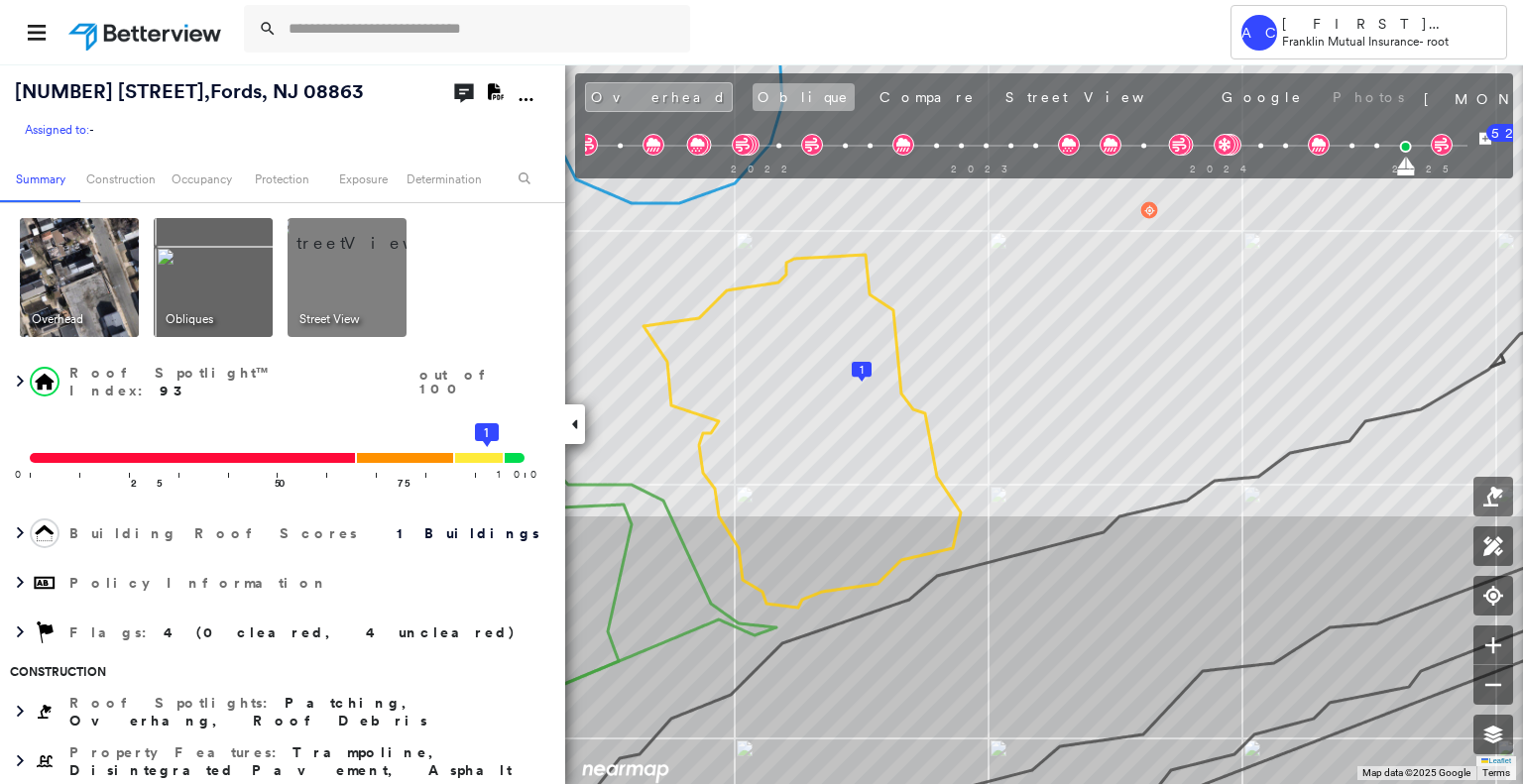 click on "Oblique" at bounding box center [803, 97] 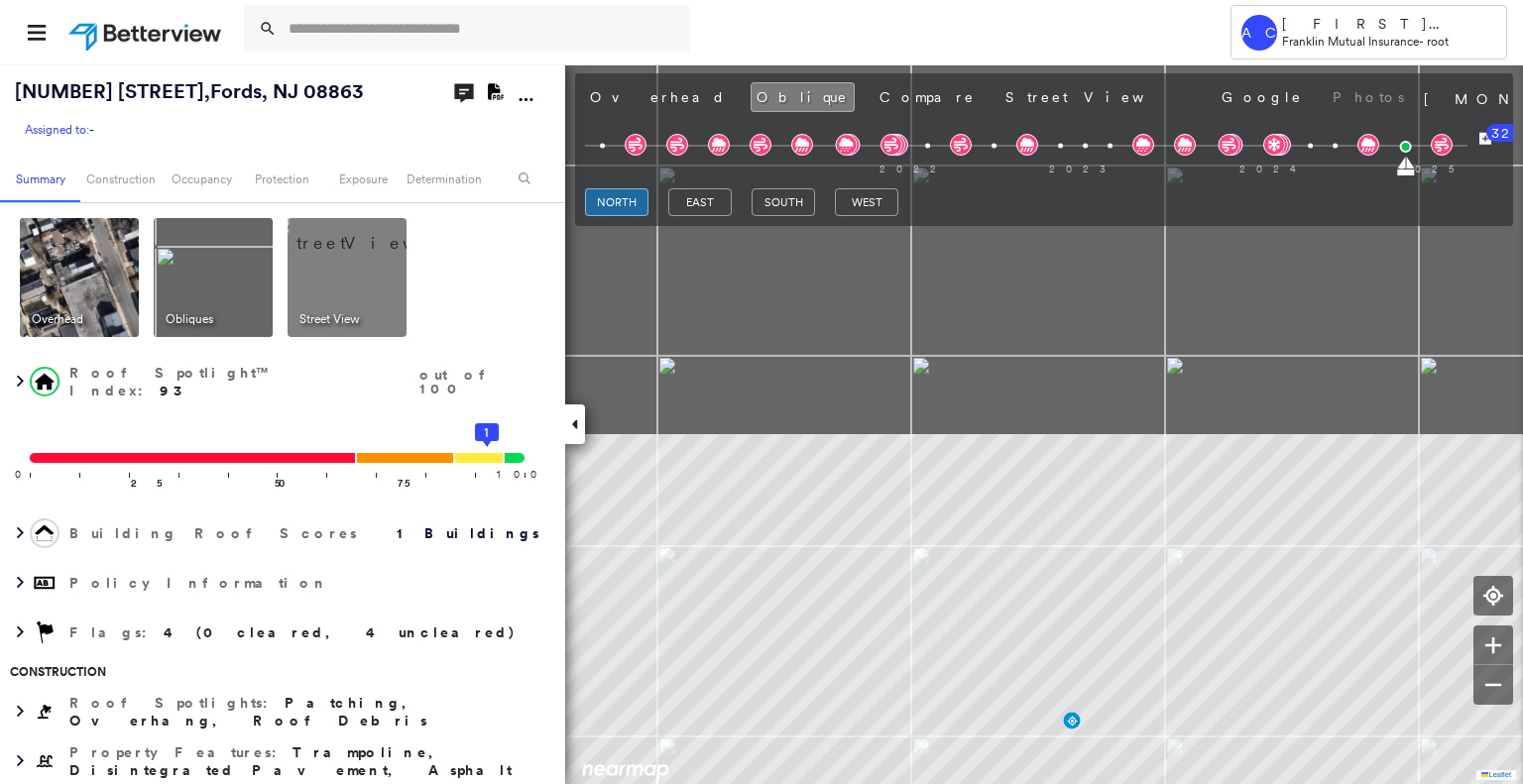 click on "Tower AC Anderson Cardona Franklin Mutual Insurance  -   root 11  Mary Ave ,  Fords, NJ 08863 Assigned to:  - Assigned to:  - Assigned to:  - Open Comments Download PDF Report Summary Construction Occupancy Protection Exposure Determination Overhead Obliques Street View Roof Spotlight™ Index :  93 out of 100 0 100 25 50 75 1 Building Roof Scores 1 Buildings Policy Information Flags :  4 (0 cleared, 4 uncleared) Construction Roof Spotlights :  Patching, Overhang, Roof Debris Property Features :  Trampoline, Disintegrated Pavement, Asphalt Roof Size & Shape :  1 building  - Gable | Asphalt Shingle BuildZoom - Building Permit Data and Analysis Occupancy Place Detail Protection Exposure FEMA Risk Index Wind Additional Perils Tree Fall Risk:  Present   Determination Flags :  4 (0 cleared, 4 uncleared) Uncleared Flags (4) Cleared Flags  (0) Trampoline Flagged 07/14/25 Clear LOW Low Priority Flagged 07/14/25 Clear Tree Overhang Flagged 07/14/25 Clear DAMG Damage Flagged 07/14/25 Clear Action Taken New Entry Save" at bounding box center (762, 392) 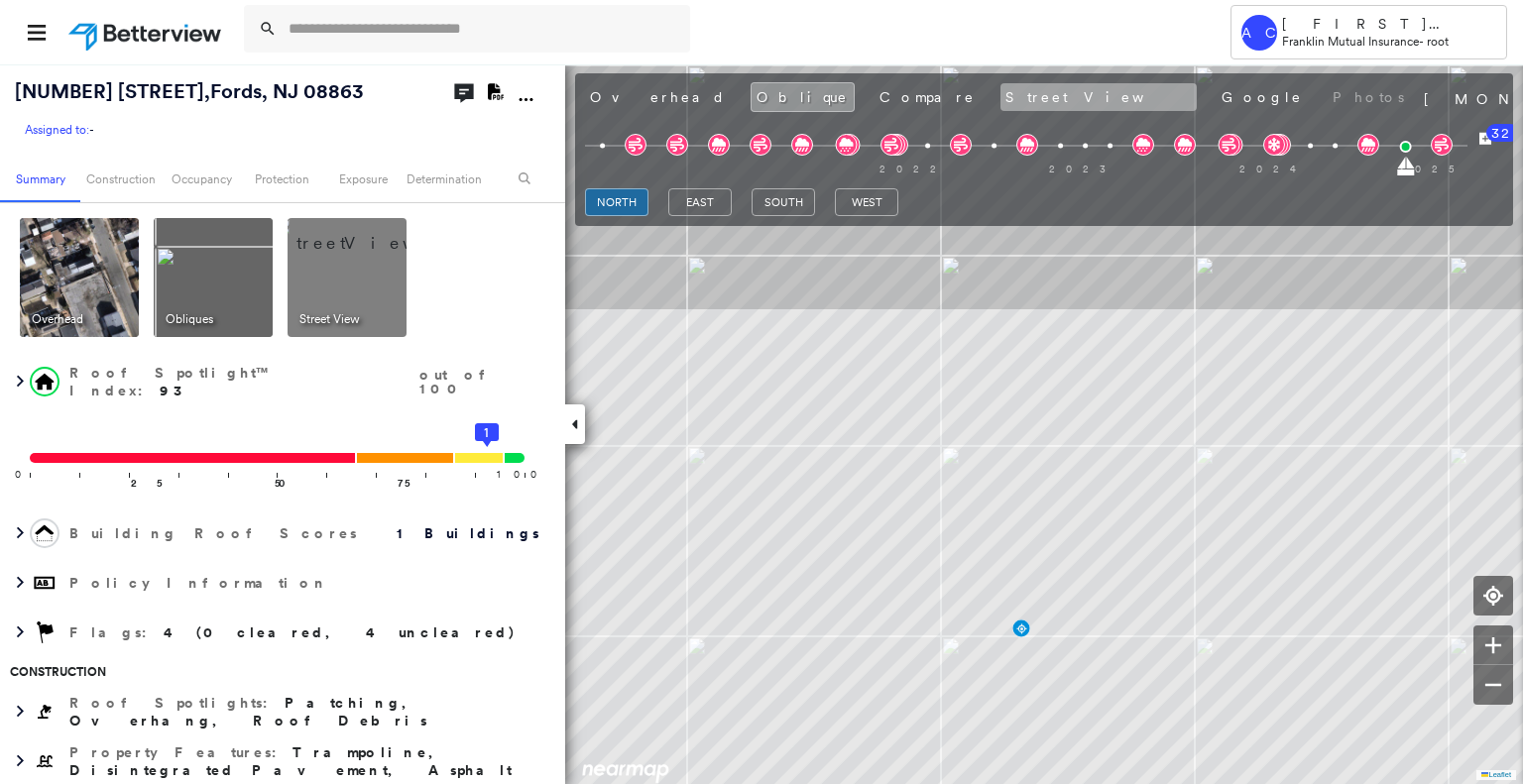click on "Street View" at bounding box center (1099, 97) 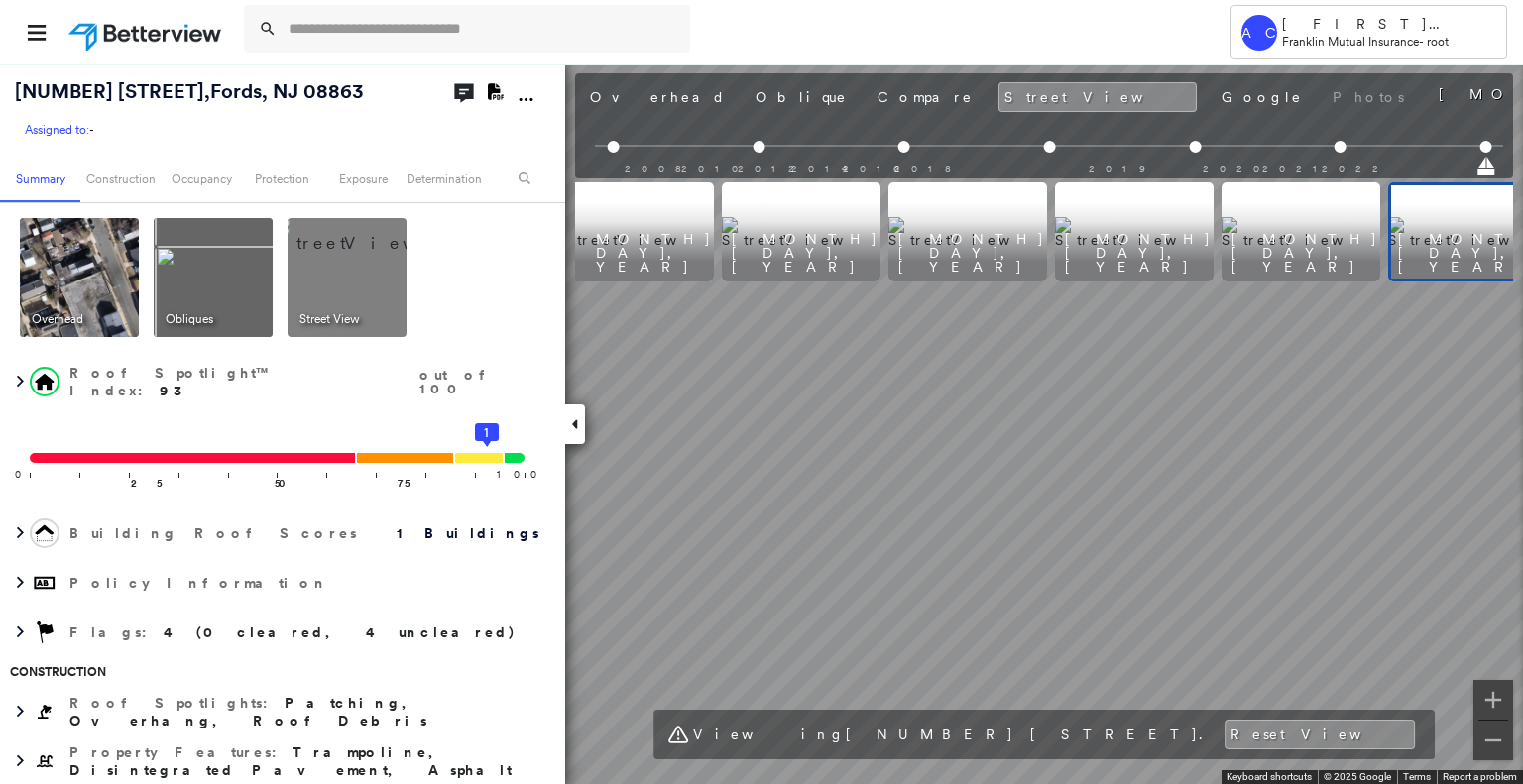 scroll, scrollTop: 0, scrollLeft: 227, axis: horizontal 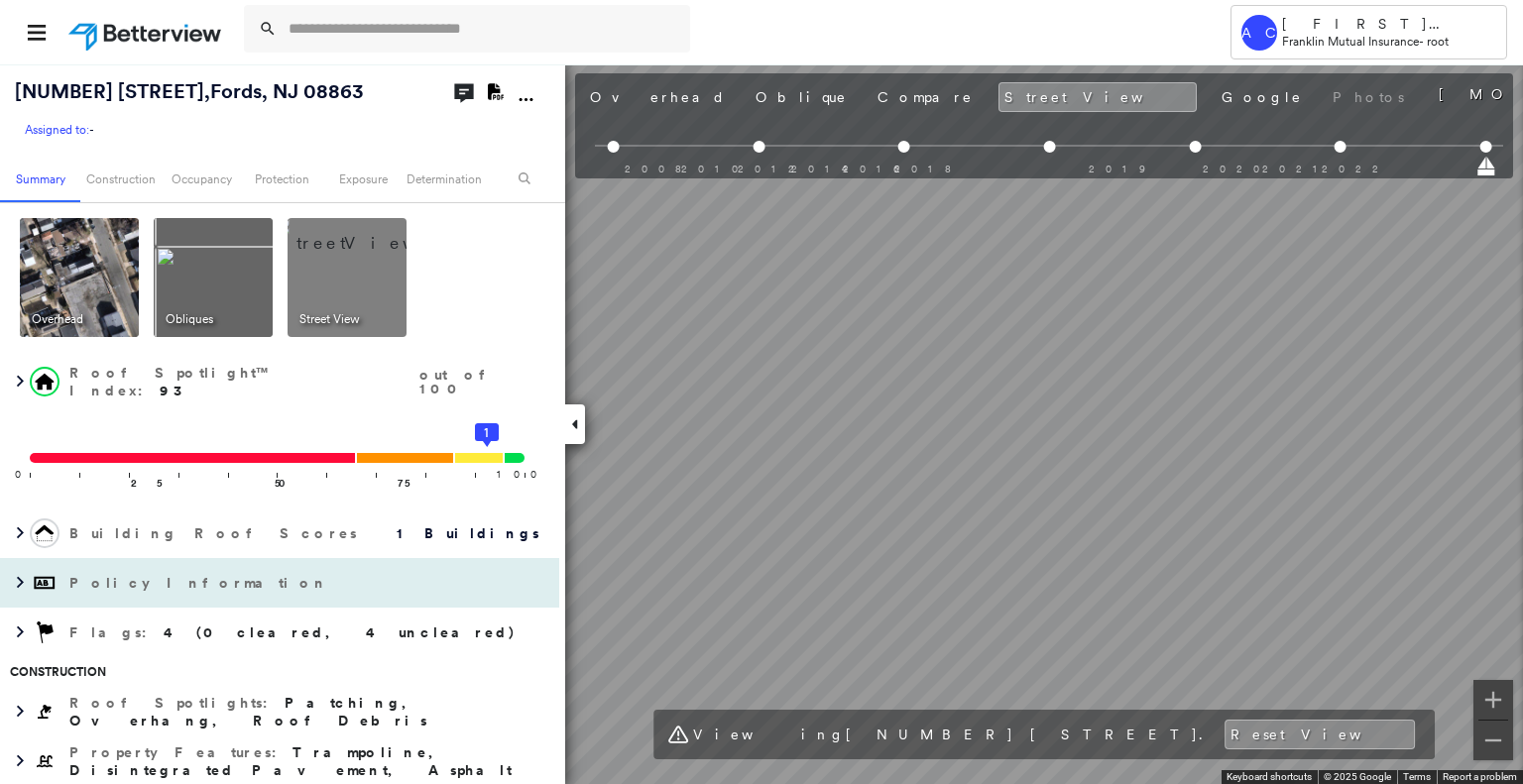 click on "11  Mary Ave ,  Fords, NJ 08863 Assigned to:  - Assigned to:  - Assigned to:  - Open Comments Download PDF Report Summary Construction Occupancy Protection Exposure Determination Overhead Obliques Street View Roof Spotlight™ Index :  93 out of 100 0 100 25 50 75 1 Building Roof Scores 1 Buildings Policy Information Flags :  4 (0 cleared, 4 uncleared) Construction Roof Spotlights :  Patching, Overhang, Roof Debris Property Features :  Trampoline, Disintegrated Pavement, Asphalt Roof Size & Shape :  1 building  - Gable | Asphalt Shingle BuildZoom - Building Permit Data and Analysis Occupancy Place Detail Protection Exposure FEMA Risk Index Wind Additional Perils Tree Fall Risk:  Present   Determination Flags :  4 (0 cleared, 4 uncleared) Uncleared Flags (4) Cleared Flags  (0) Trampoline Flagged 07/14/25 Clear LOW Low Priority Flagged 07/14/25 Clear Tree Overhang Flagged 07/14/25 Clear DAMG Damage Flagged 07/14/25 Clear Action Taken New Entry History Quote/New Business Terms & Conditions Added ACV Endorsement" at bounding box center [762, 423] 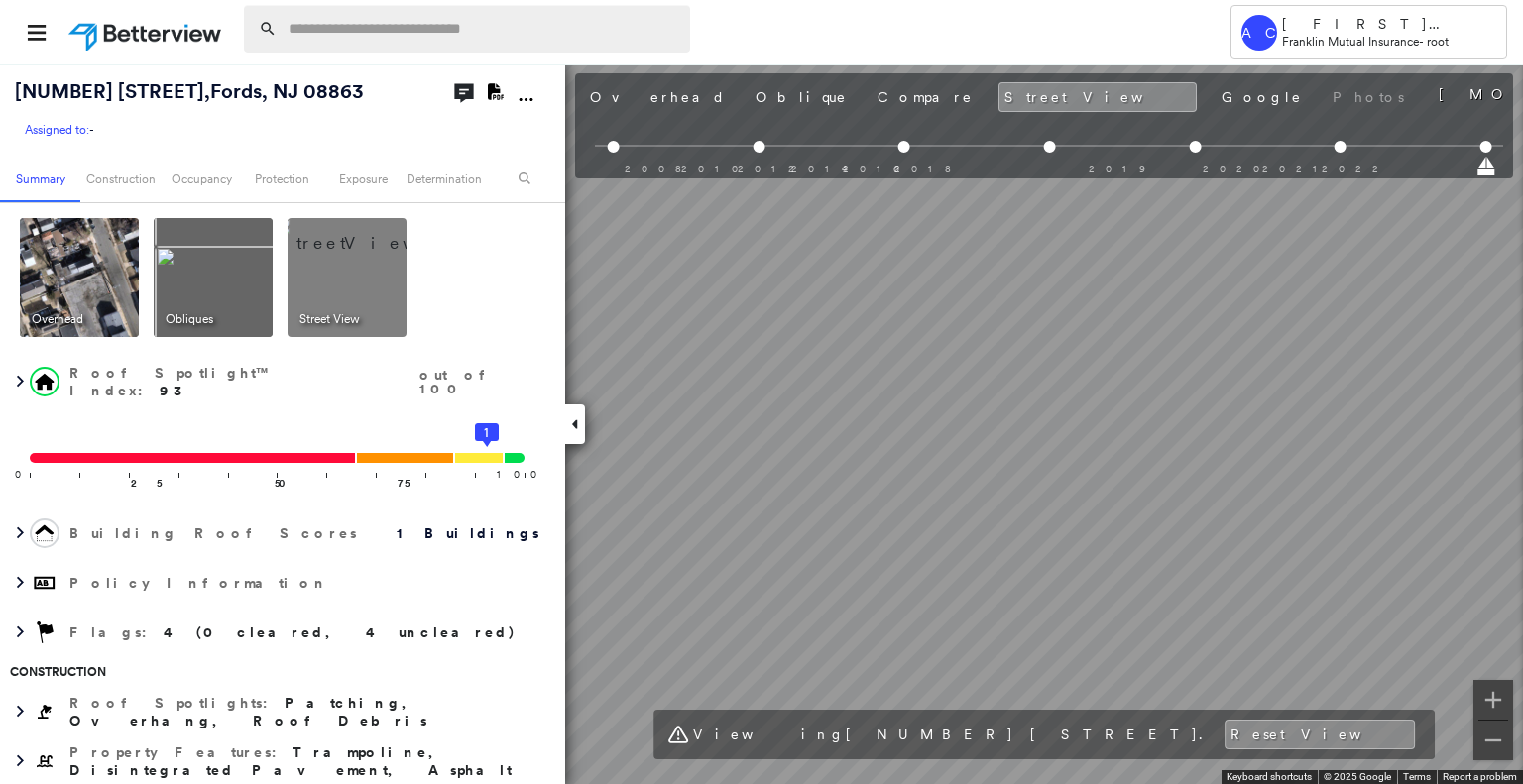 click at bounding box center (483, 29) 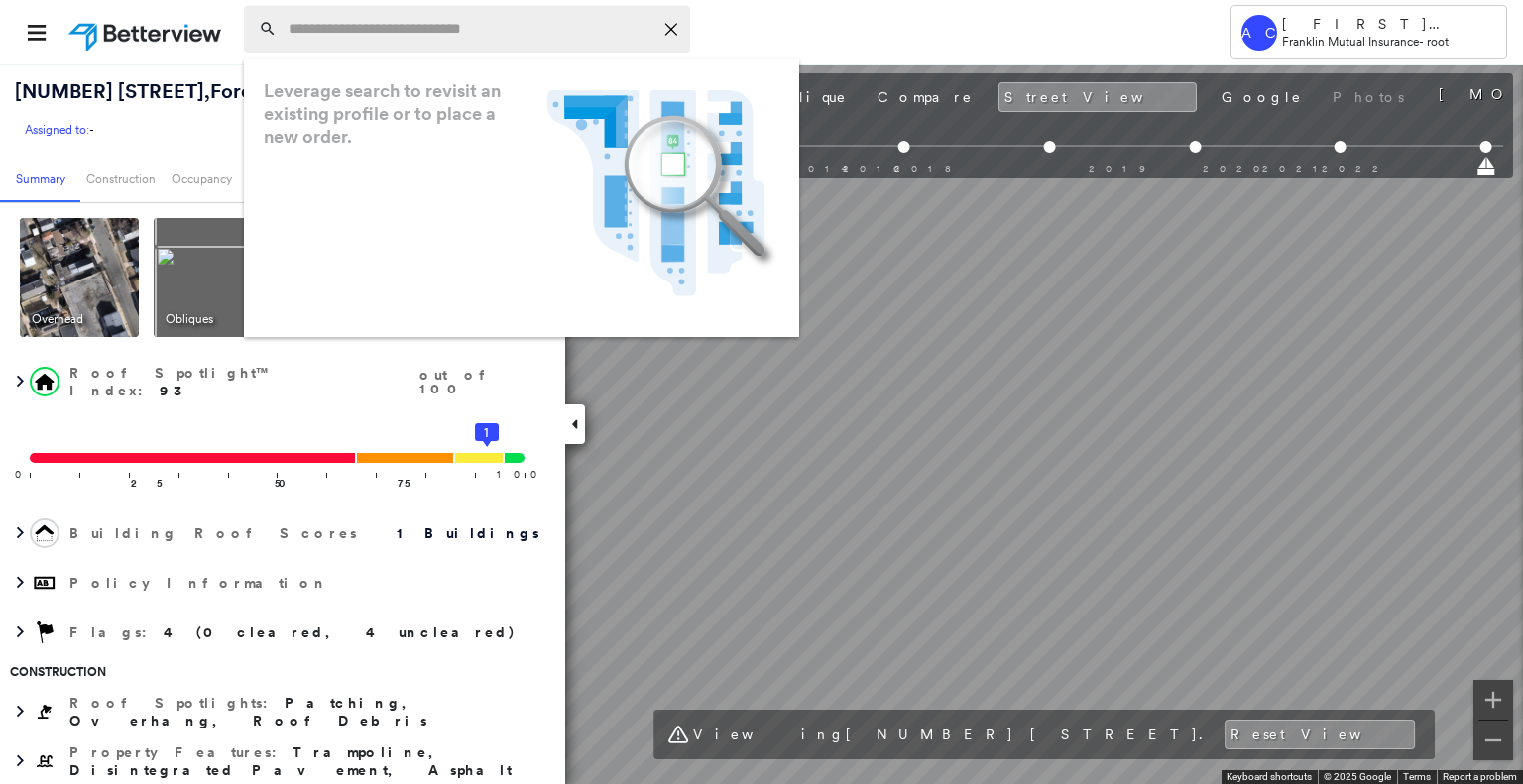 paste on "**********" 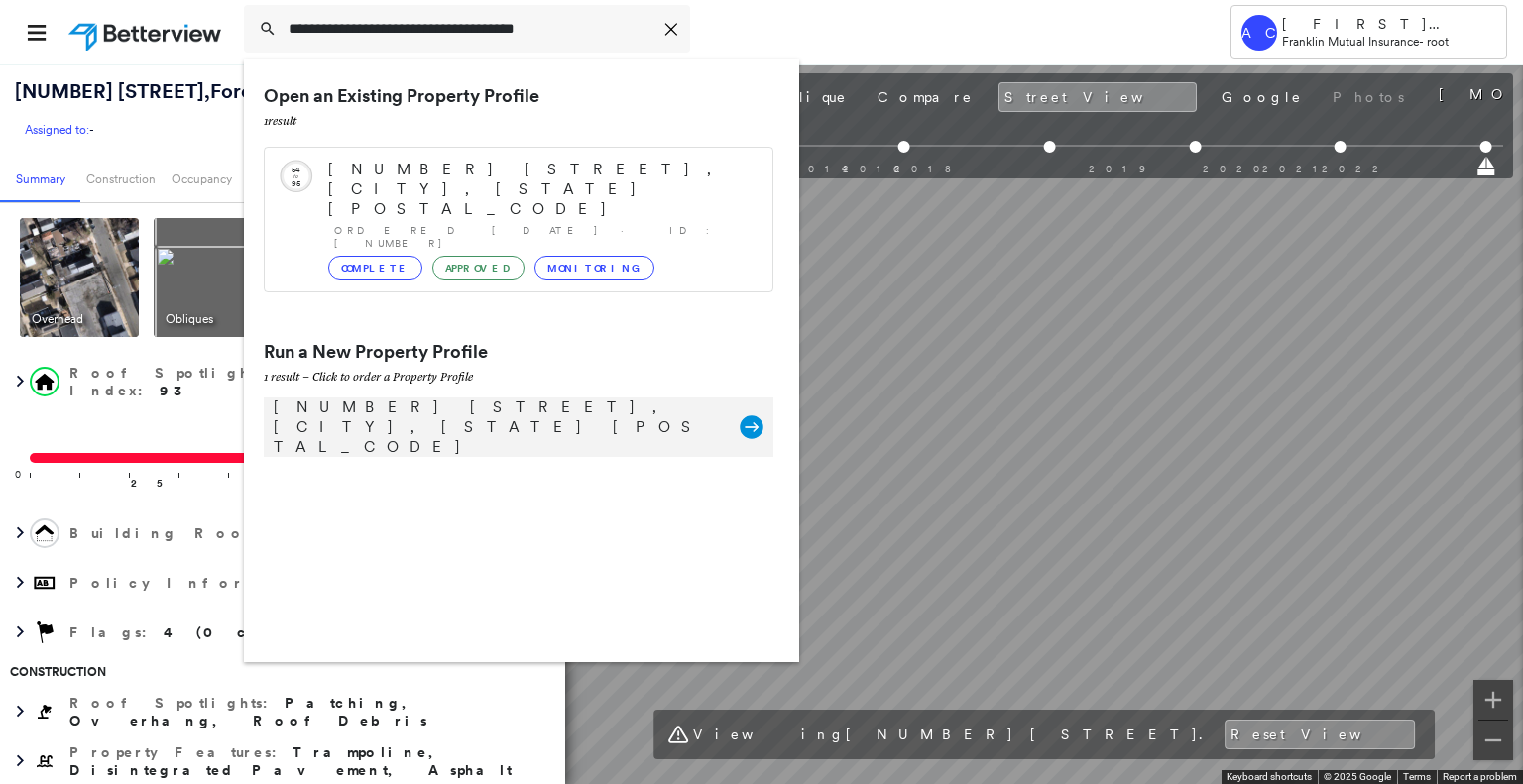 type on "**********" 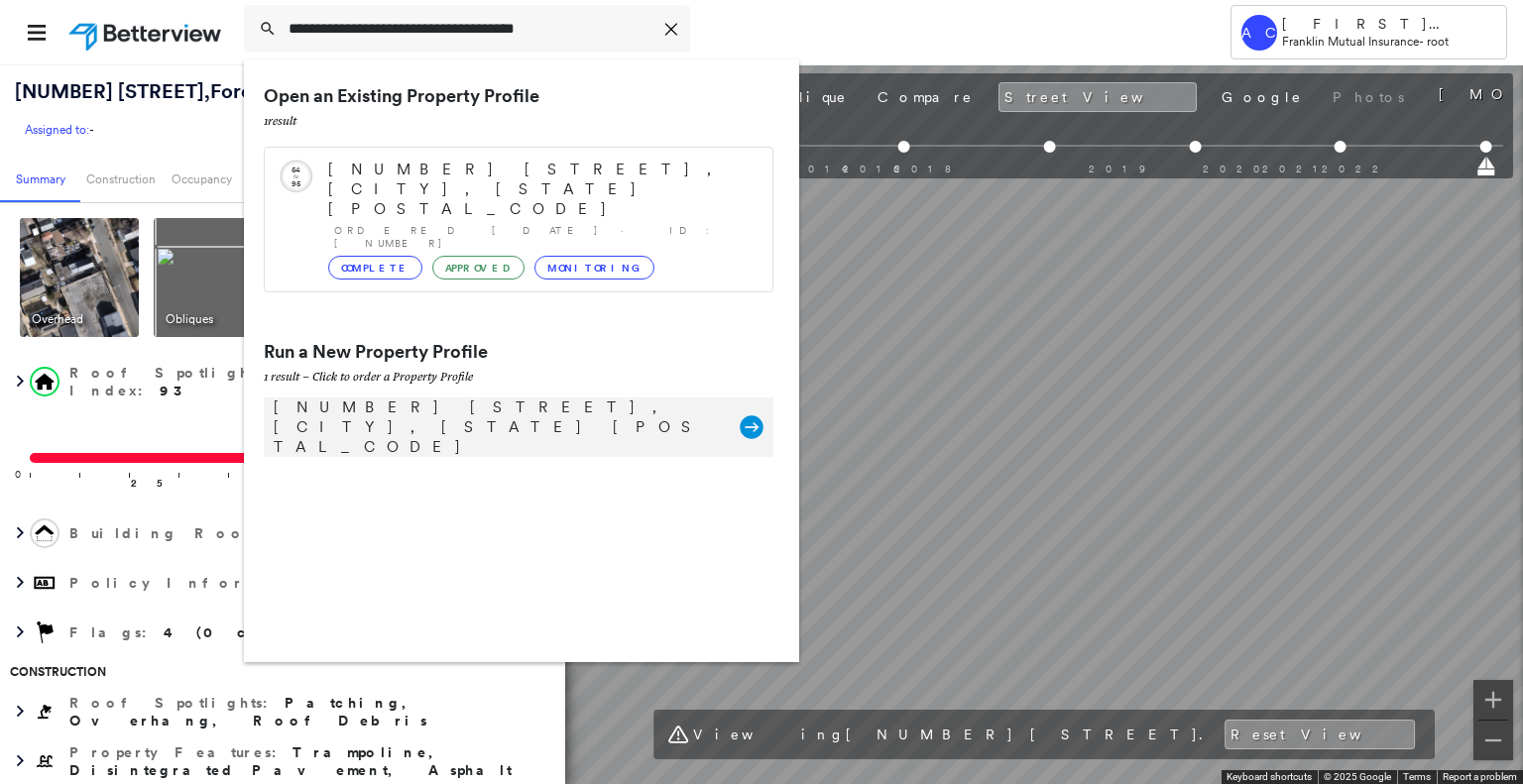 click on "9 Valencia Isle Dr, Lake Hopatcong, NJ 07849" at bounding box center [497, 427] 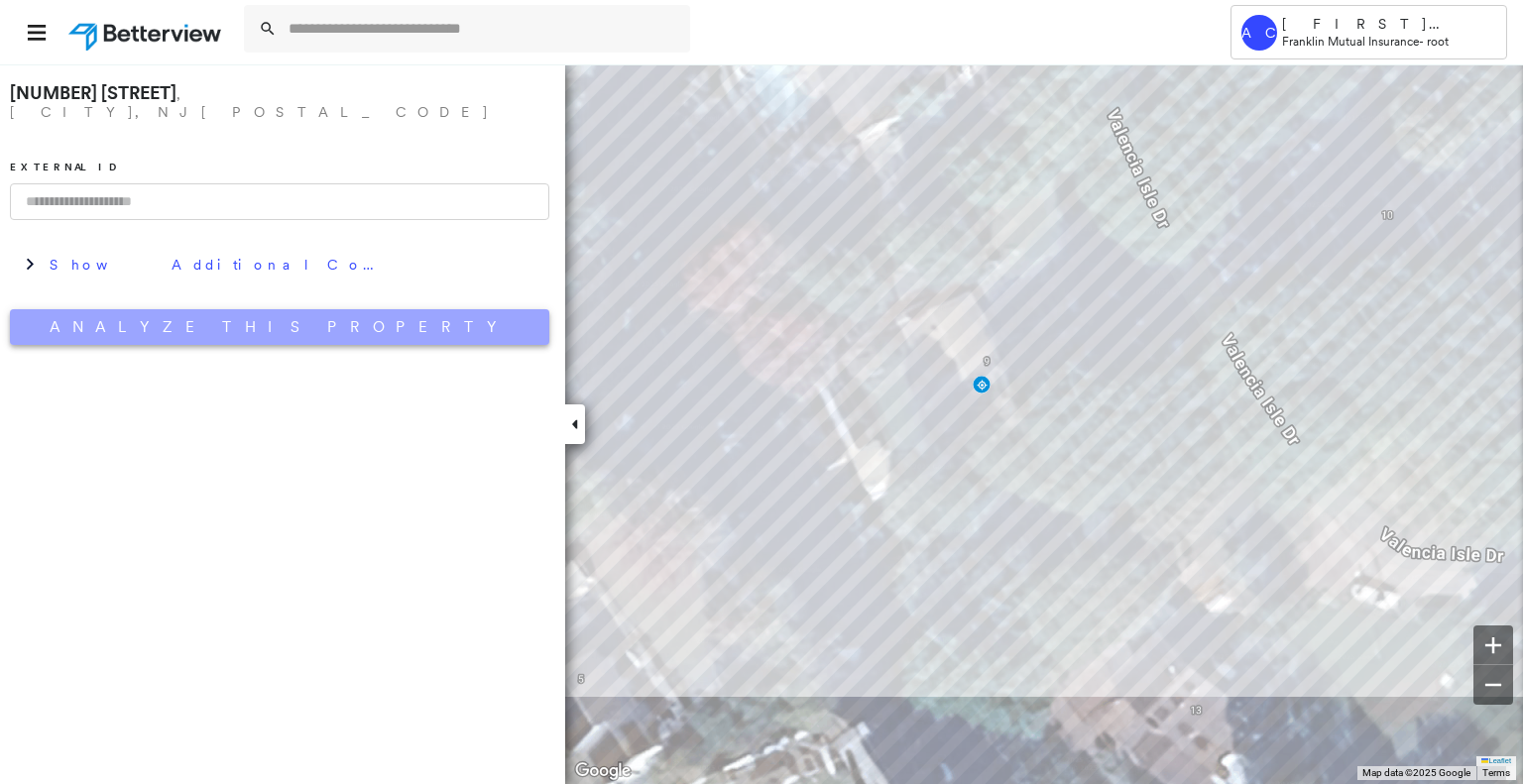 click on "Analyze This Property" at bounding box center (280, 327) 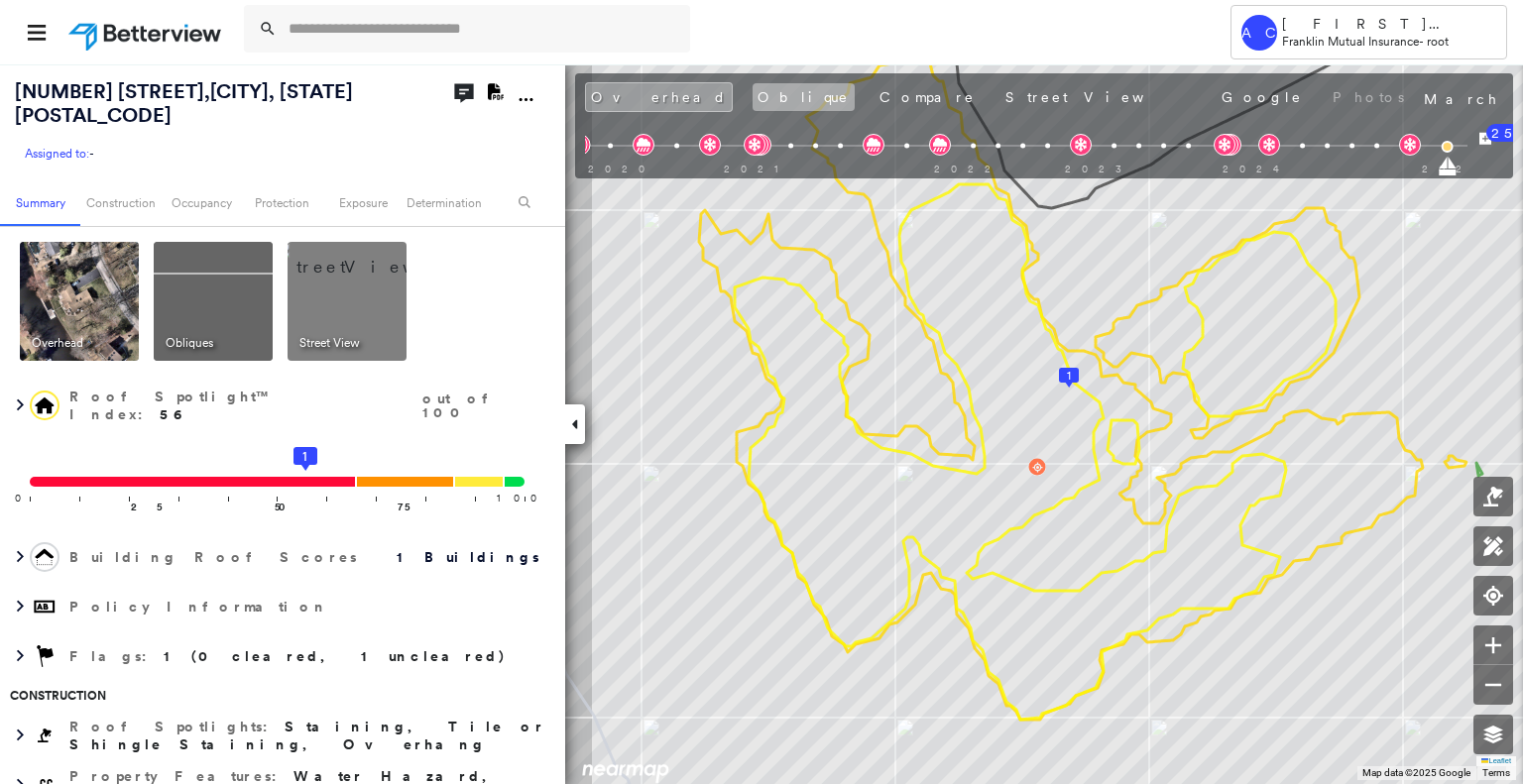 click on "Oblique" at bounding box center [803, 97] 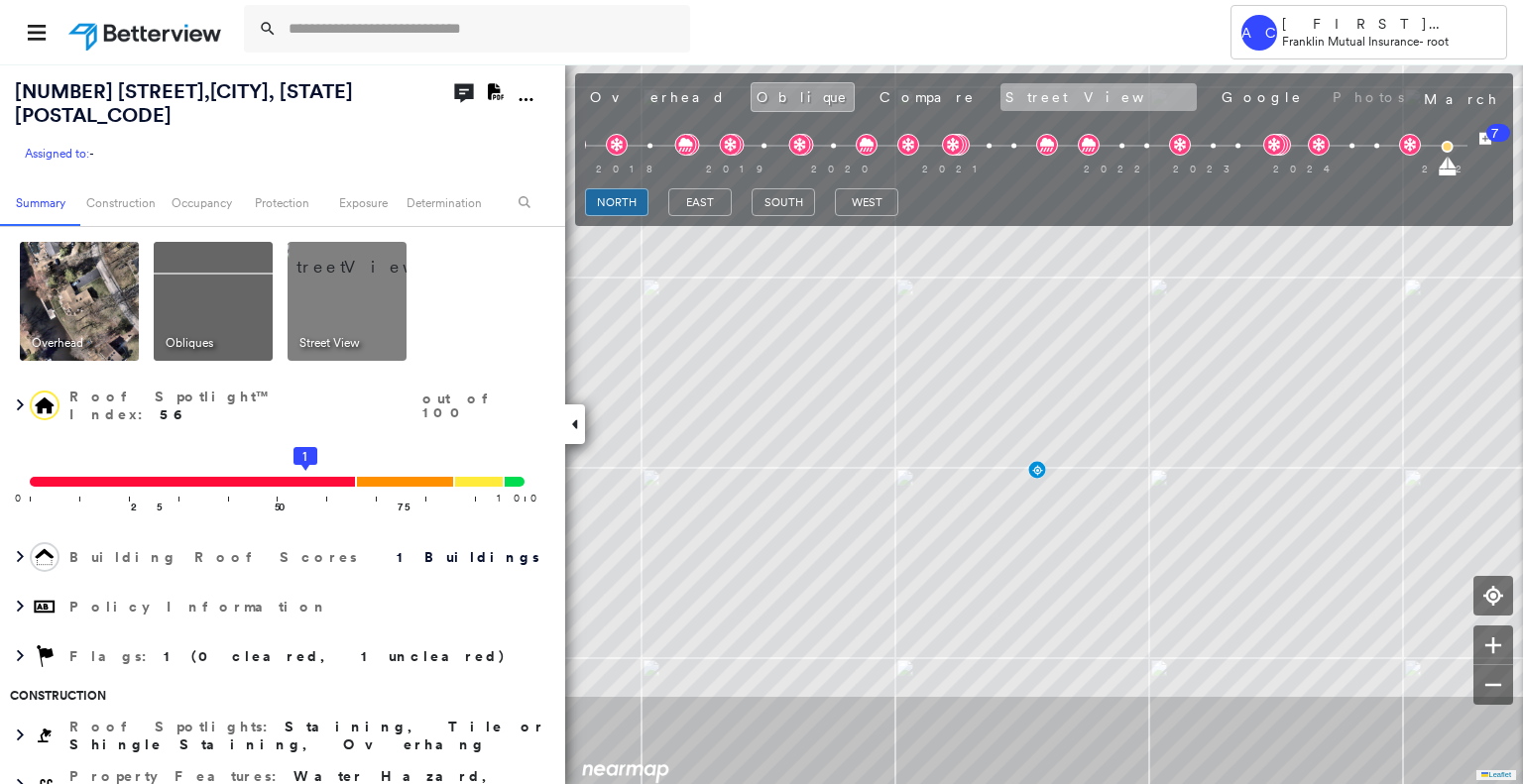 click on "Street View" at bounding box center (1099, 97) 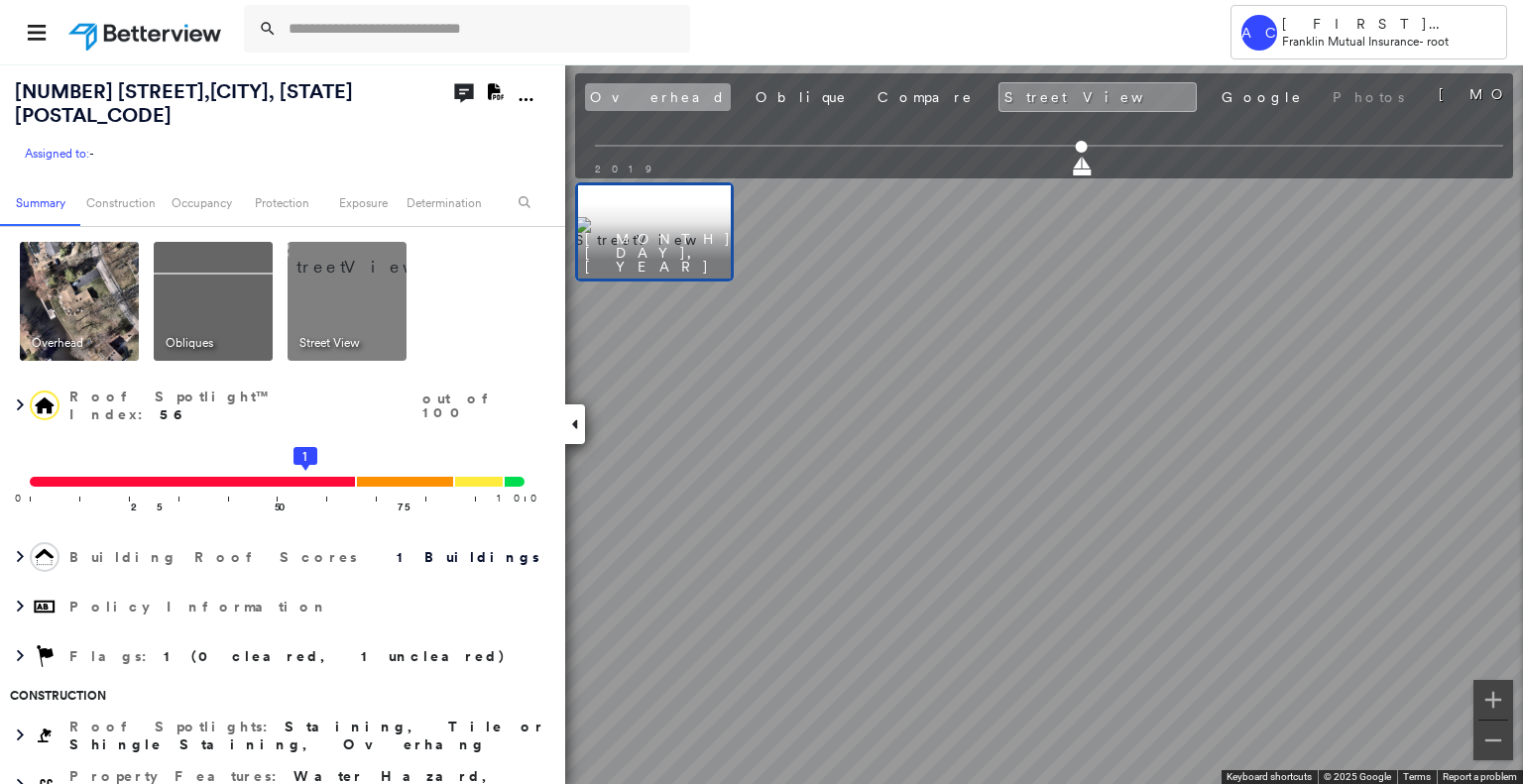 click on "Overhead" at bounding box center (657, 97) 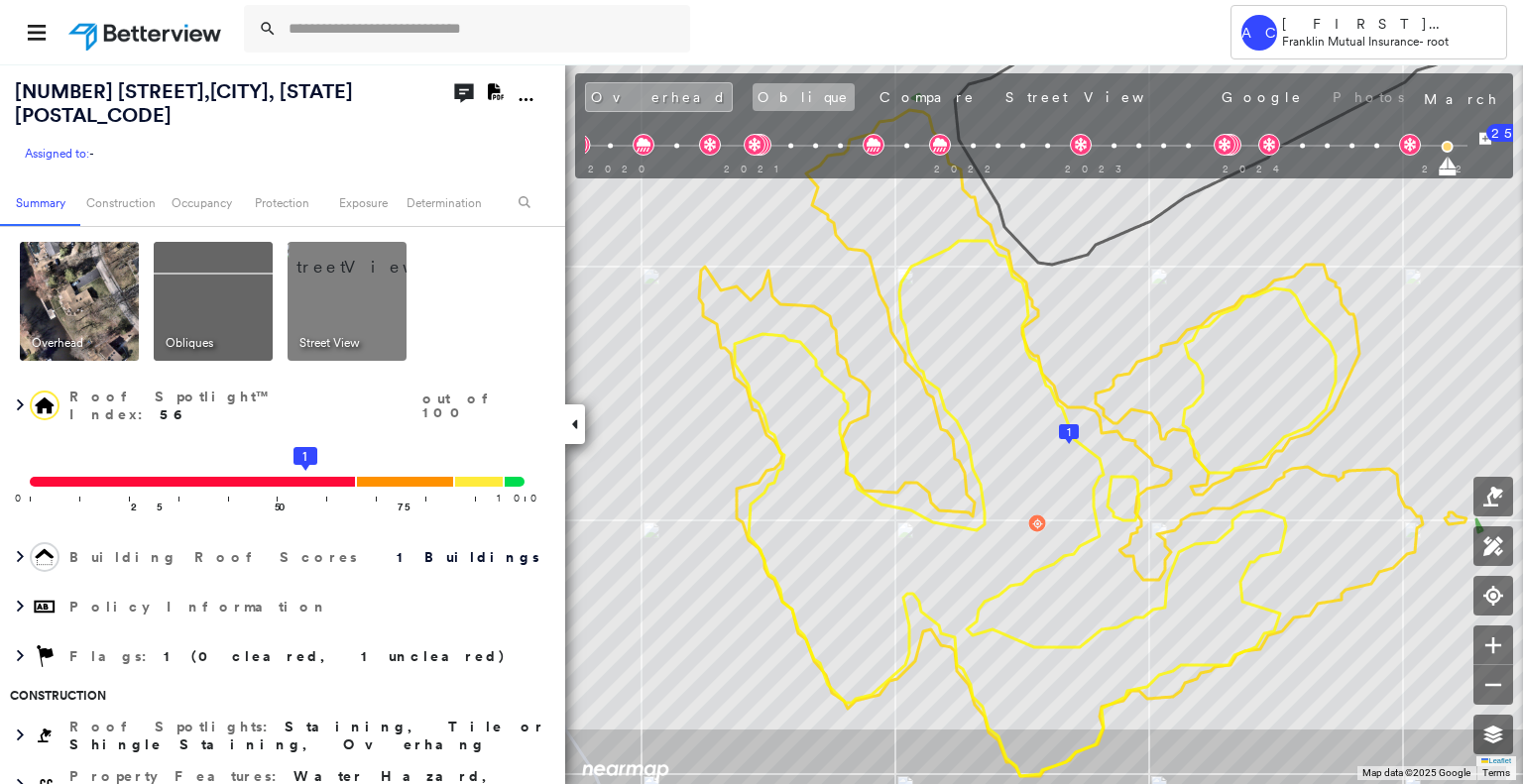 click on "Oblique" at bounding box center [803, 97] 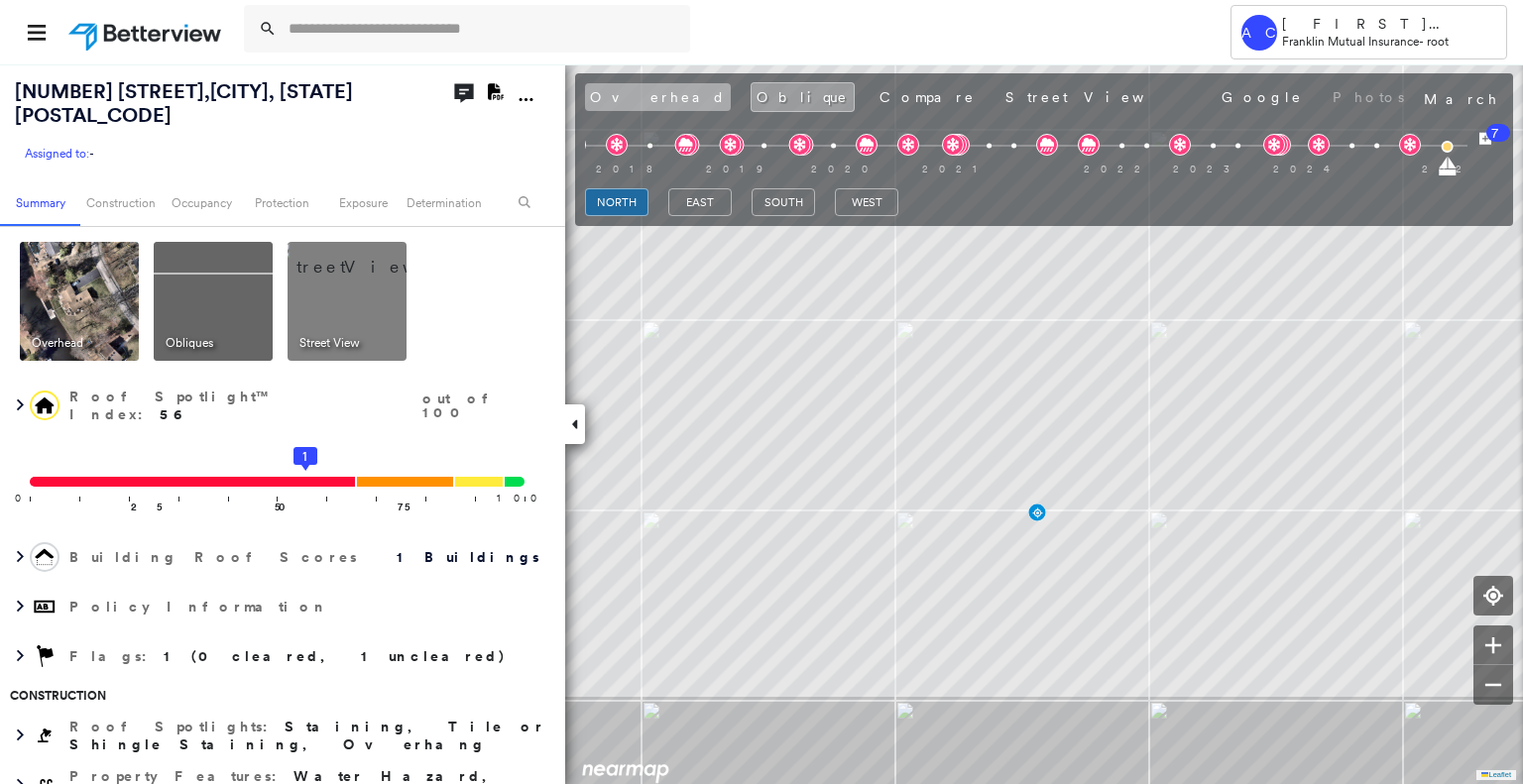 click on "Overhead" at bounding box center [657, 97] 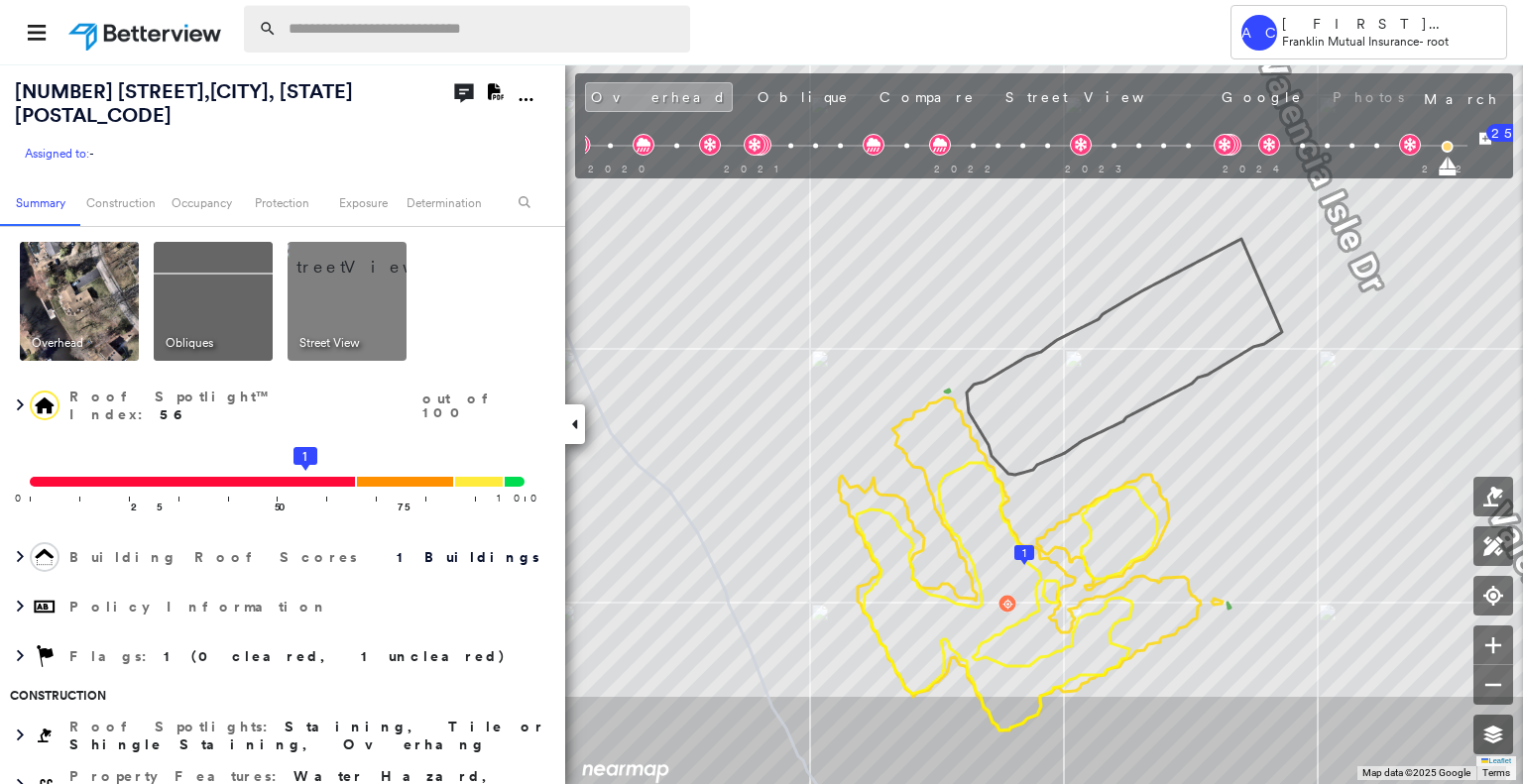 click at bounding box center [483, 29] 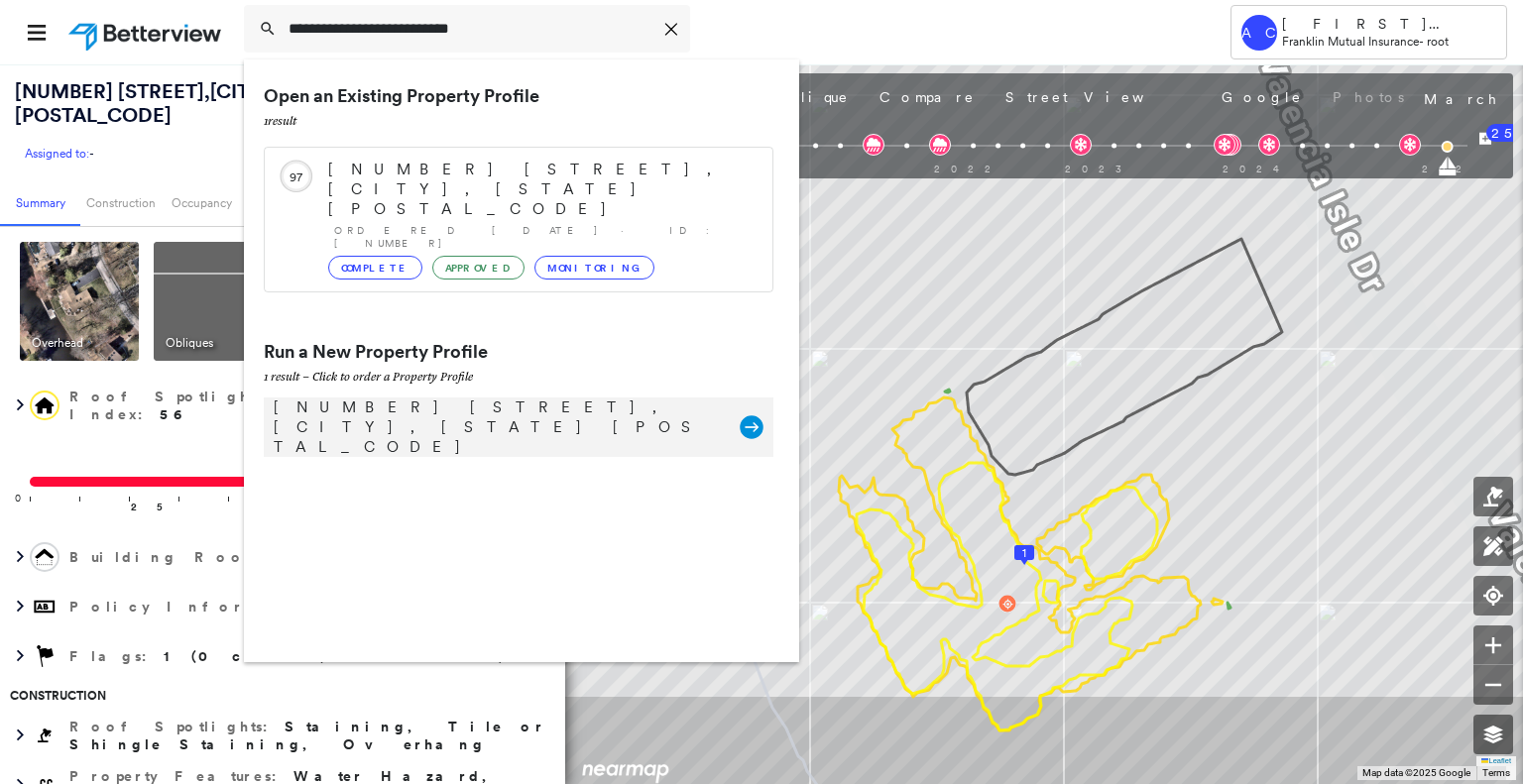 type on "**********" 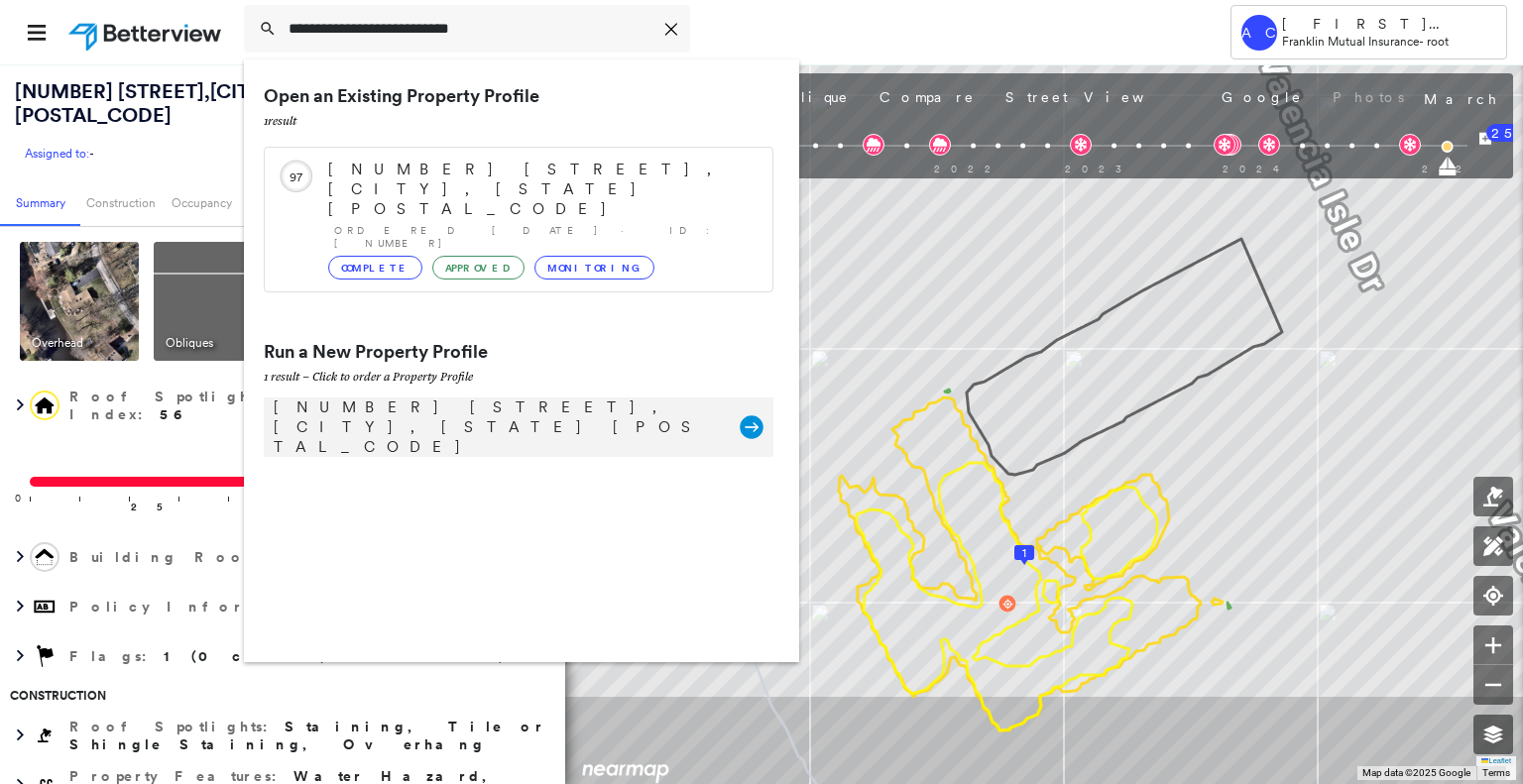 click on "38 Chatham Dr, Voorhees, NJ 08043" at bounding box center (497, 427) 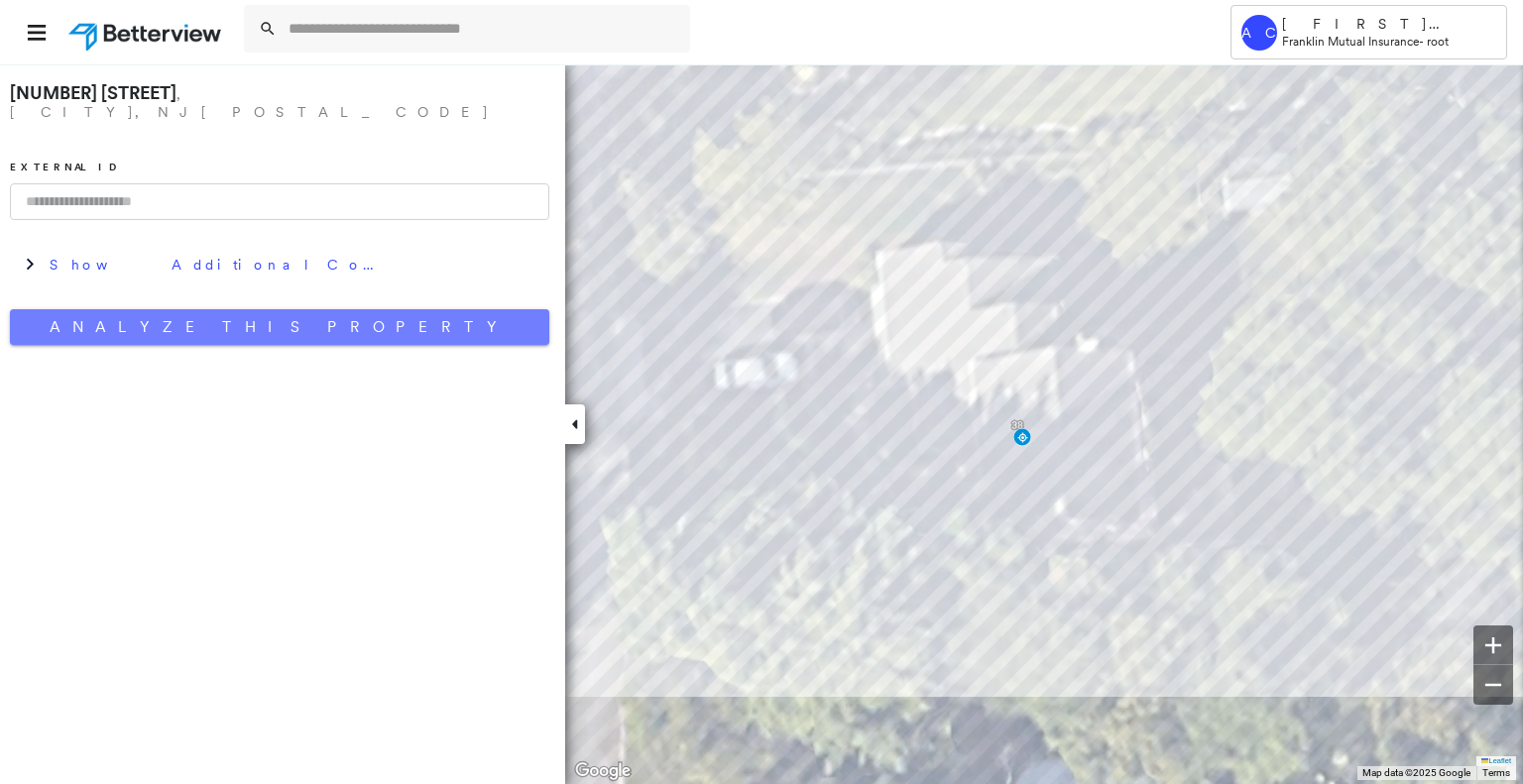 click on "Analyze This Property" at bounding box center [280, 327] 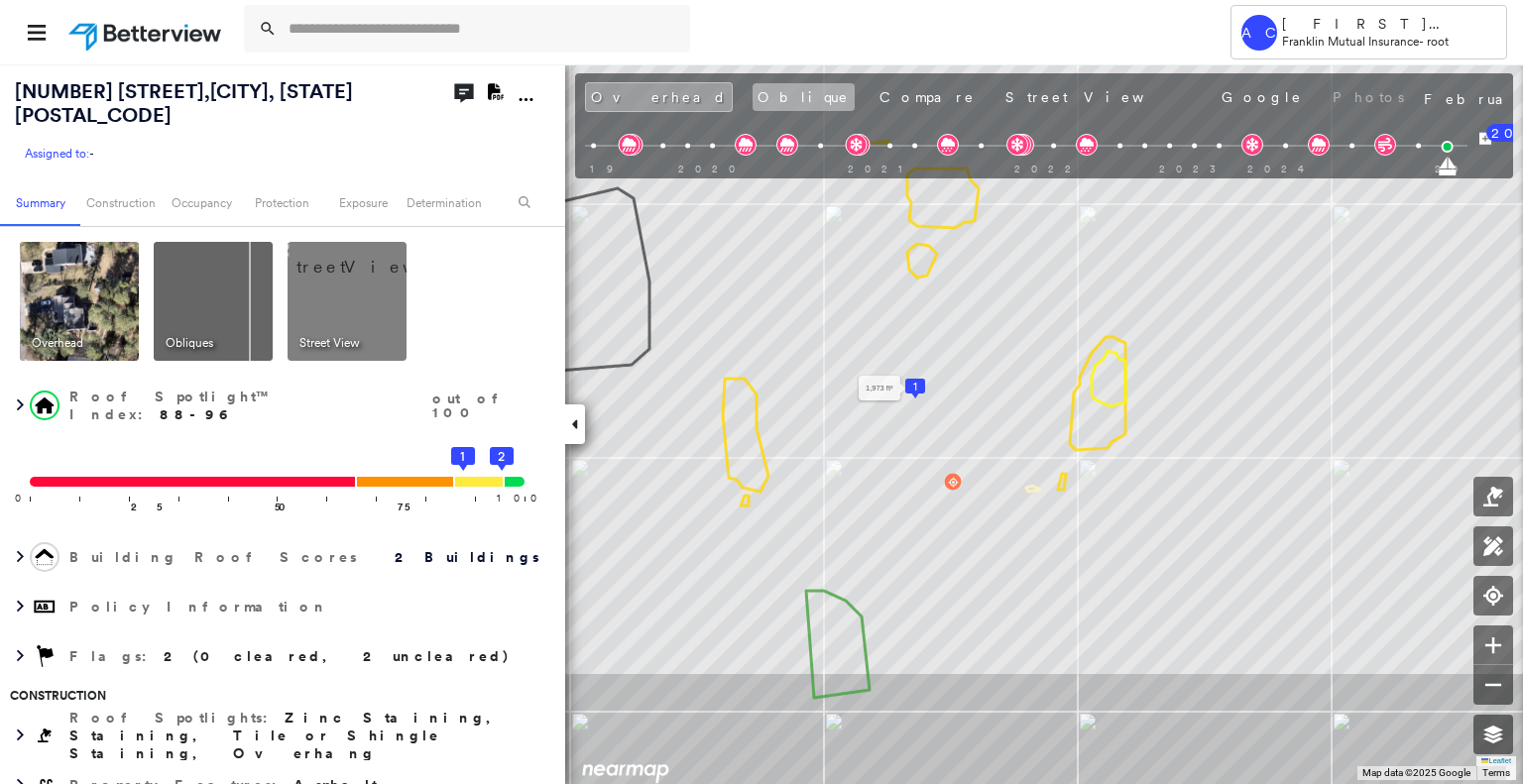 click on "Oblique" at bounding box center [803, 97] 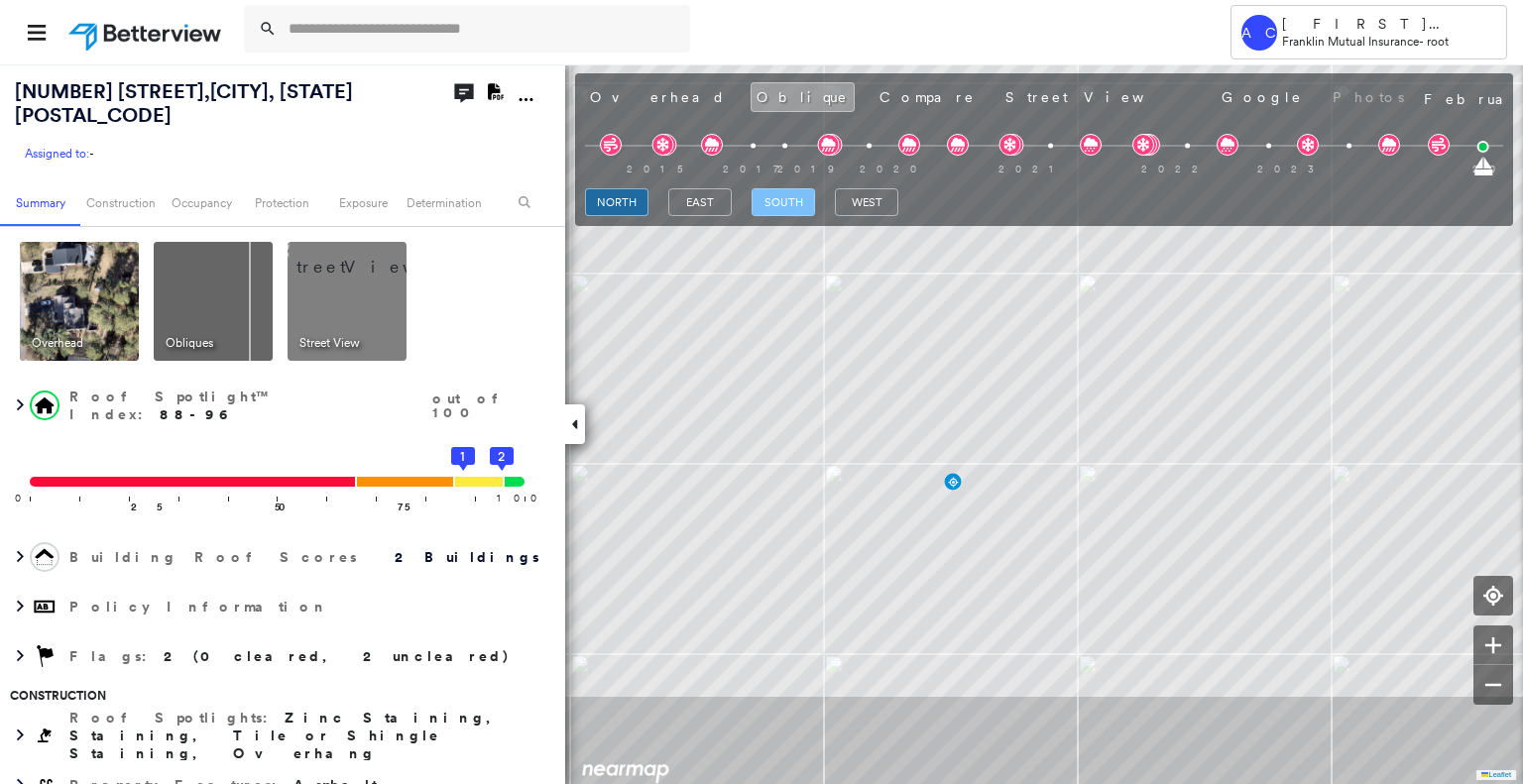 click on "south" at bounding box center (783, 202) 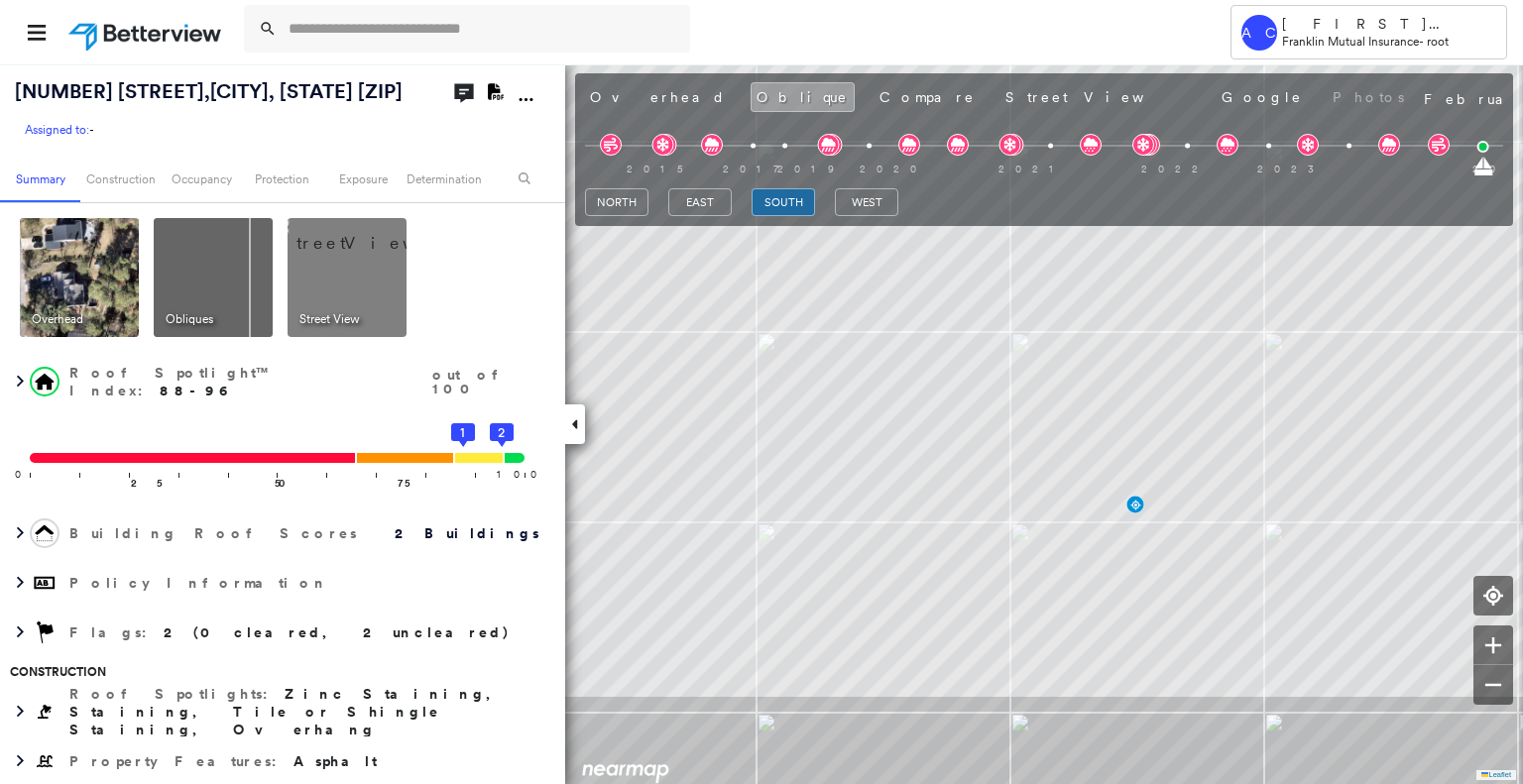 scroll, scrollTop: 0, scrollLeft: 0, axis: both 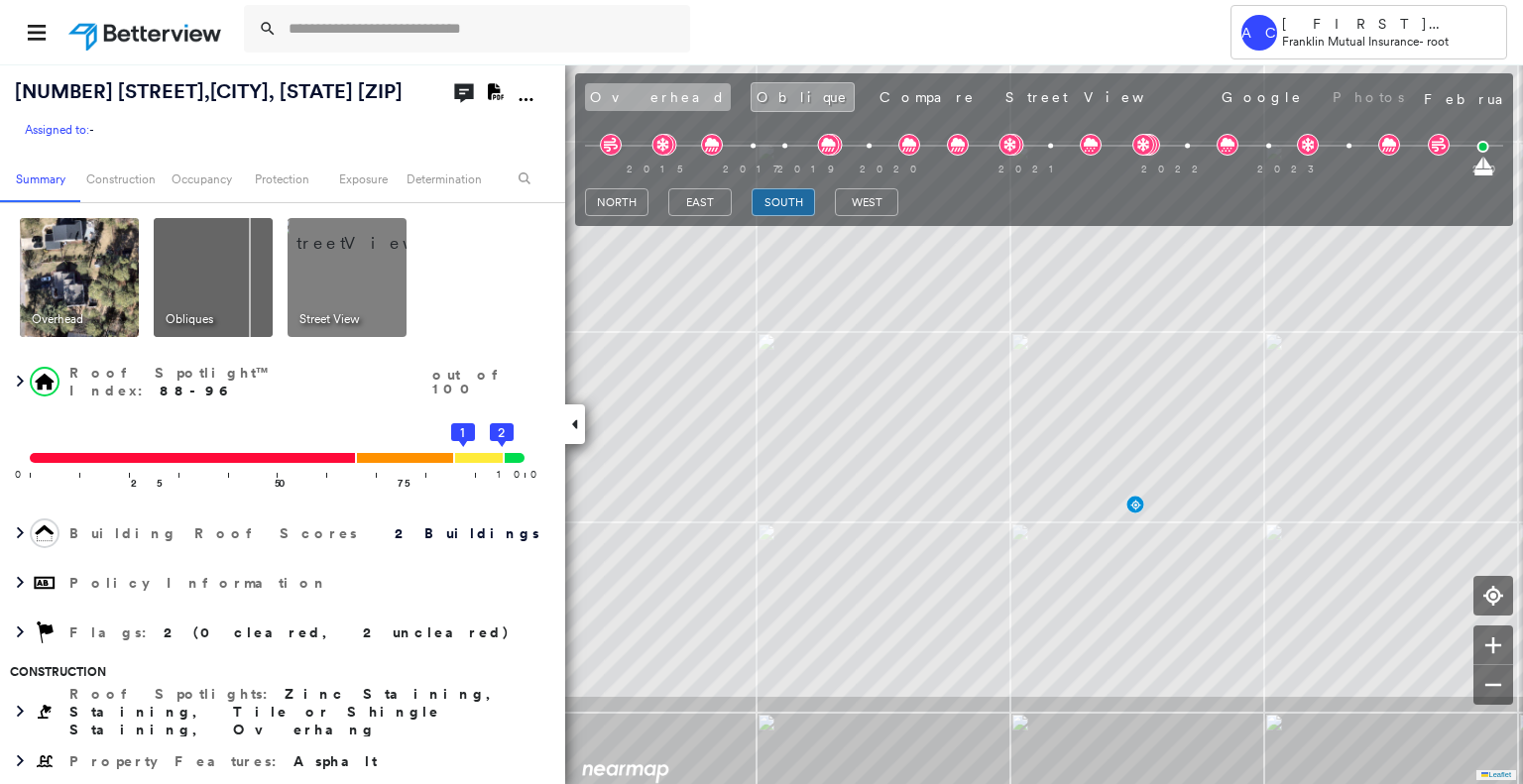 click on "Overhead" at bounding box center (657, 97) 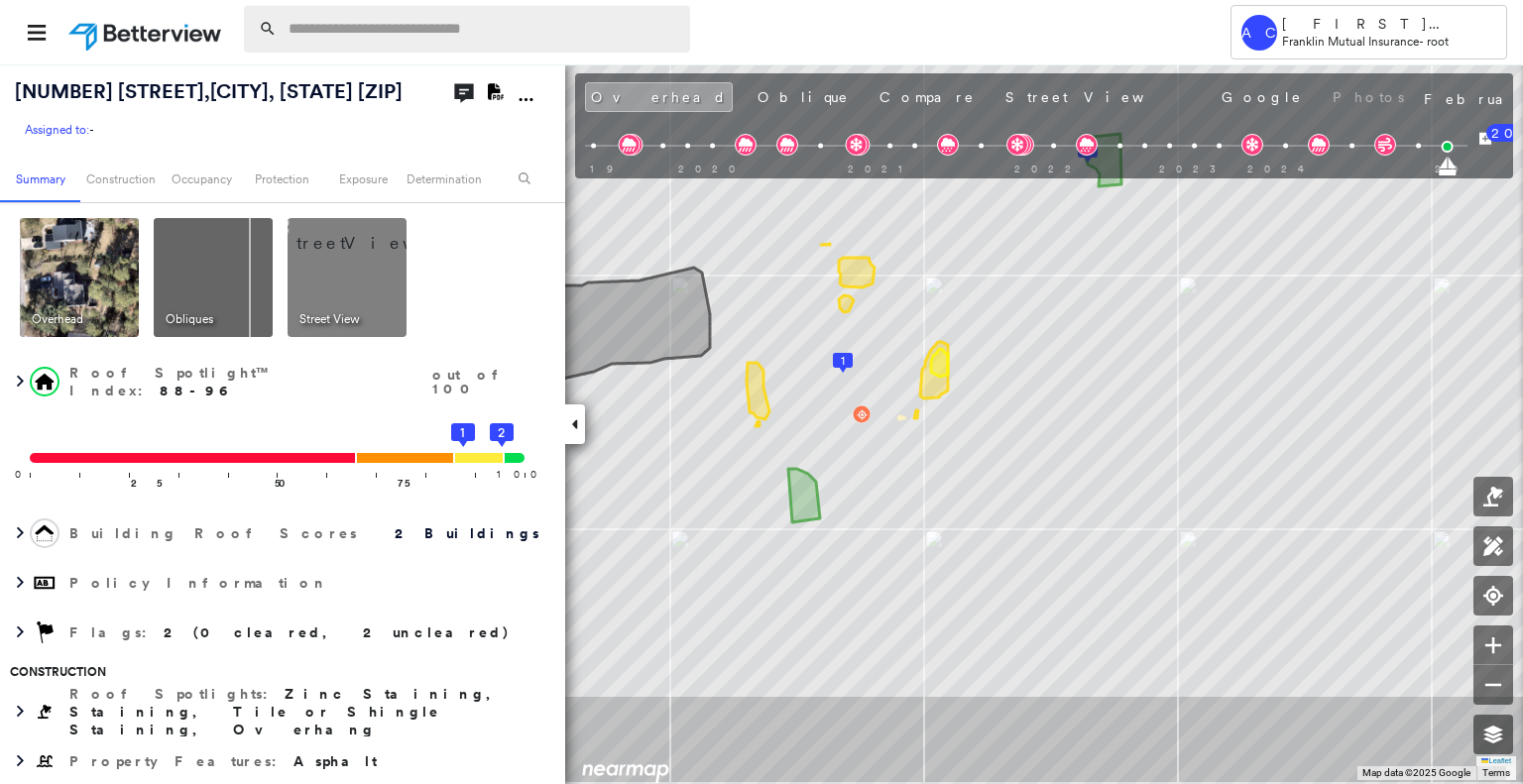 click at bounding box center (483, 29) 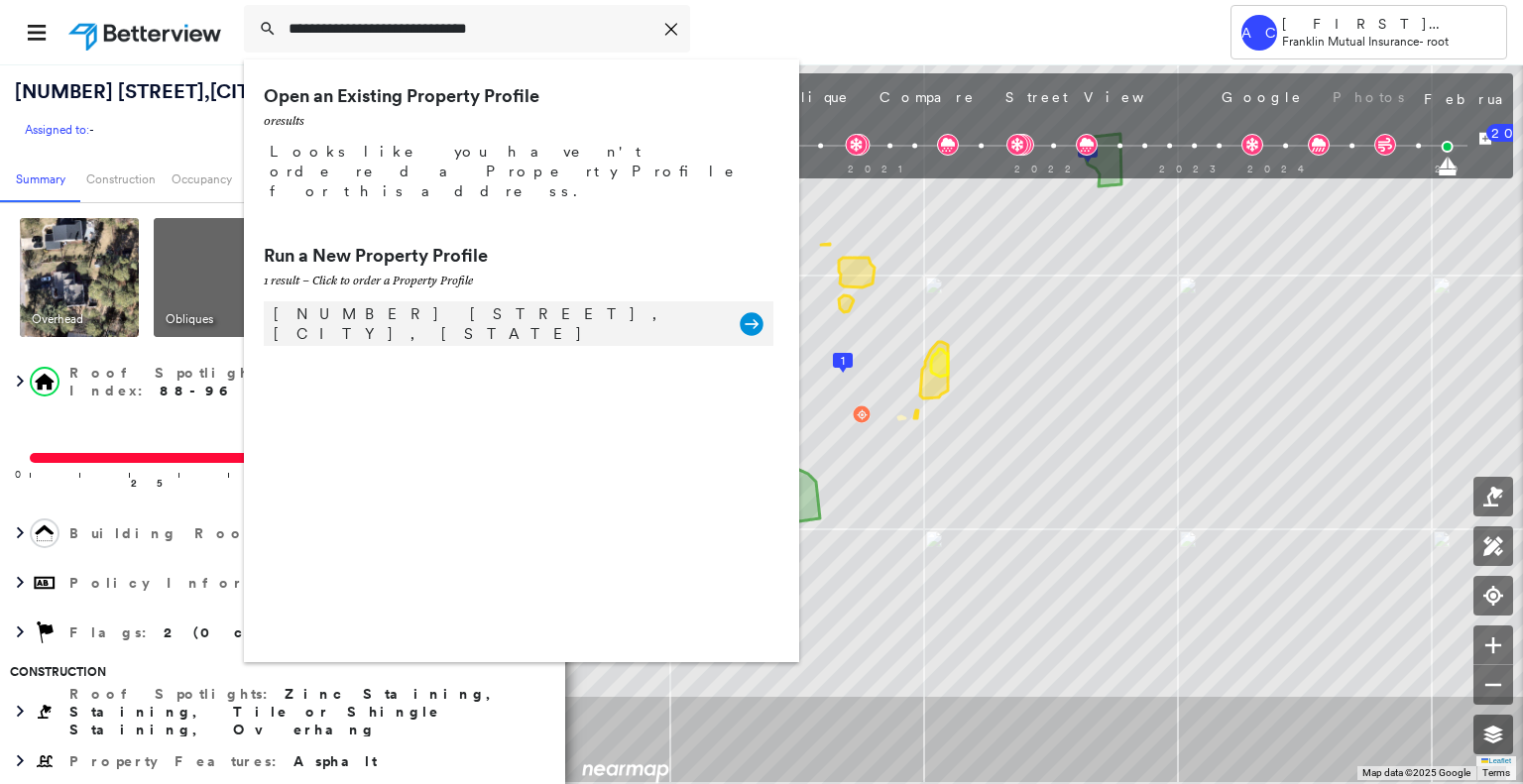 type on "**********" 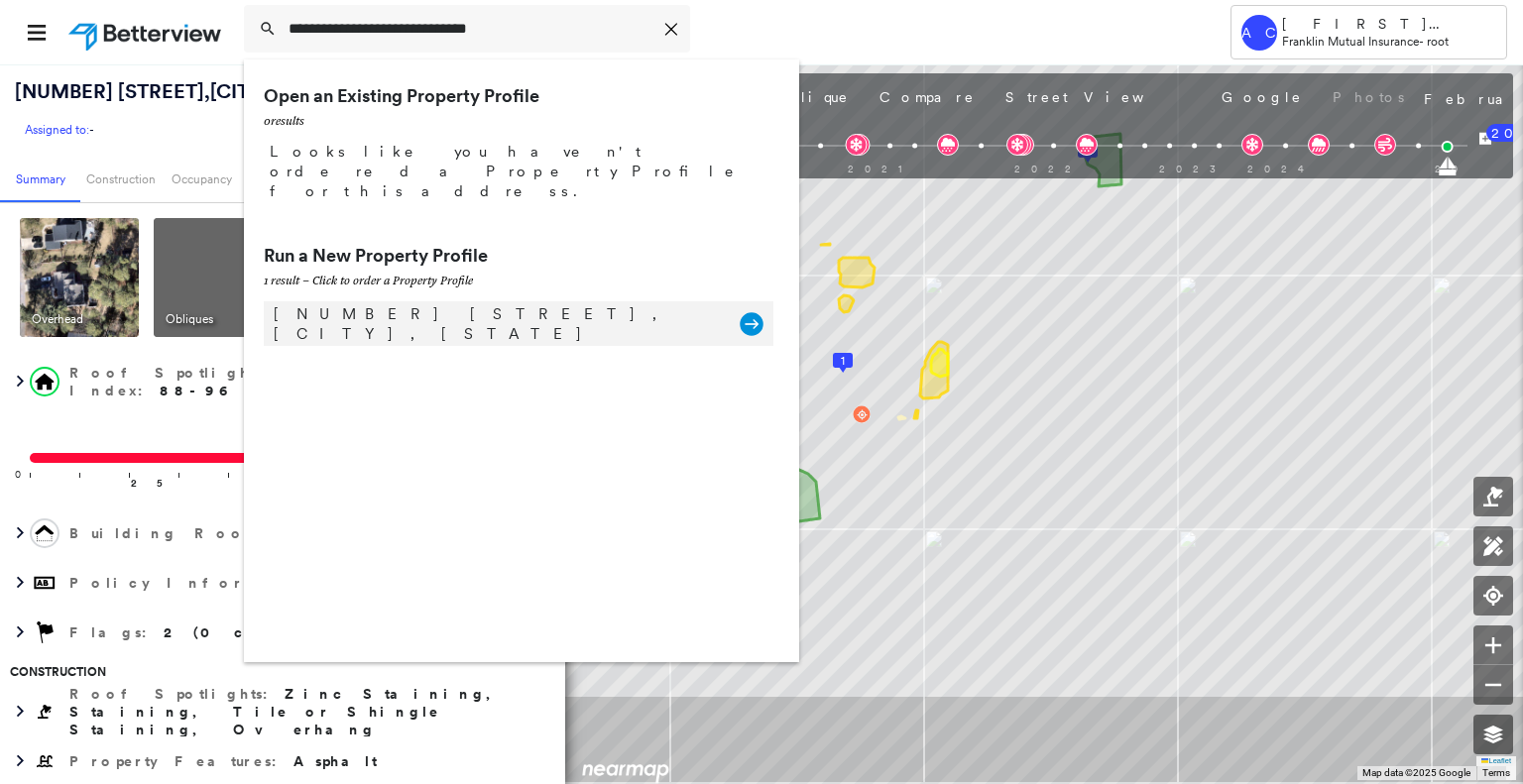 click on "1263 Sunrise Ave, Vineland, NJ 08360" at bounding box center [497, 324] 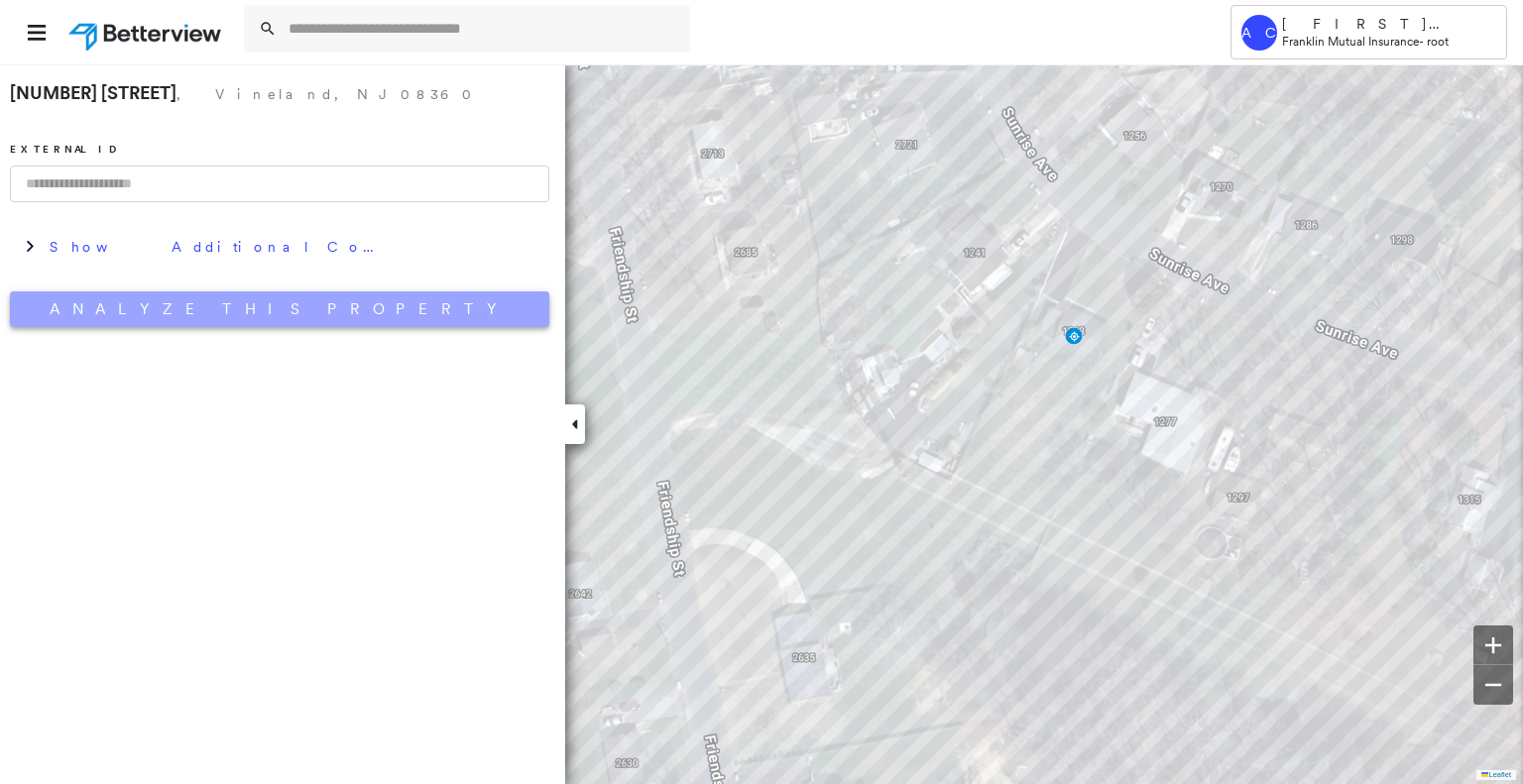 click on "Analyze This Property" at bounding box center [280, 309] 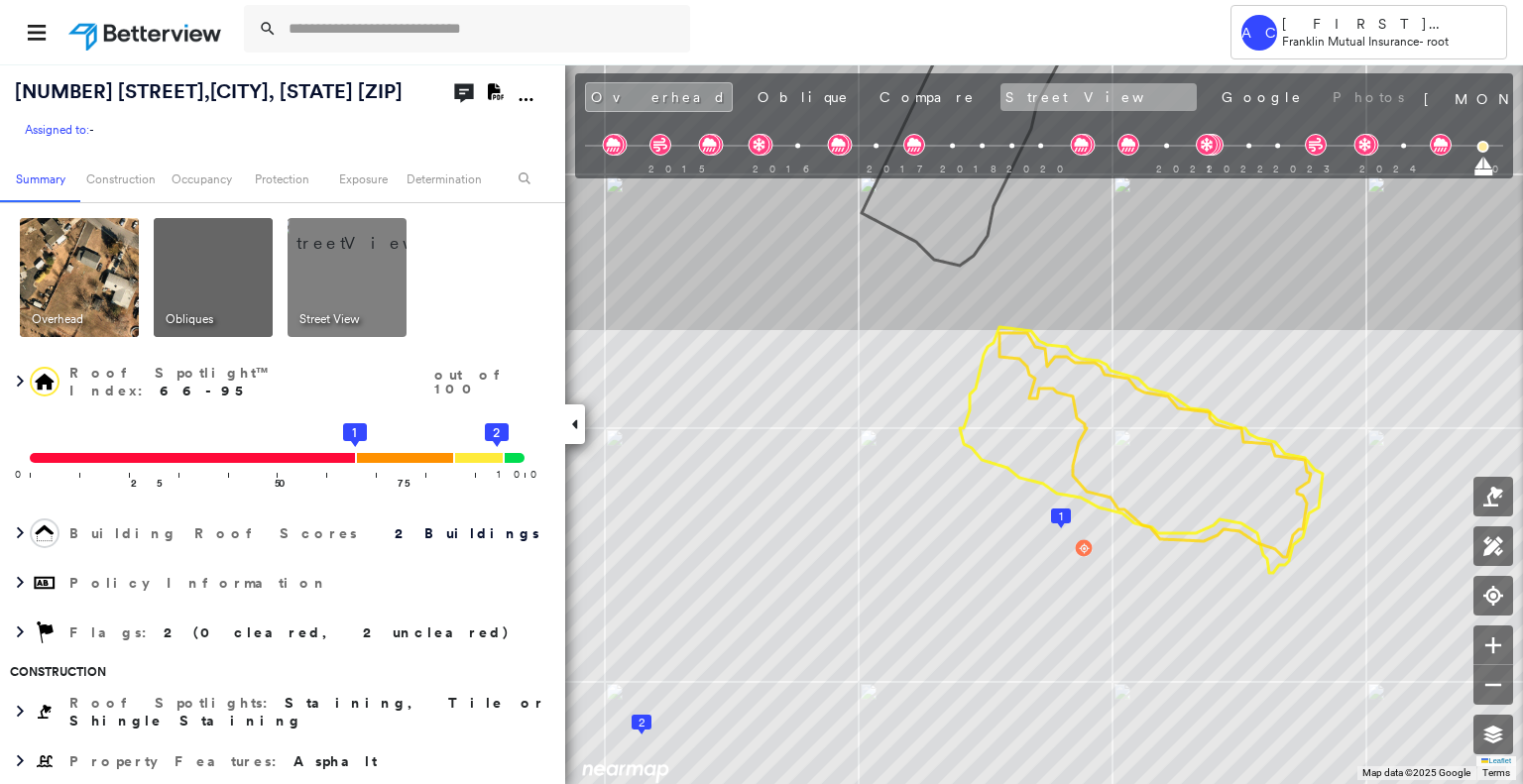 click on "Street View" at bounding box center [1099, 97] 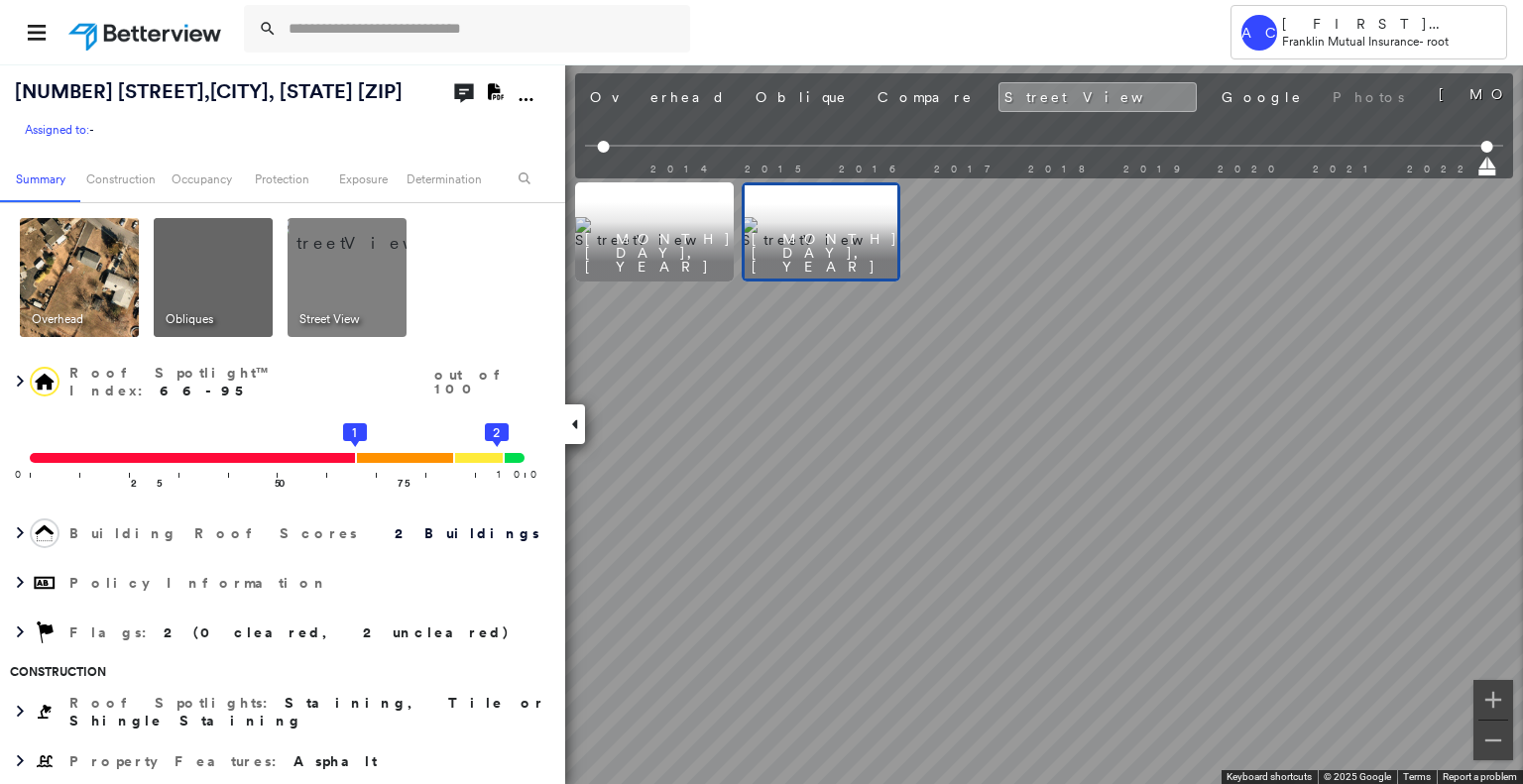 click on "Overhead Oblique Compare Street View Google Photos" at bounding box center (996, 97) 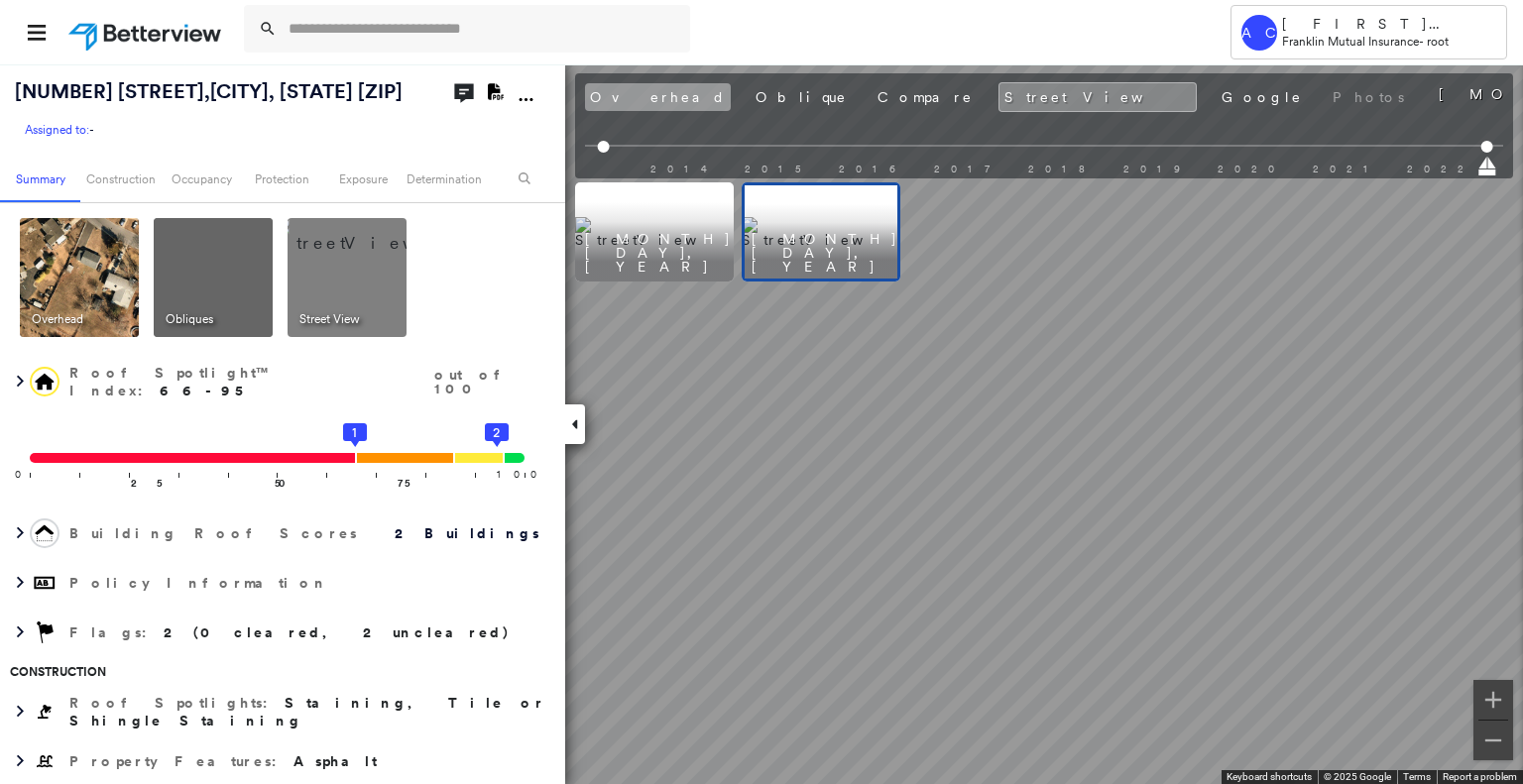 click on "Overhead" at bounding box center [657, 97] 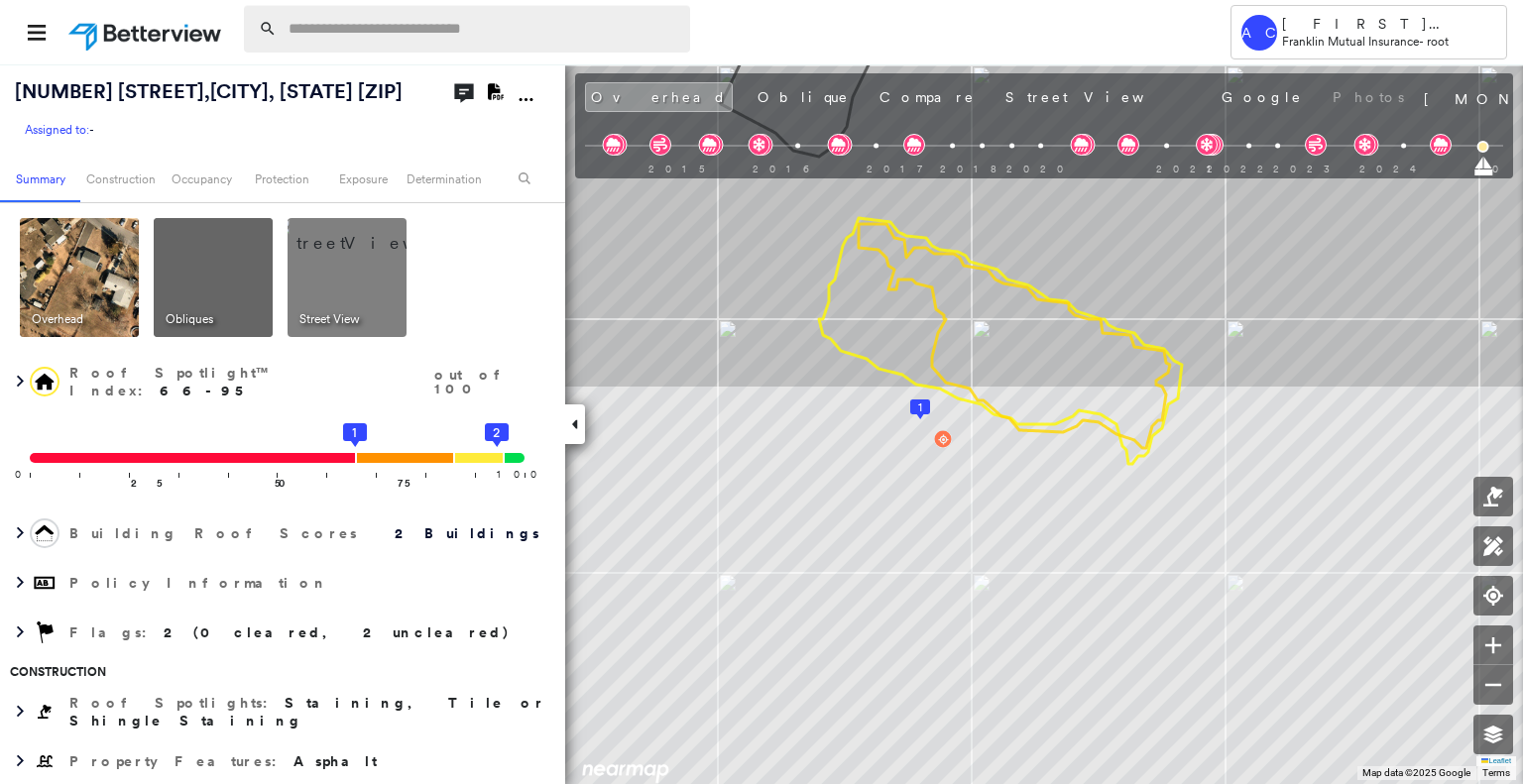 click at bounding box center (483, 29) 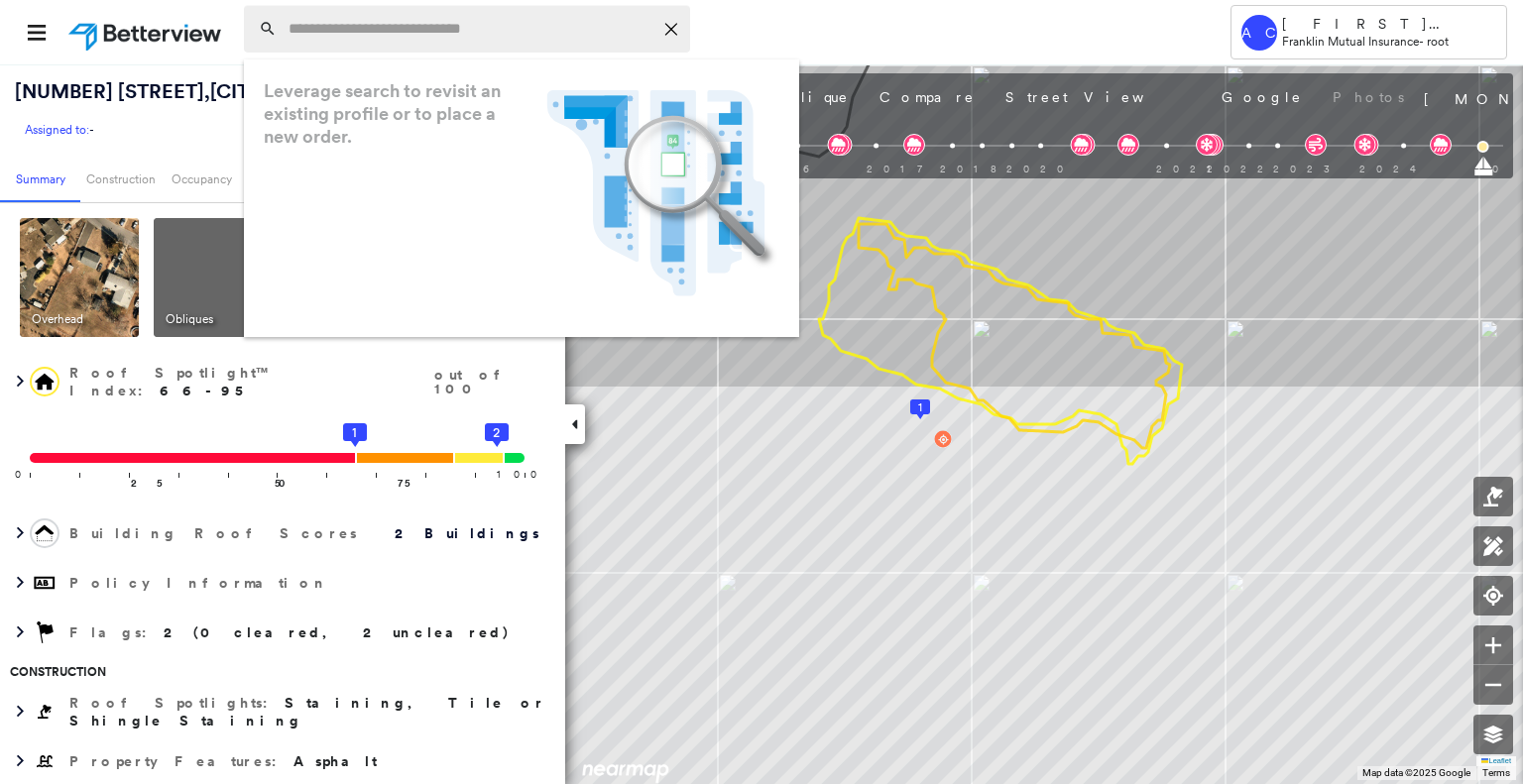 paste on "**********" 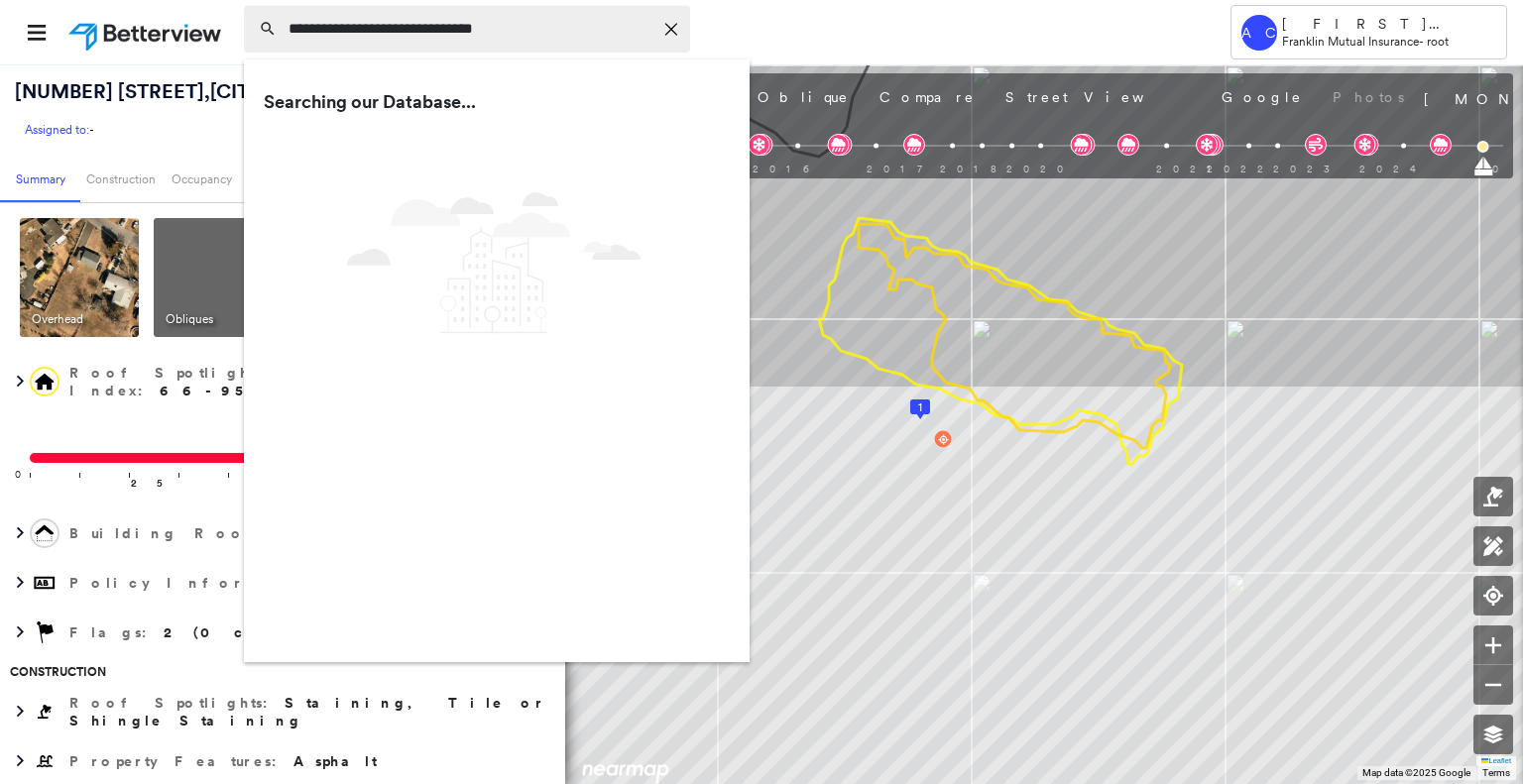 type on "**********" 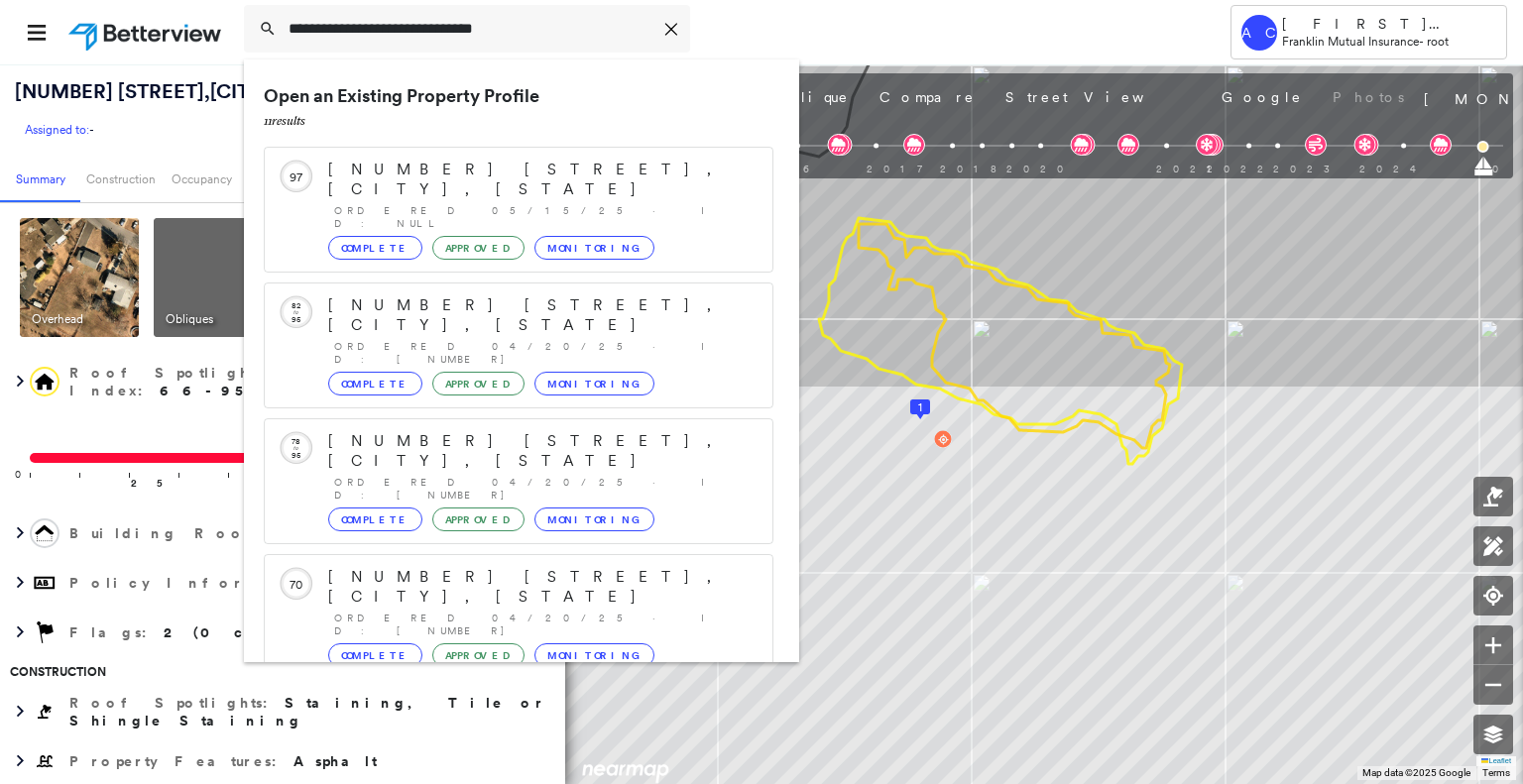 scroll, scrollTop: 206, scrollLeft: 0, axis: vertical 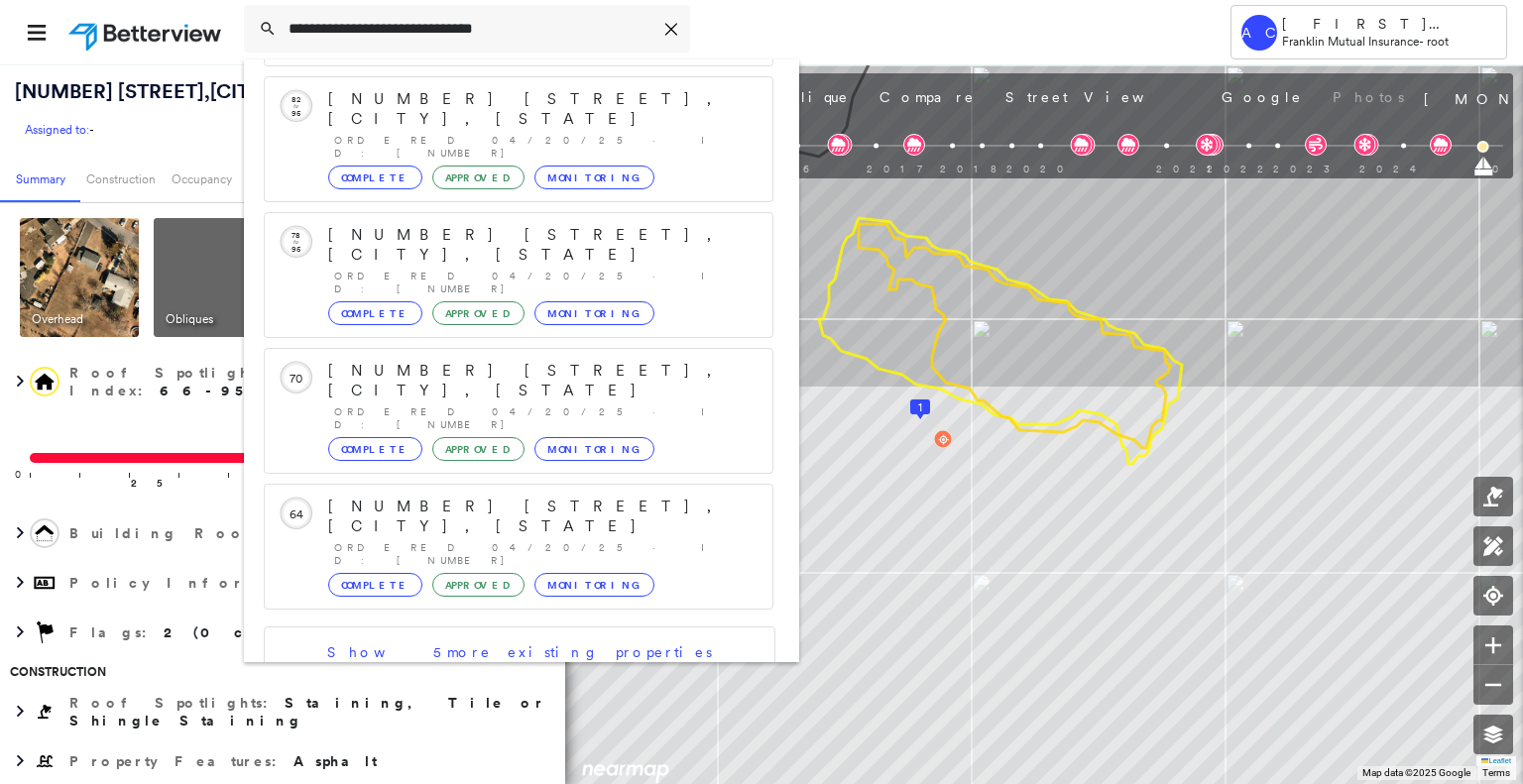 click on "1224 Mercer Dr, Haddonfield, NJ 08033" at bounding box center [497, 789] 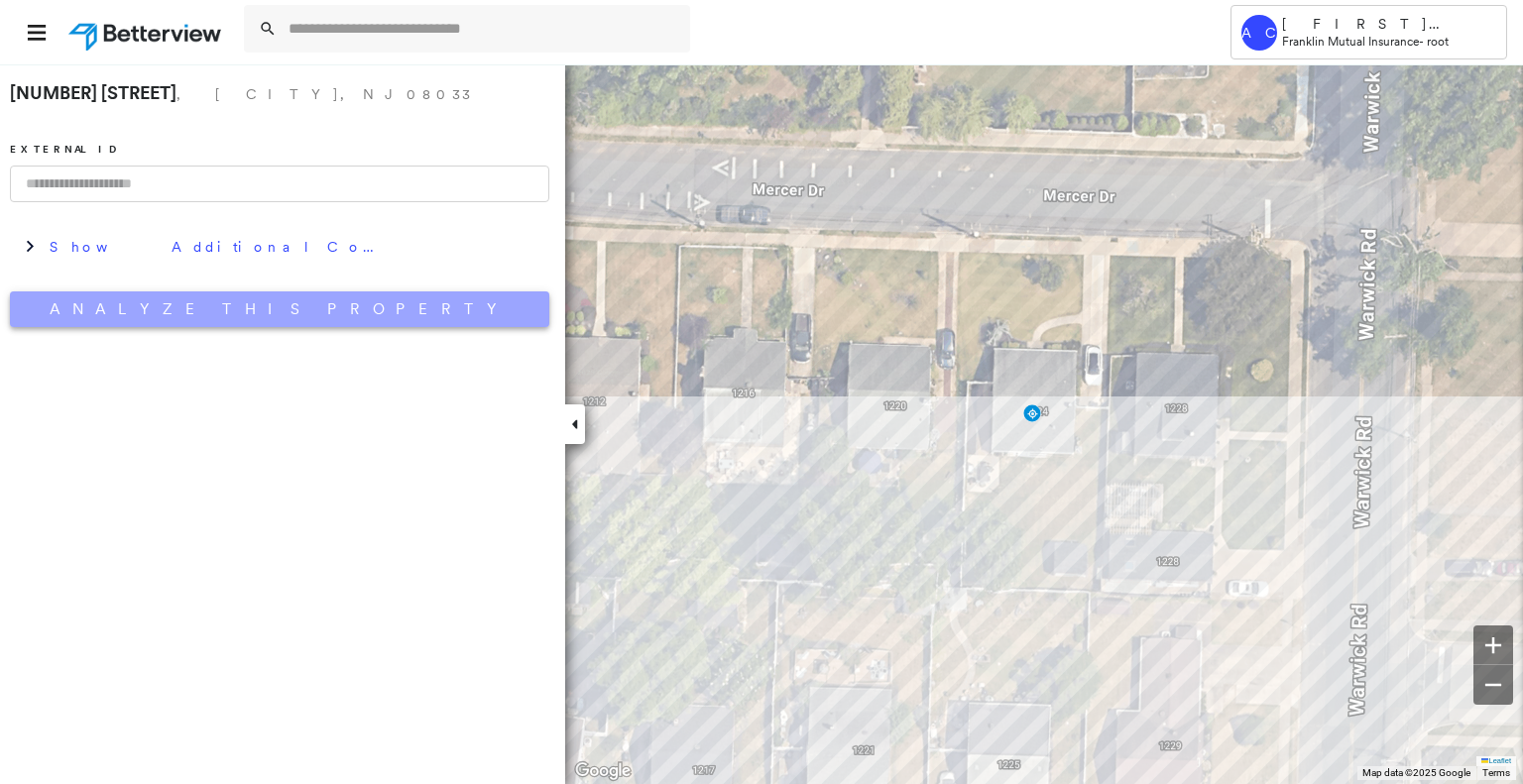 click on "Analyze This Property" at bounding box center [280, 309] 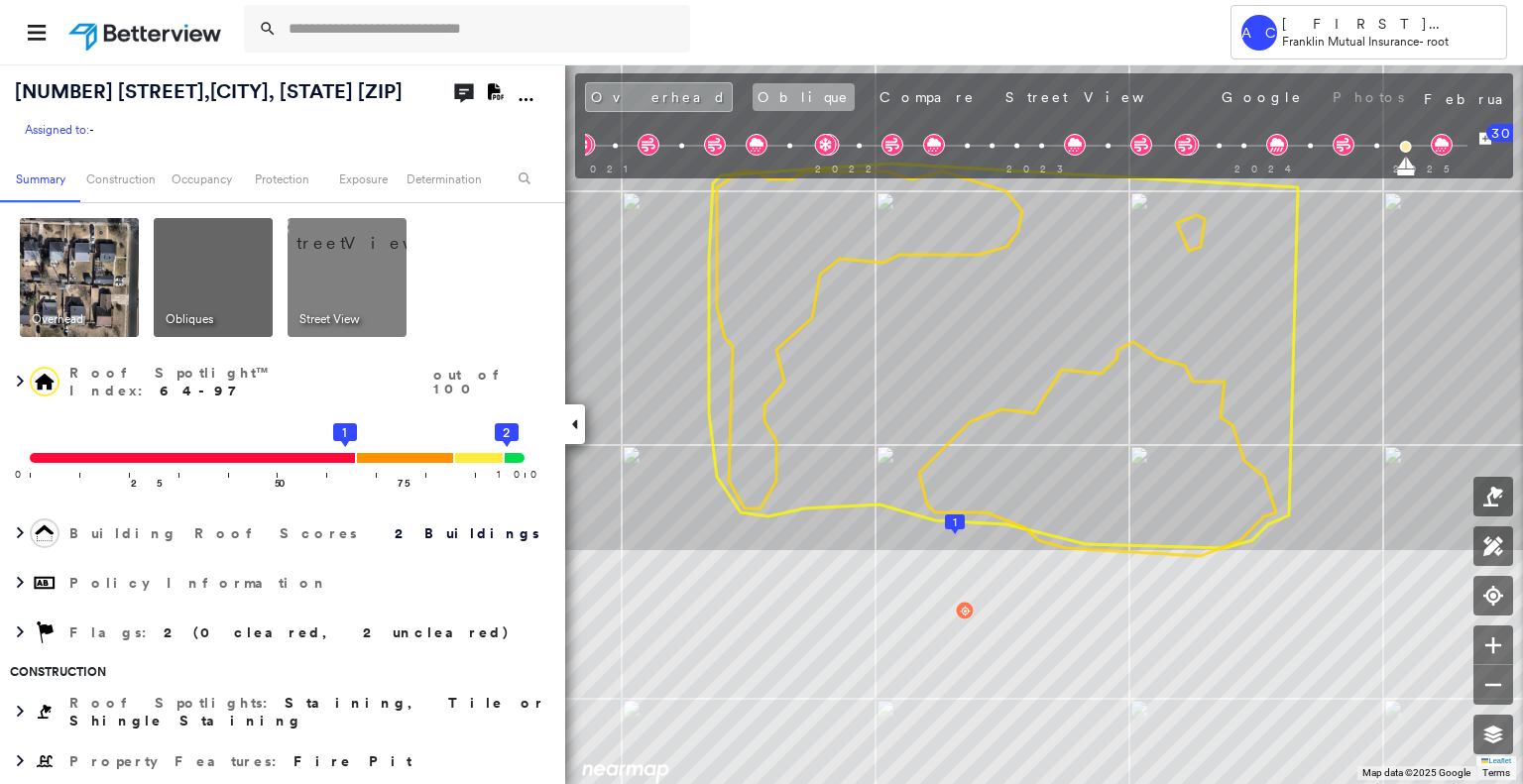 click on "Oblique" at bounding box center (803, 97) 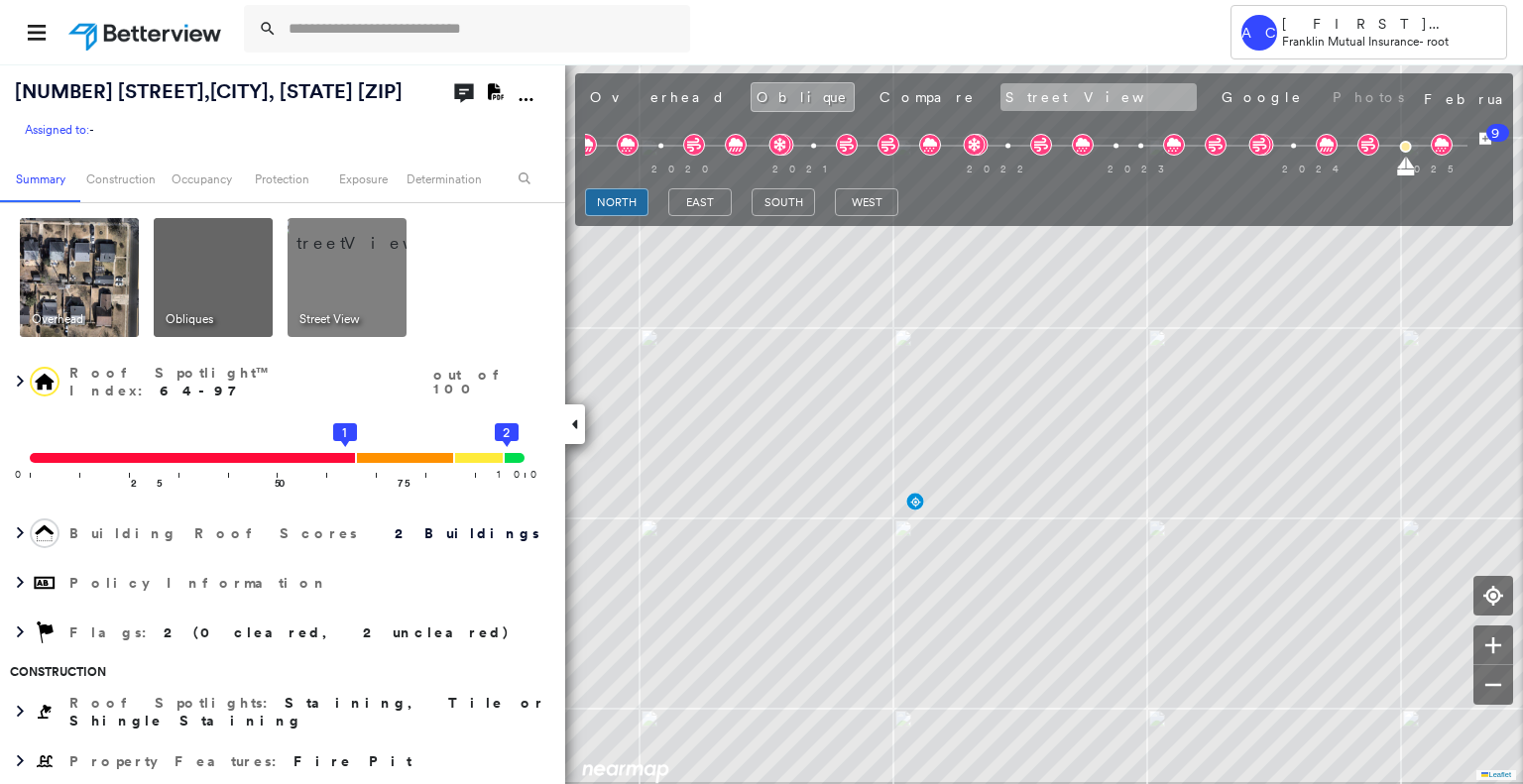 click on "Street View" at bounding box center [1099, 97] 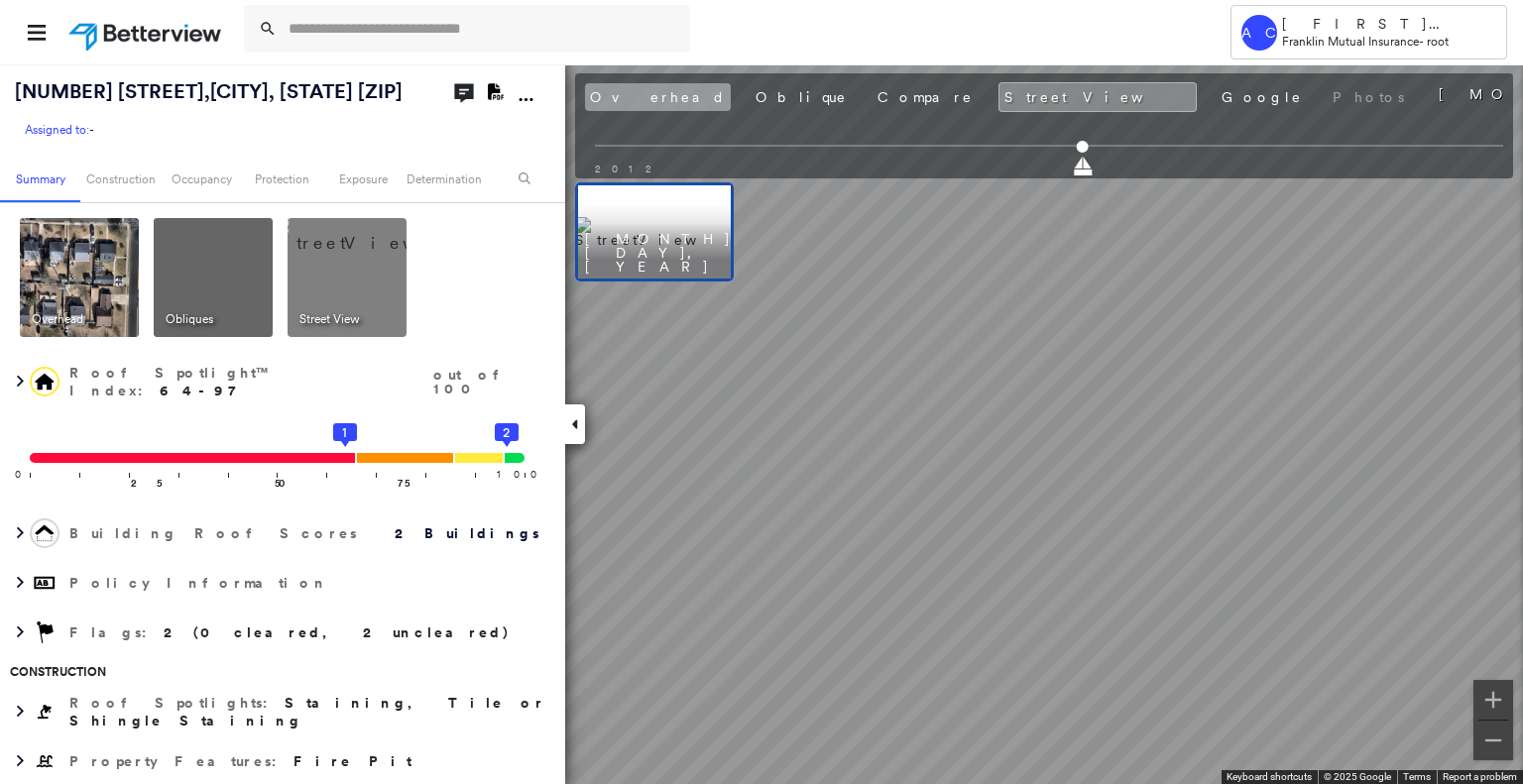 click on "Overhead" at bounding box center [657, 97] 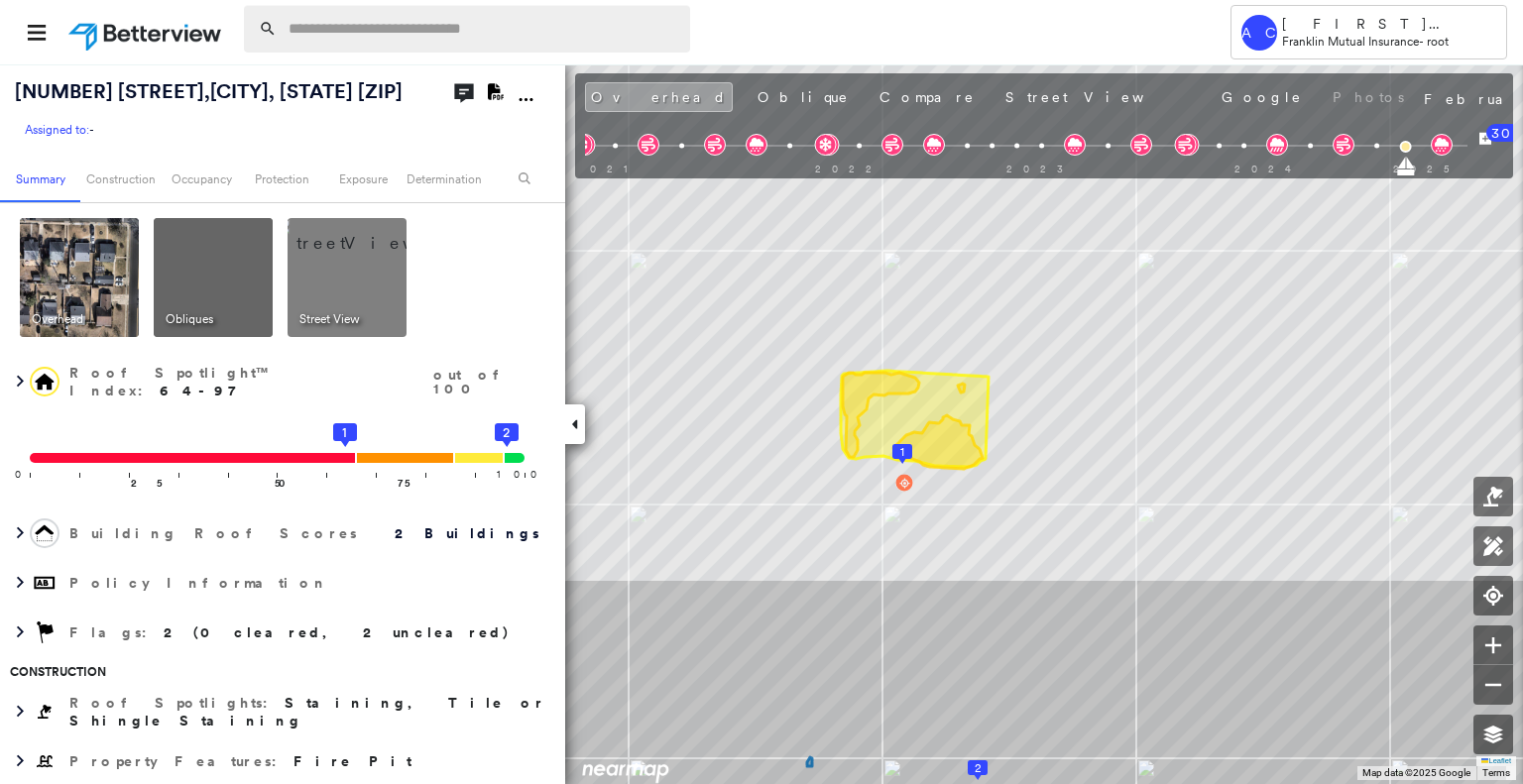 click at bounding box center [483, 29] 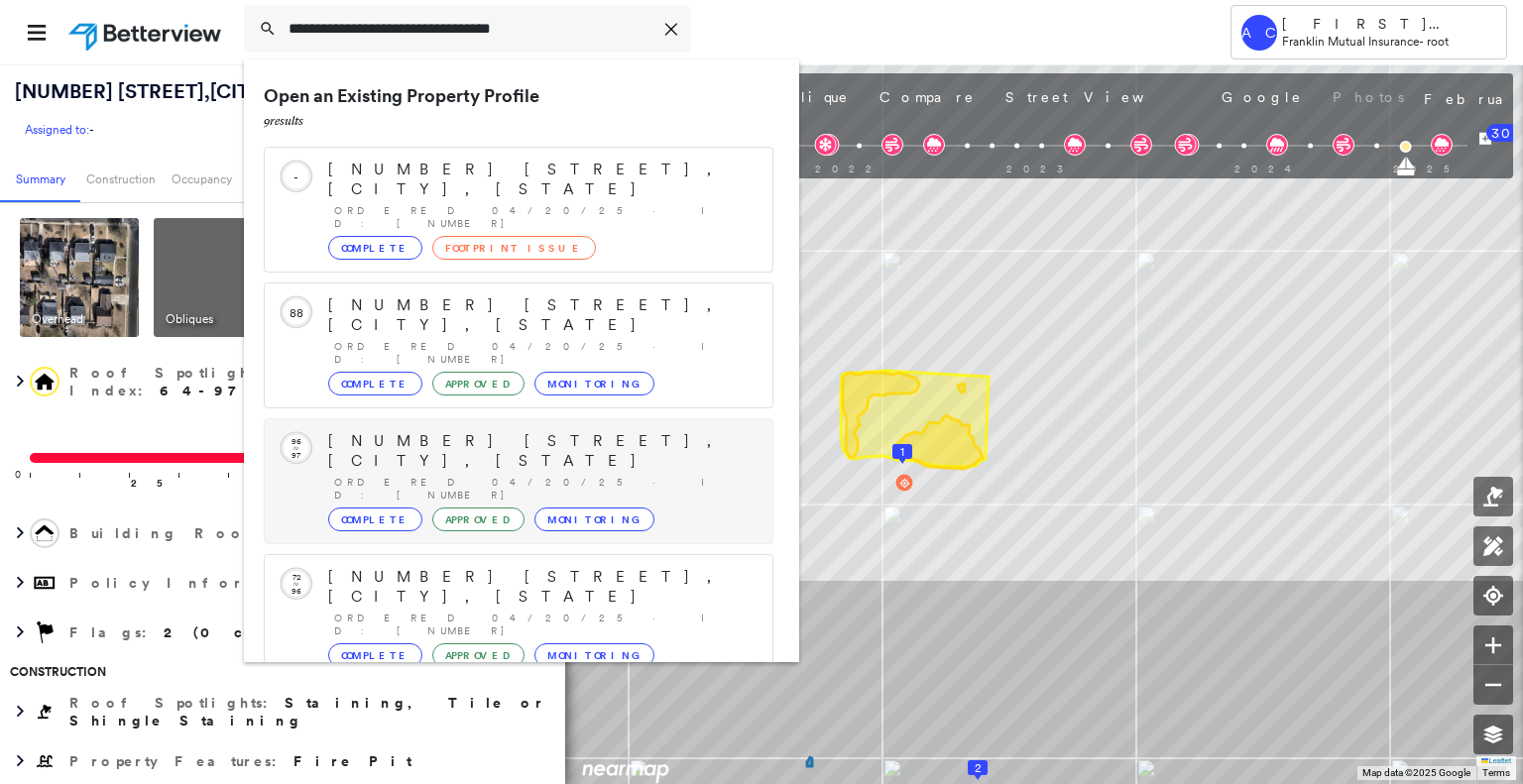 scroll, scrollTop: 206, scrollLeft: 0, axis: vertical 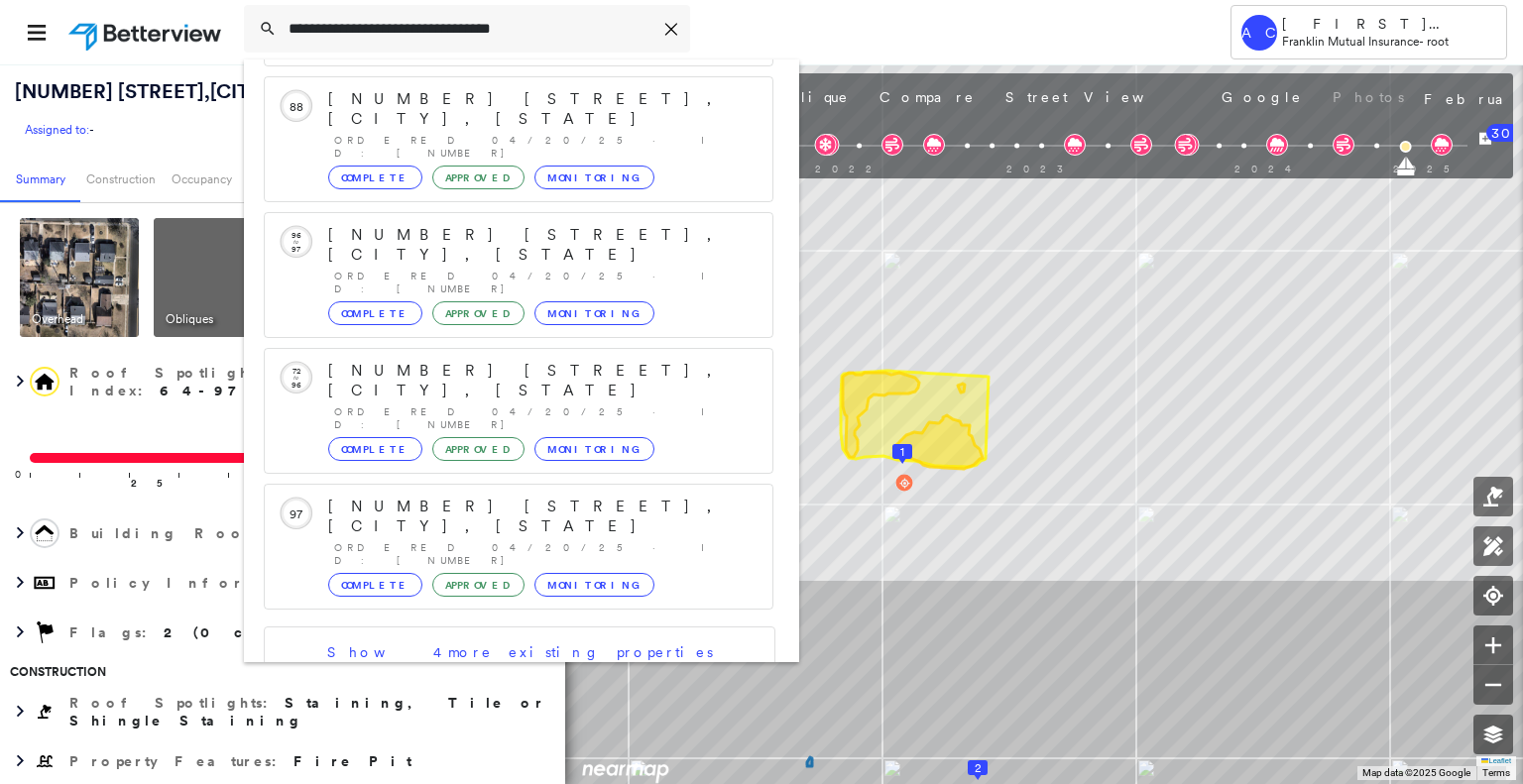 type on "**********" 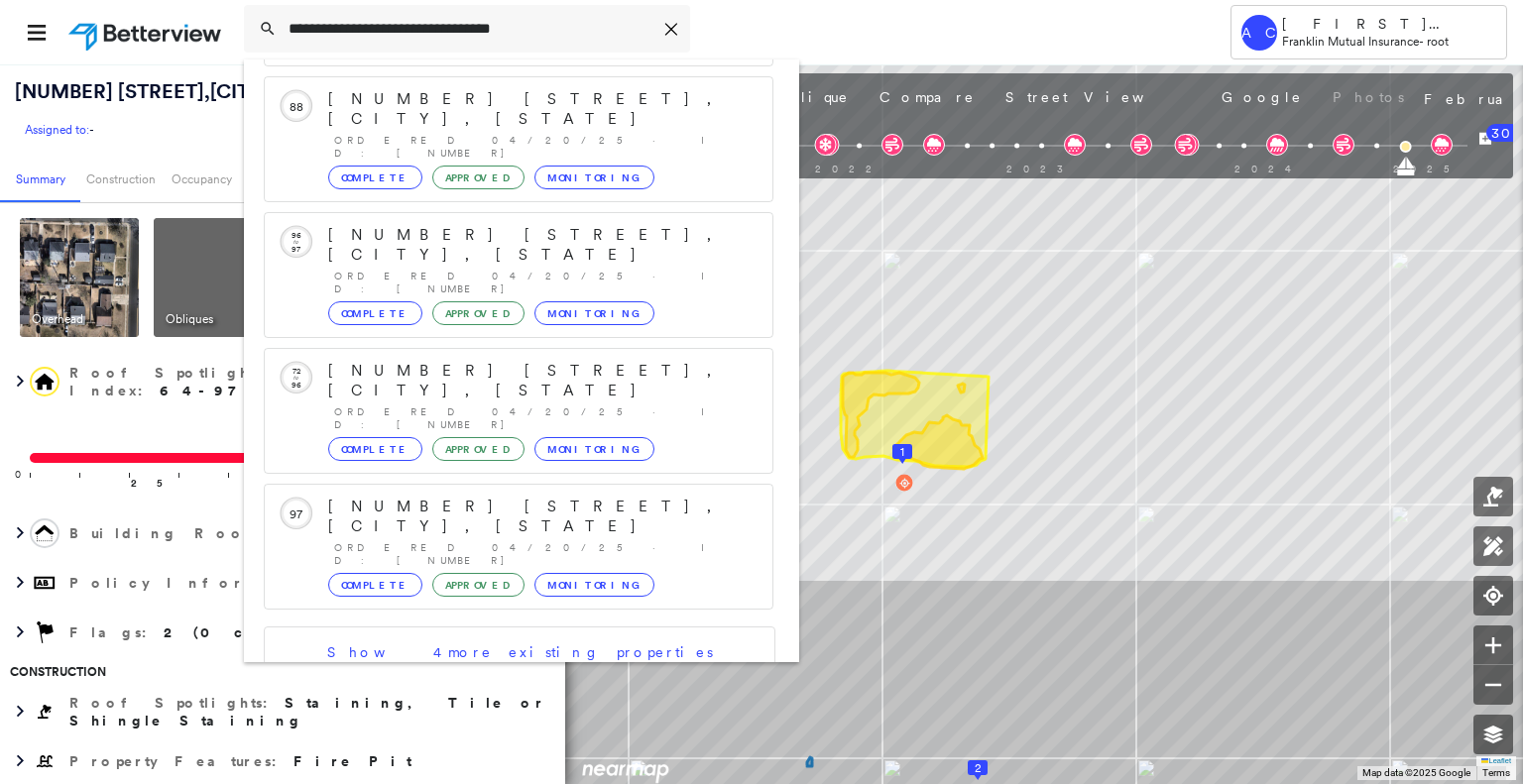 click on "1240 W Atlantic Ave, Blackwood, NJ 08012" at bounding box center (497, 789) 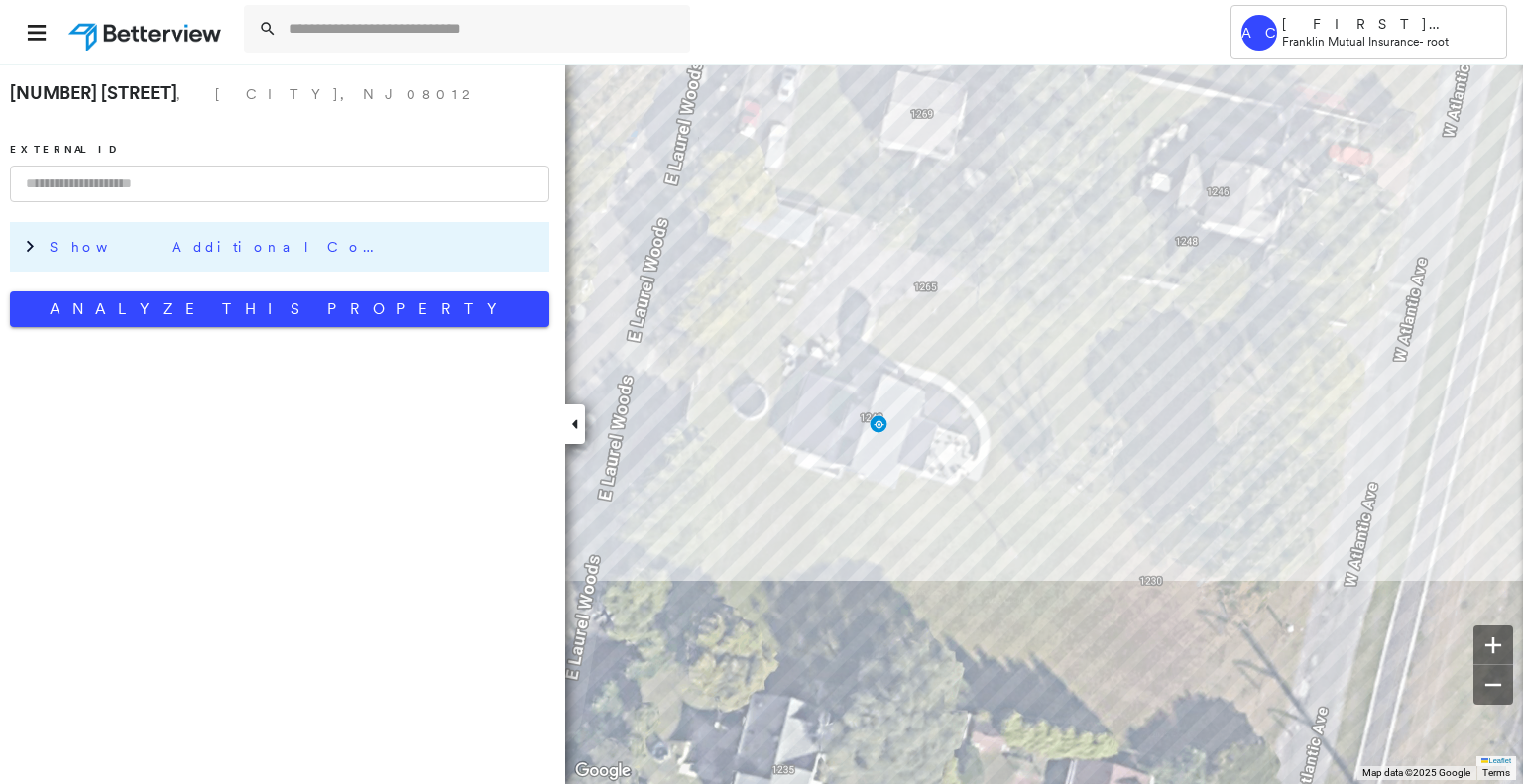 click on "Show Additional Company Data" at bounding box center (294, 247) 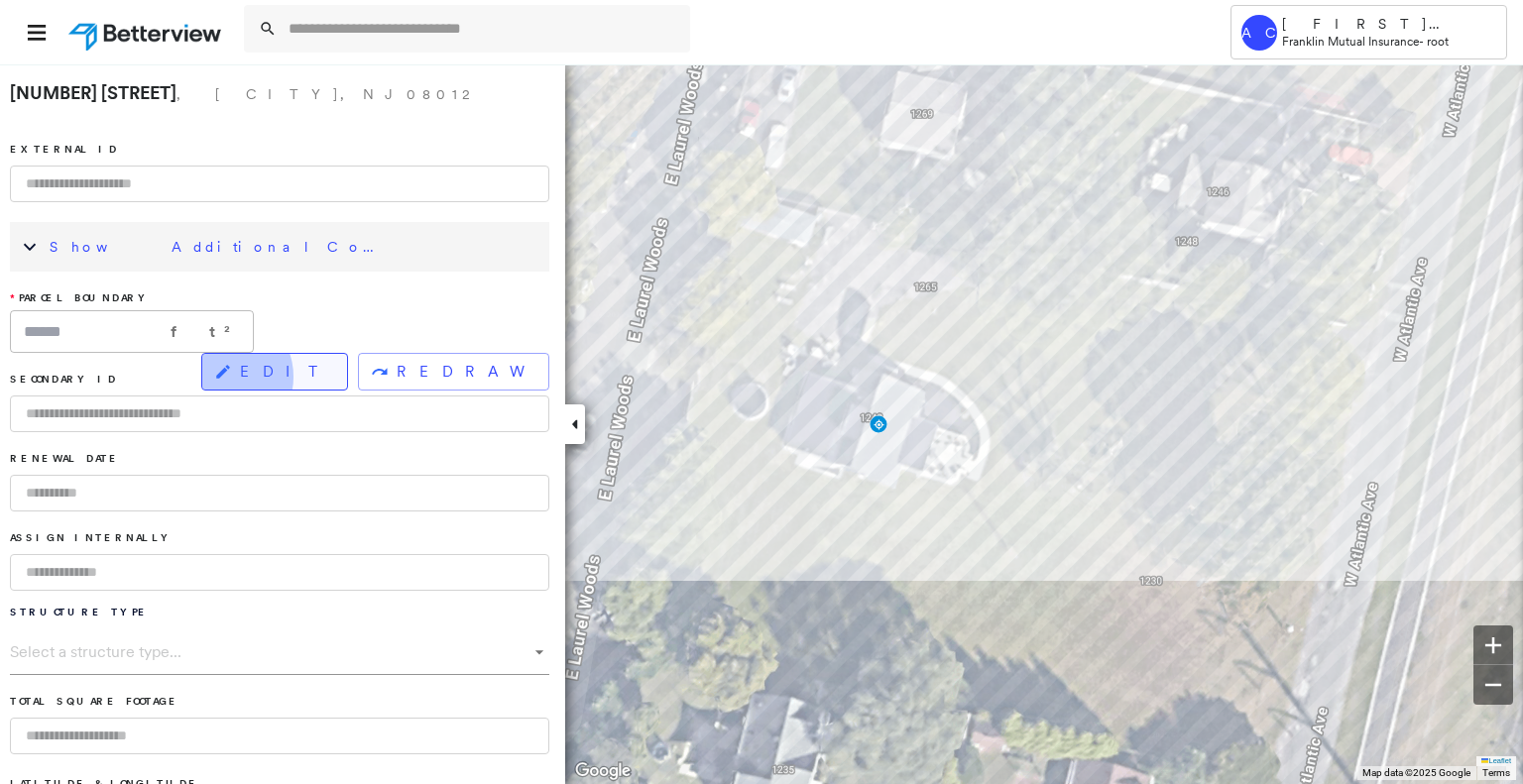 click 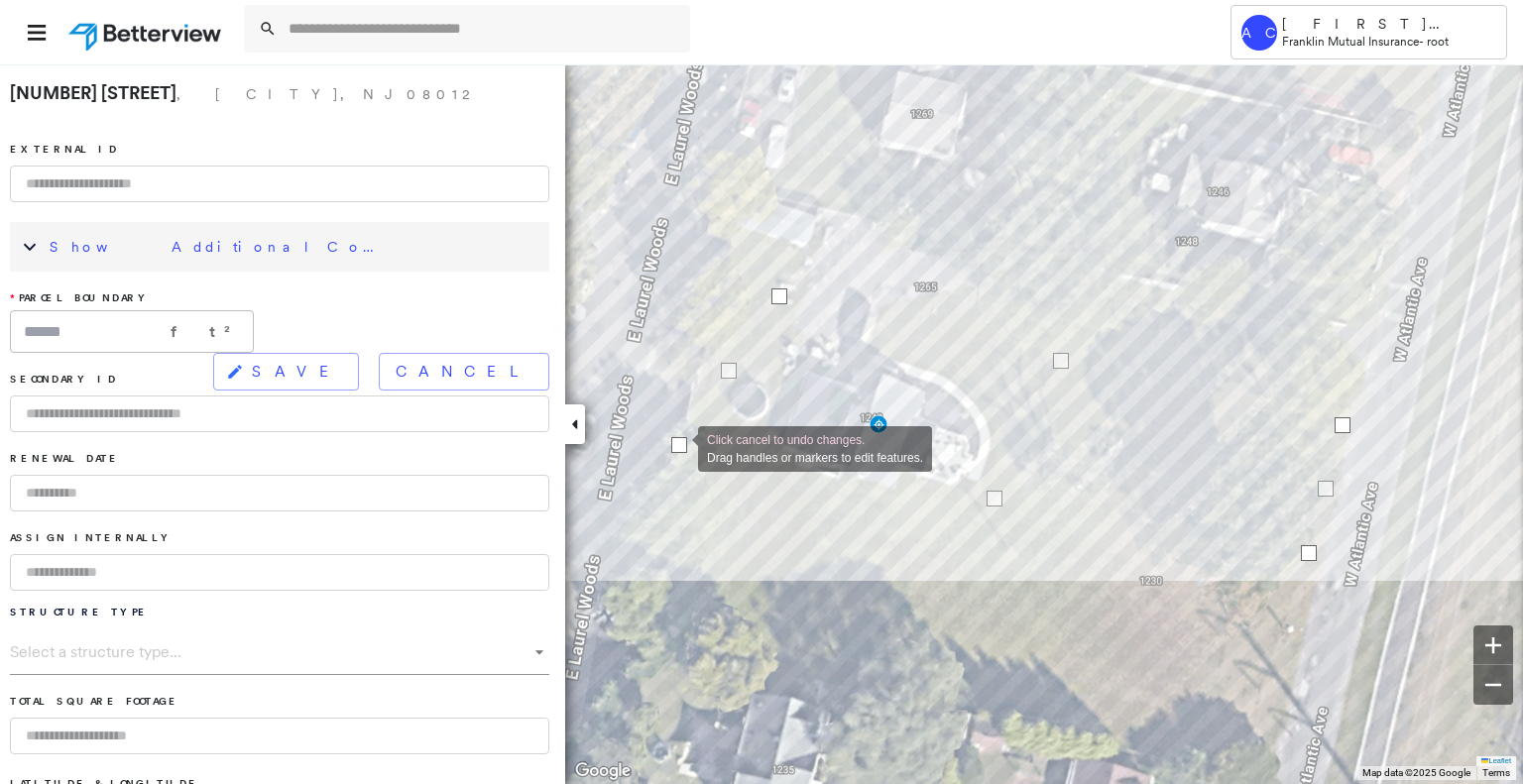 drag, startPoint x: 750, startPoint y: 427, endPoint x: 678, endPoint y: 447, distance: 74.726167 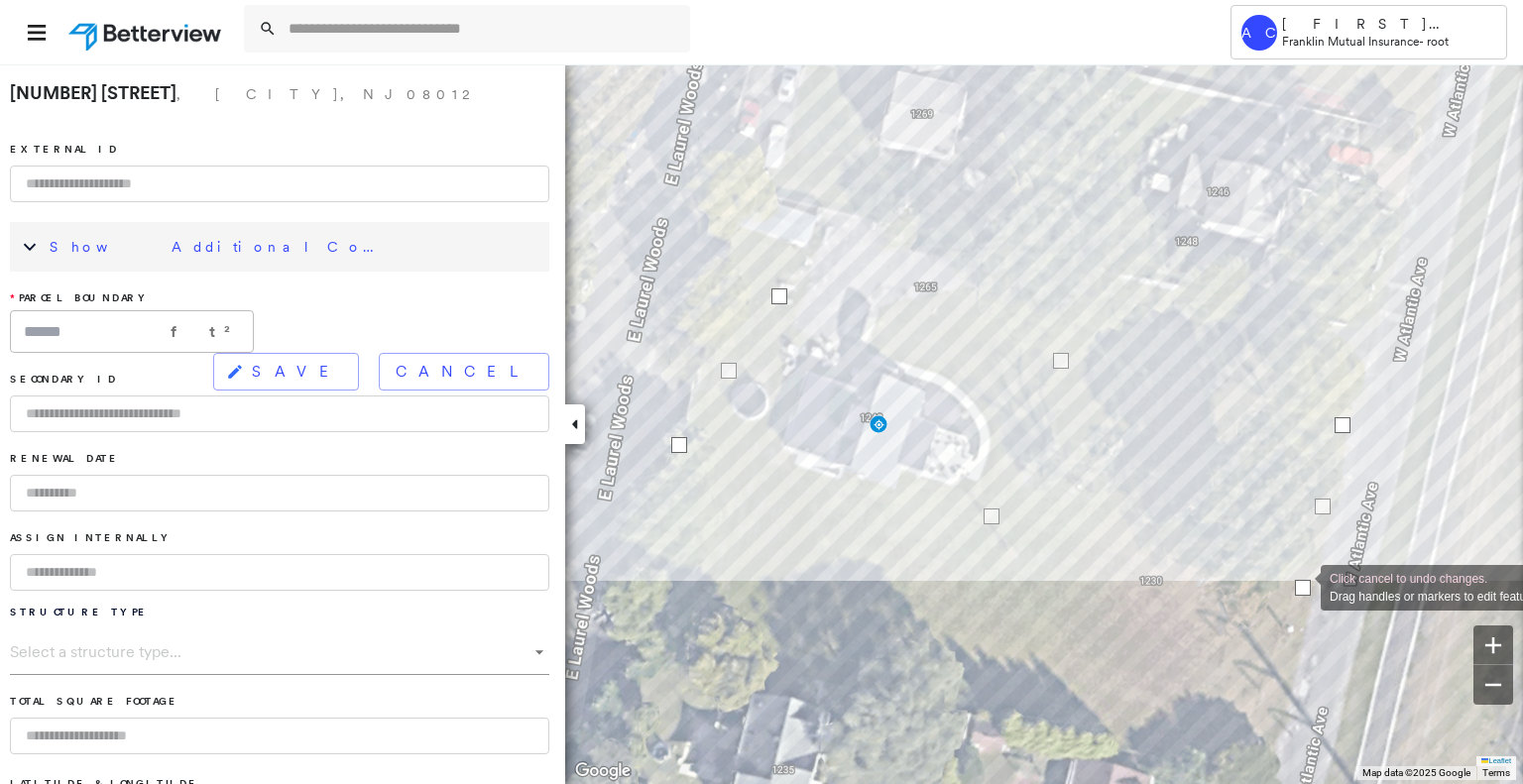 drag, startPoint x: 1307, startPoint y: 551, endPoint x: 1301, endPoint y: 586, distance: 35.510562 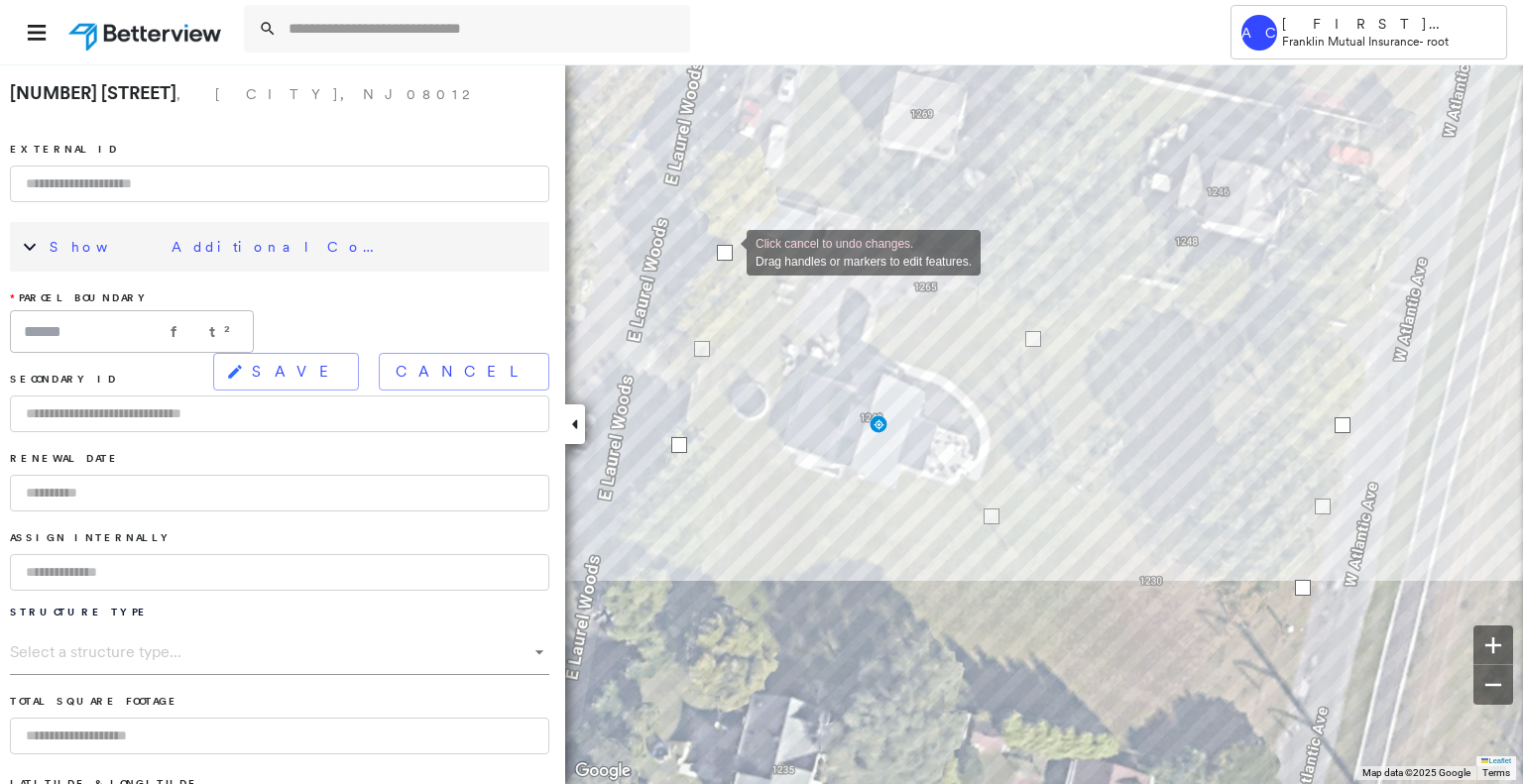 drag, startPoint x: 781, startPoint y: 294, endPoint x: 727, endPoint y: 251, distance: 69.028979 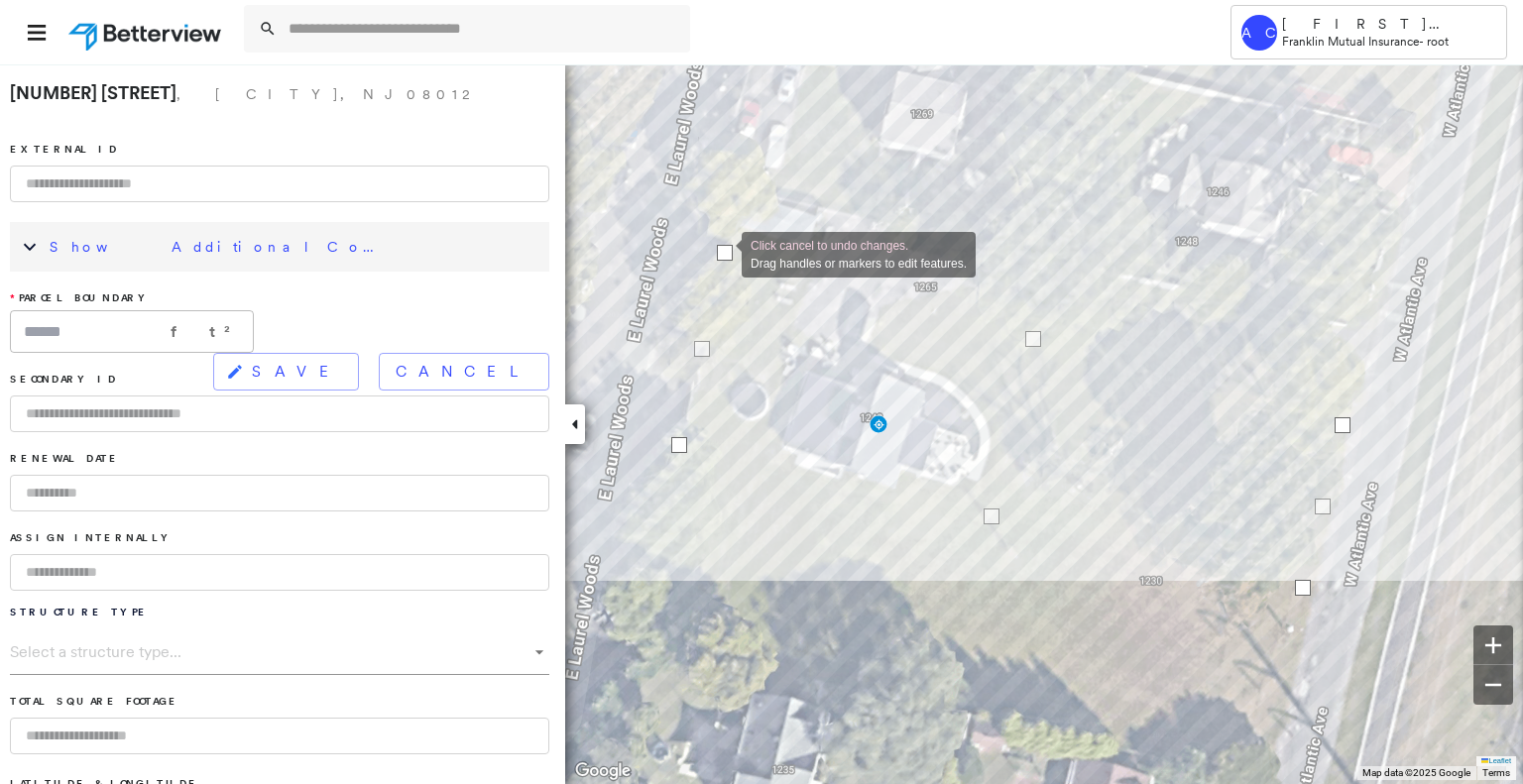 click at bounding box center [725, 253] 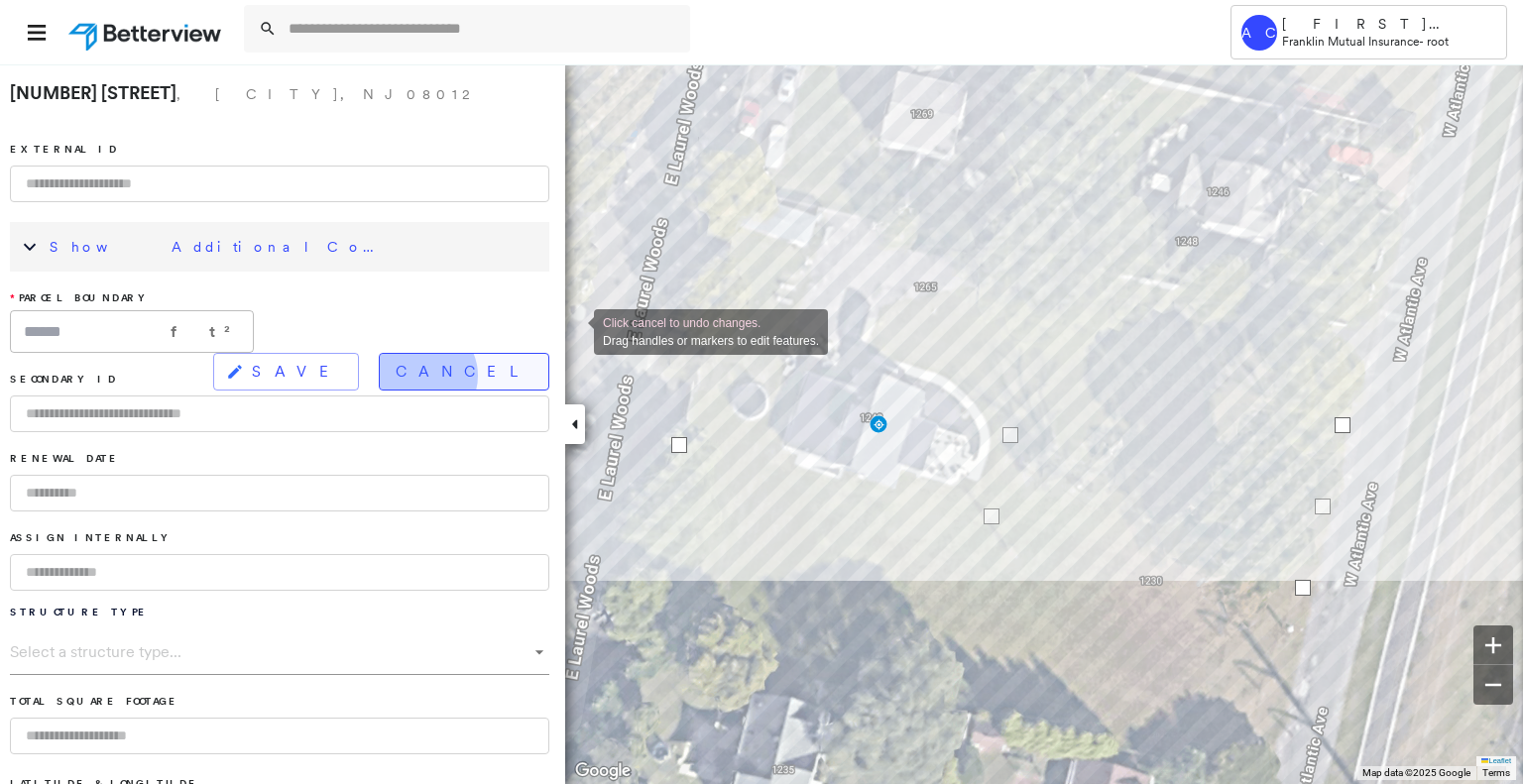 click on "Cancel" at bounding box center [464, 372] 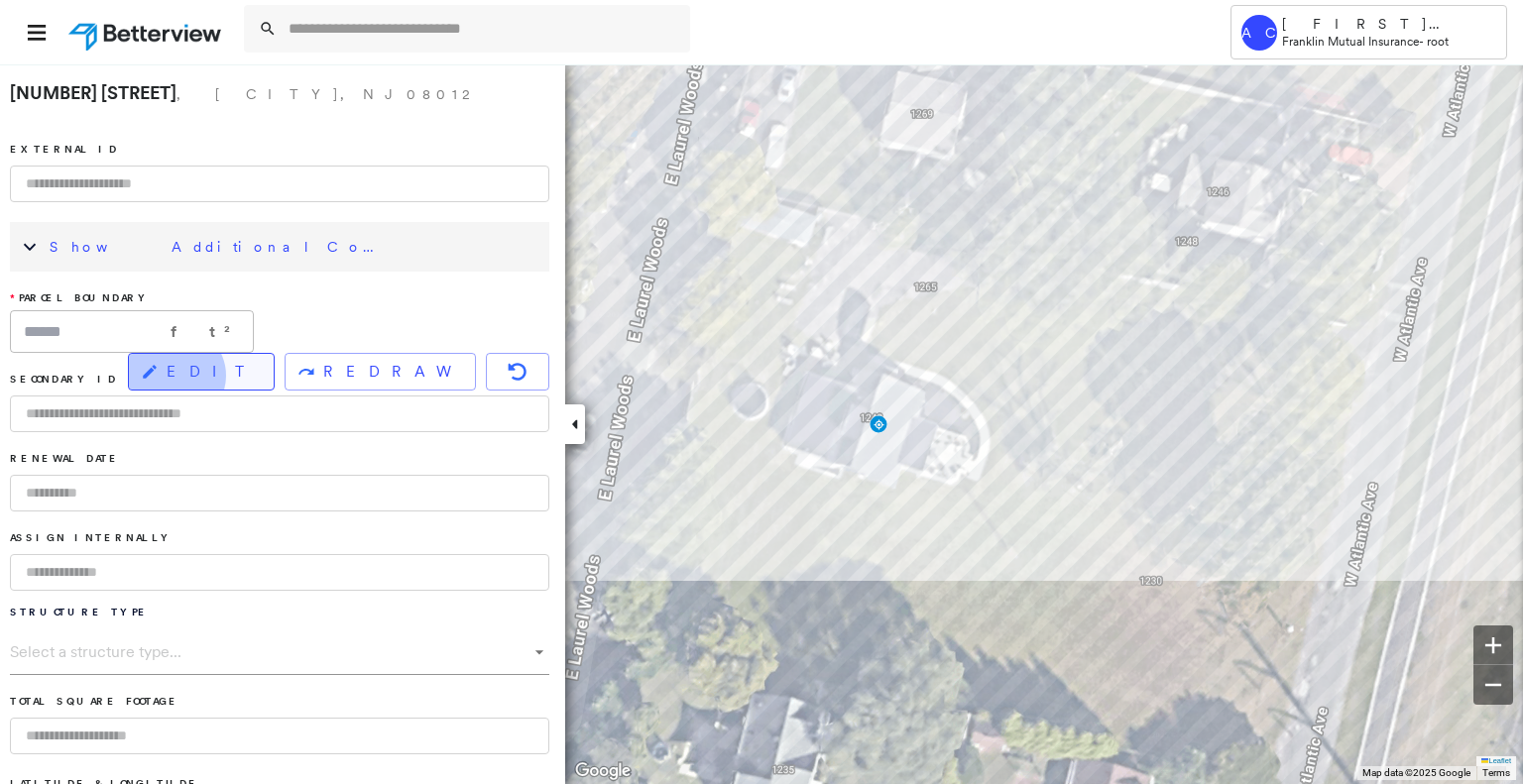 click on "EDIT" at bounding box center [212, 372] 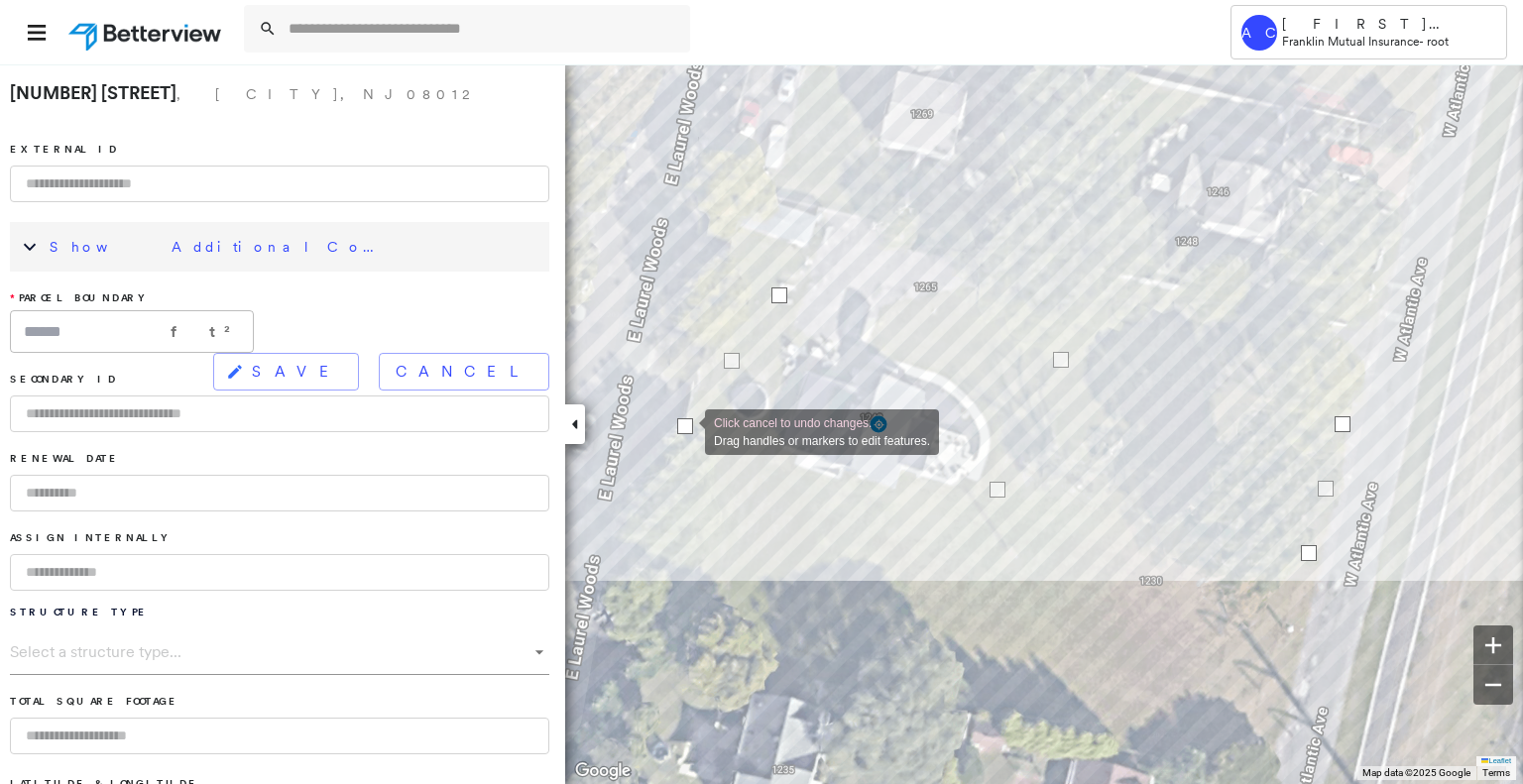 drag, startPoint x: 751, startPoint y: 428, endPoint x: 685, endPoint y: 430, distance: 66.0303 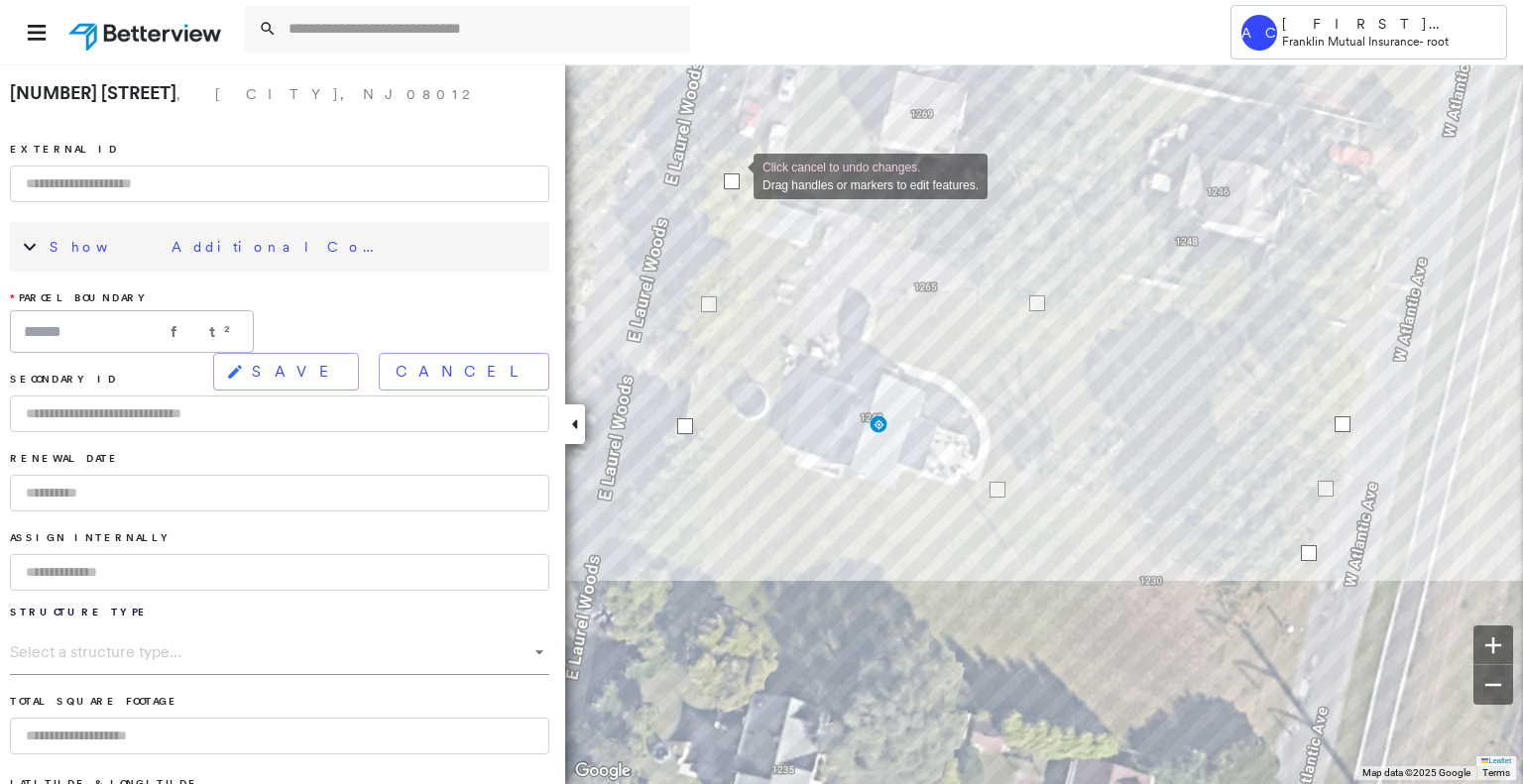 drag, startPoint x: 781, startPoint y: 288, endPoint x: 734, endPoint y: 174, distance: 123.30856 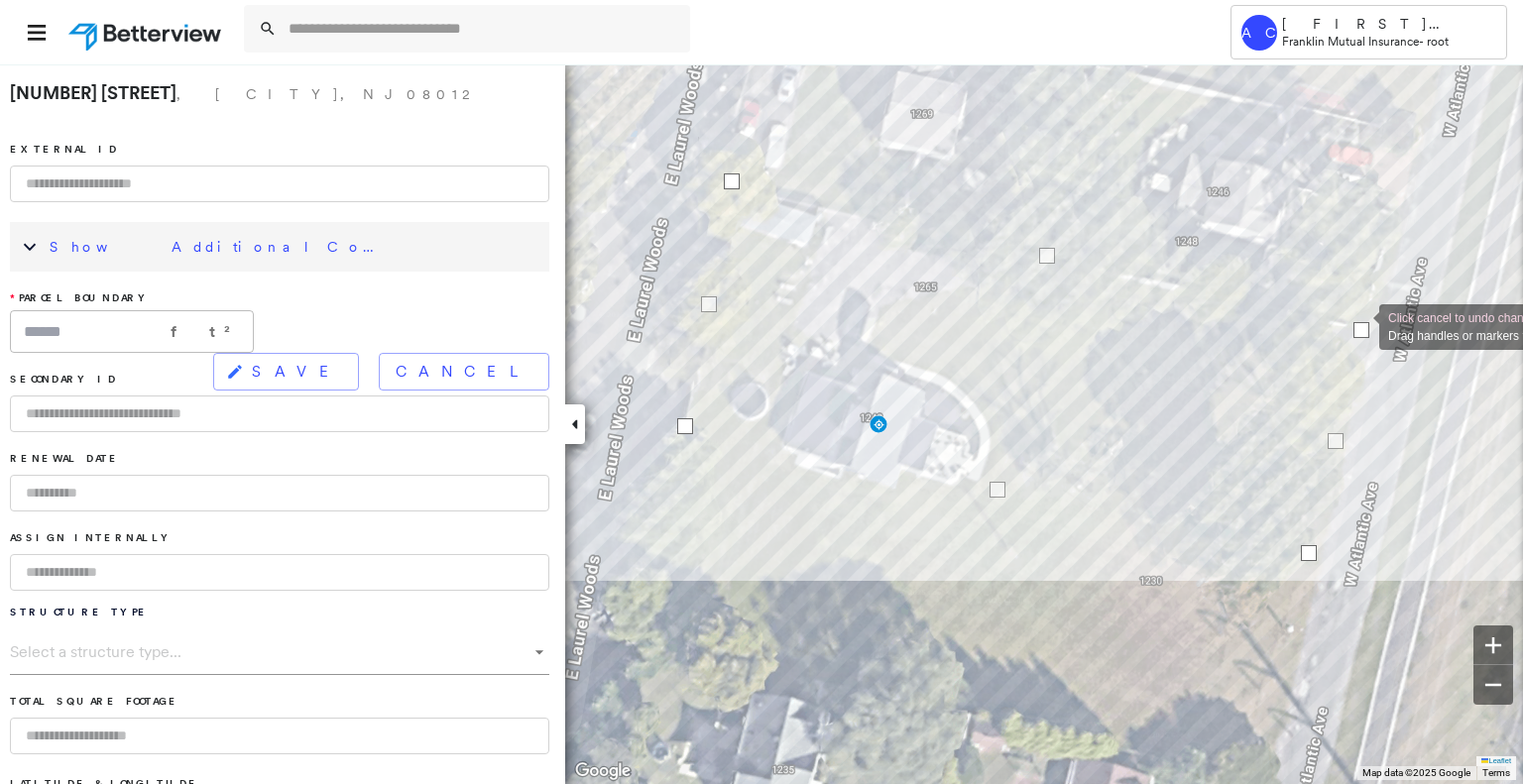 drag, startPoint x: 1341, startPoint y: 419, endPoint x: 1359, endPoint y: 326, distance: 94.72592 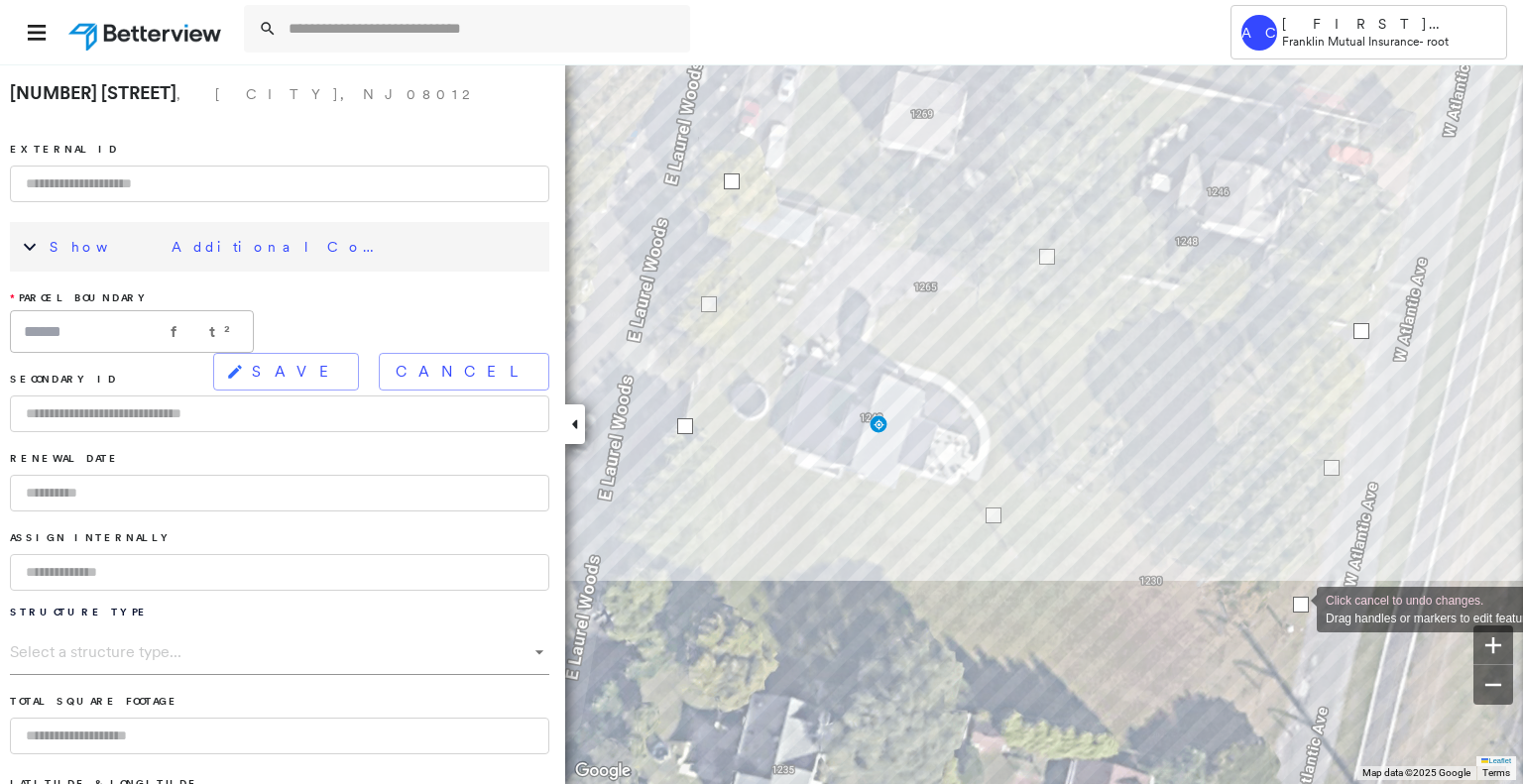 drag, startPoint x: 1305, startPoint y: 556, endPoint x: 1298, endPoint y: 607, distance: 51.47815 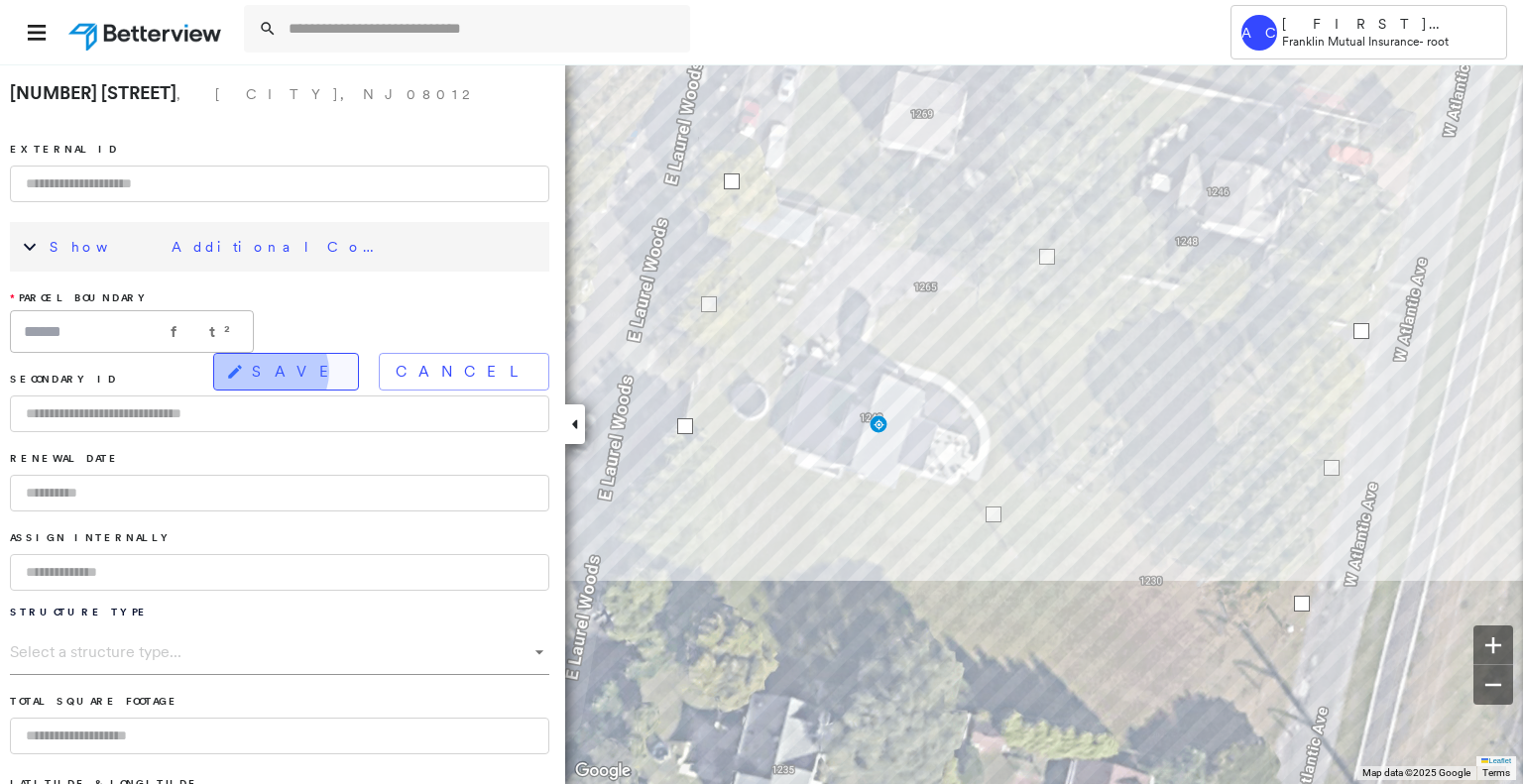 click on "SAVE" at bounding box center (296, 372) 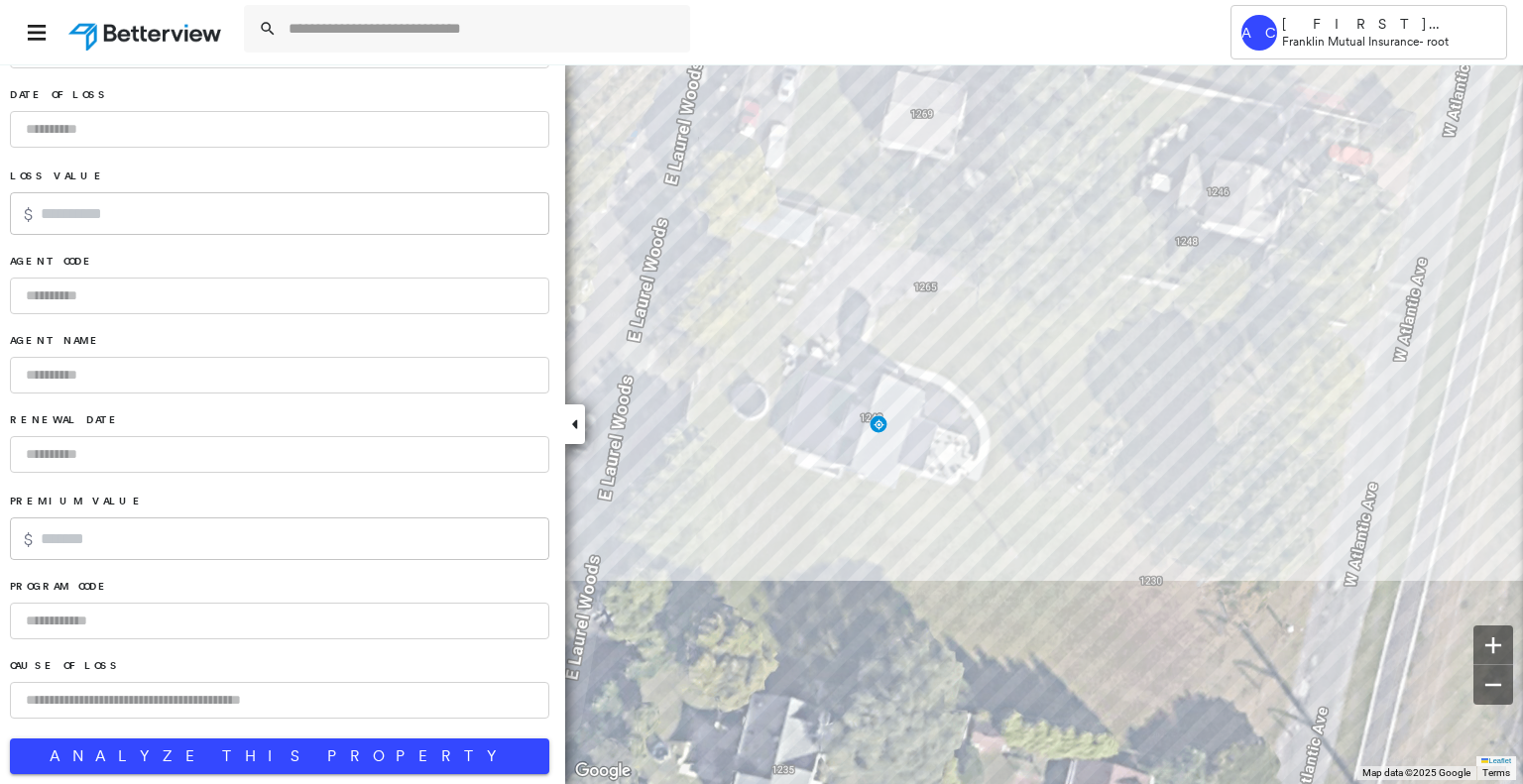 scroll, scrollTop: 1158, scrollLeft: 0, axis: vertical 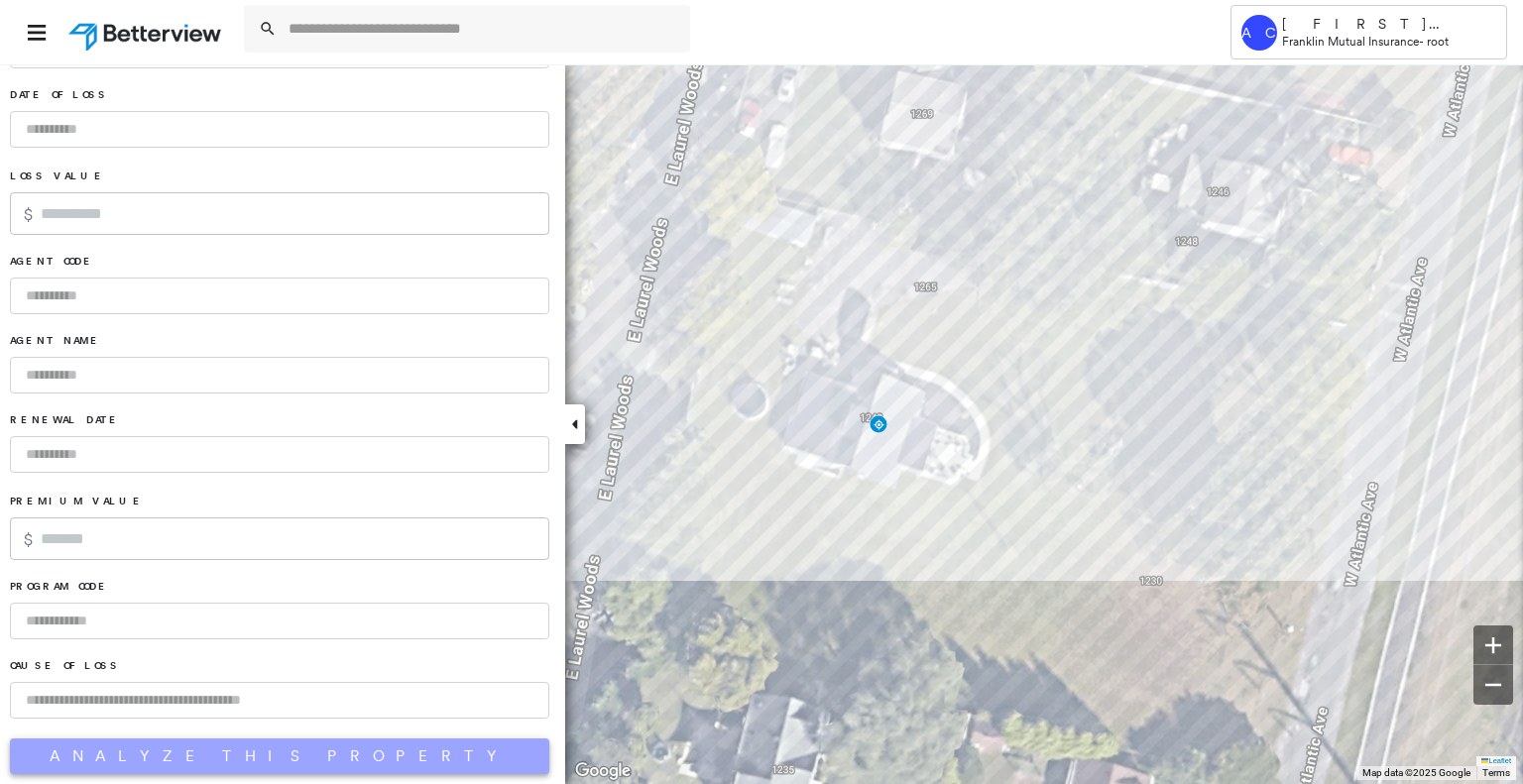click on "Analyze This Property" at bounding box center [280, 756] 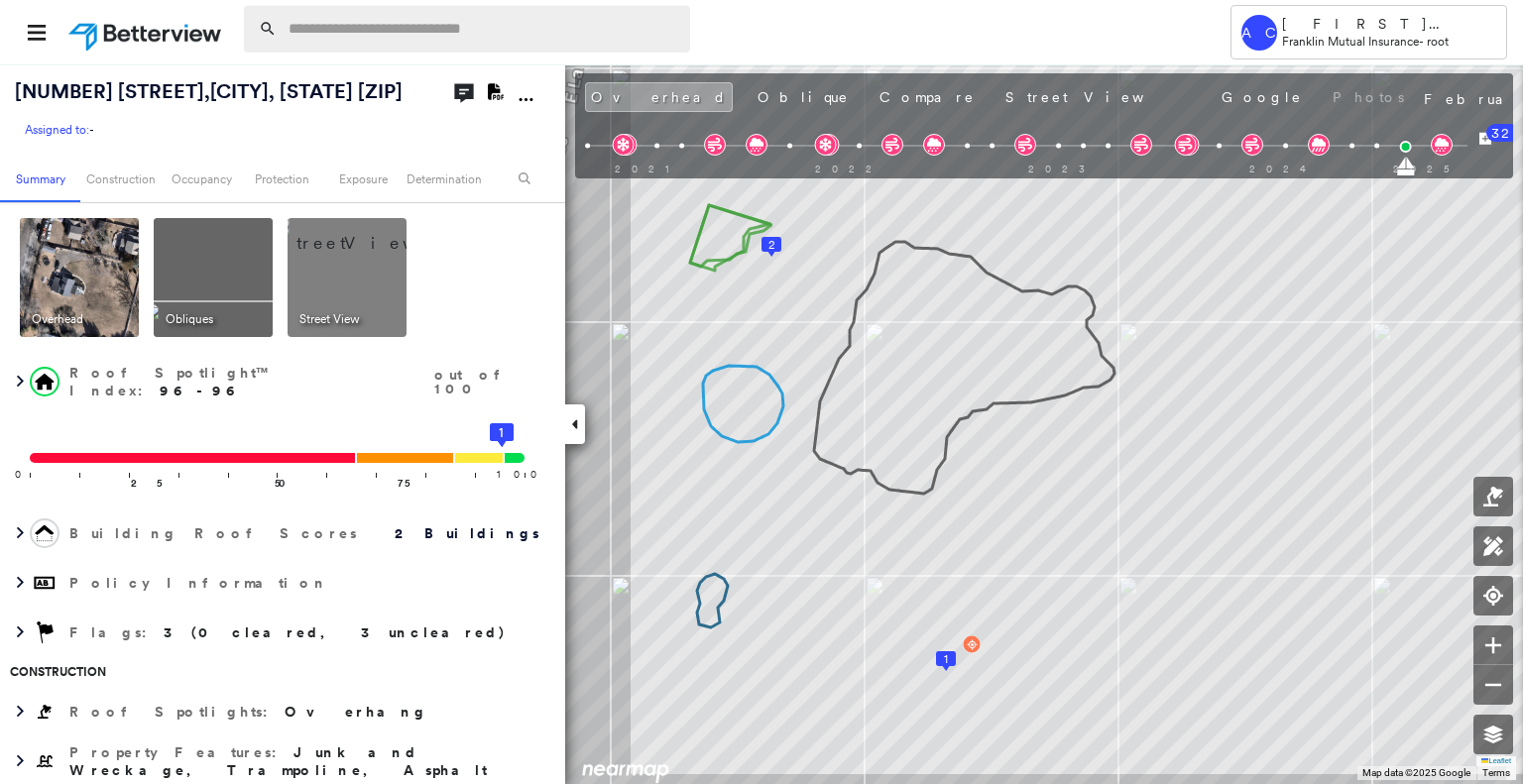 click at bounding box center [483, 29] 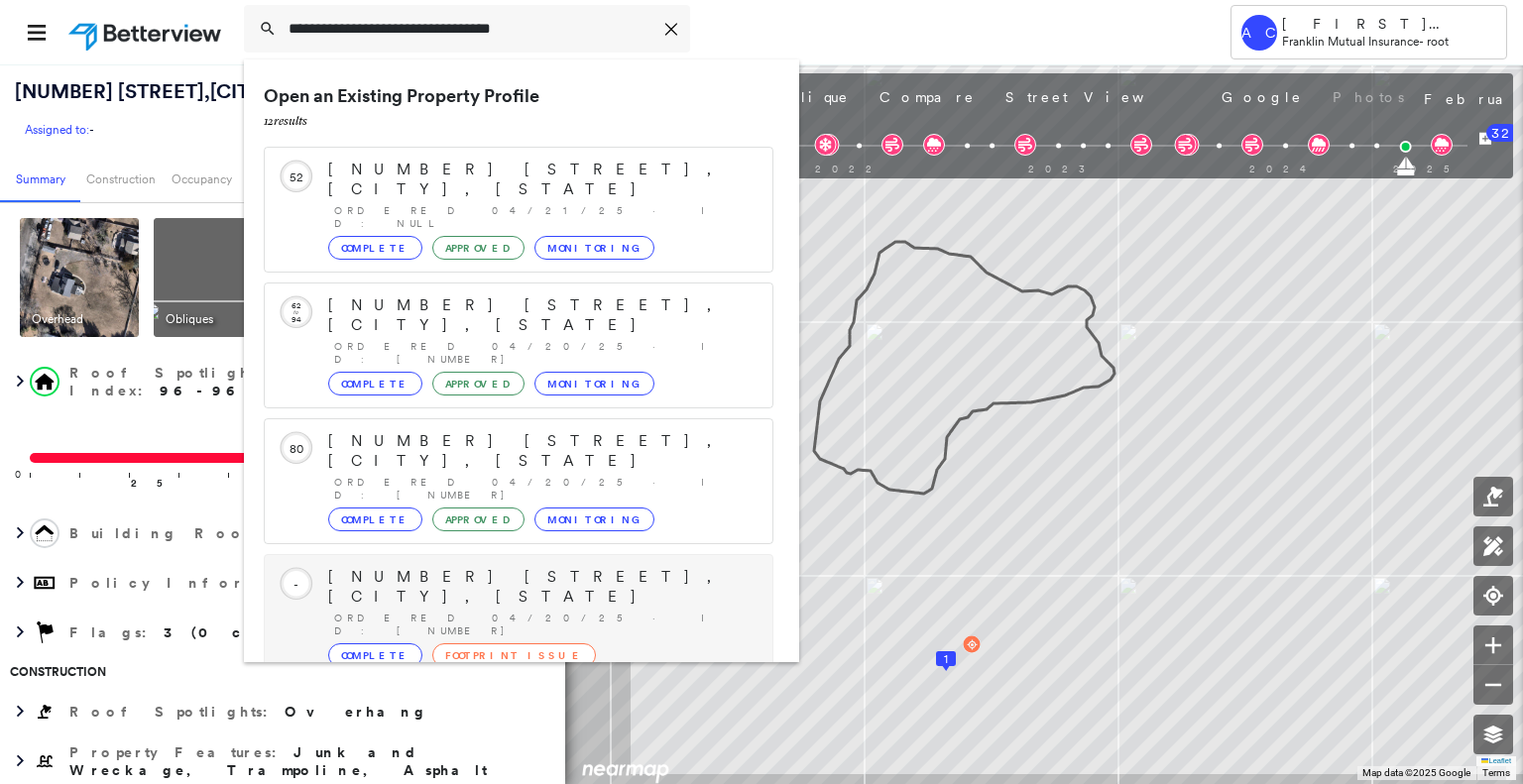 scroll, scrollTop: 206, scrollLeft: 0, axis: vertical 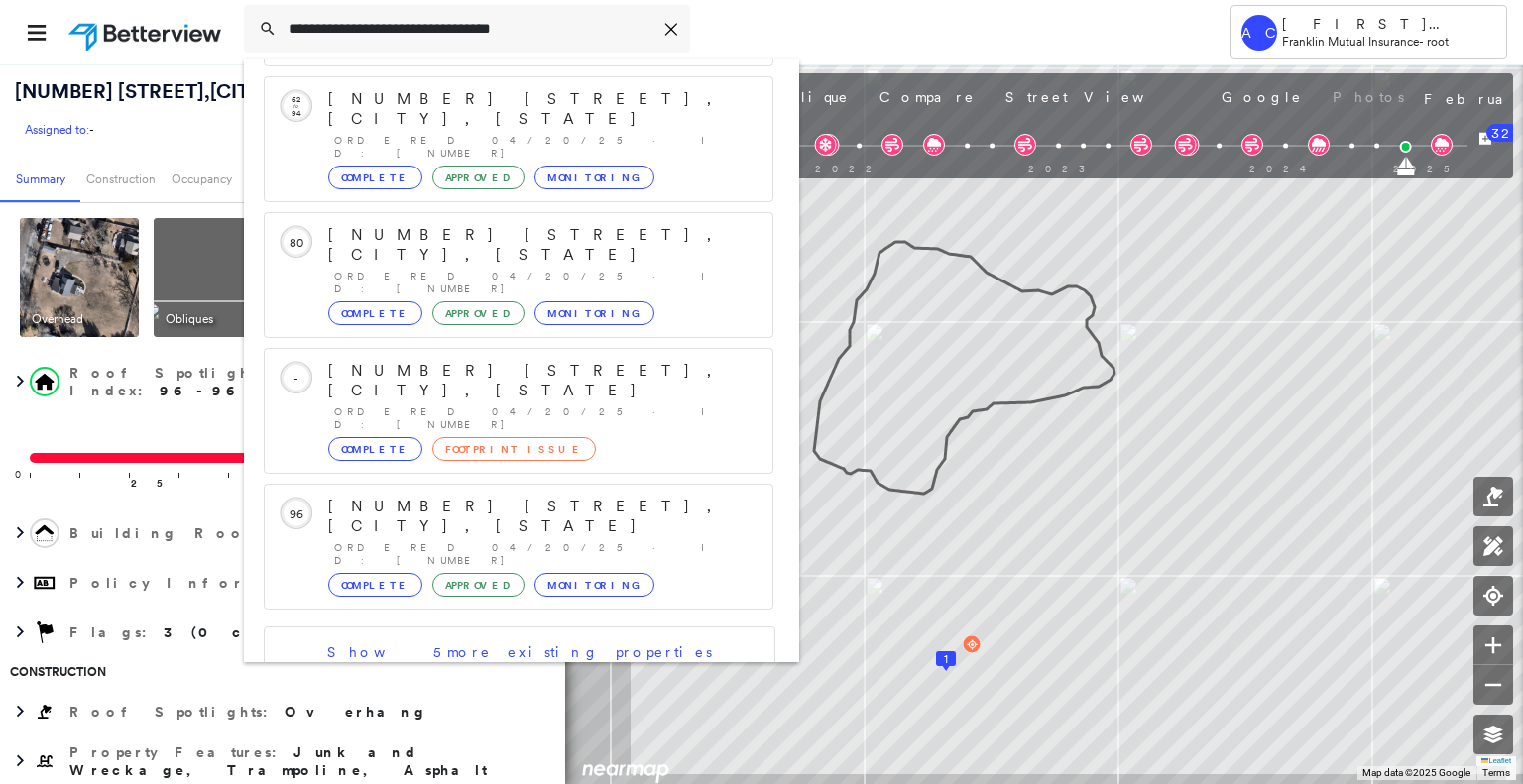 type on "**********" 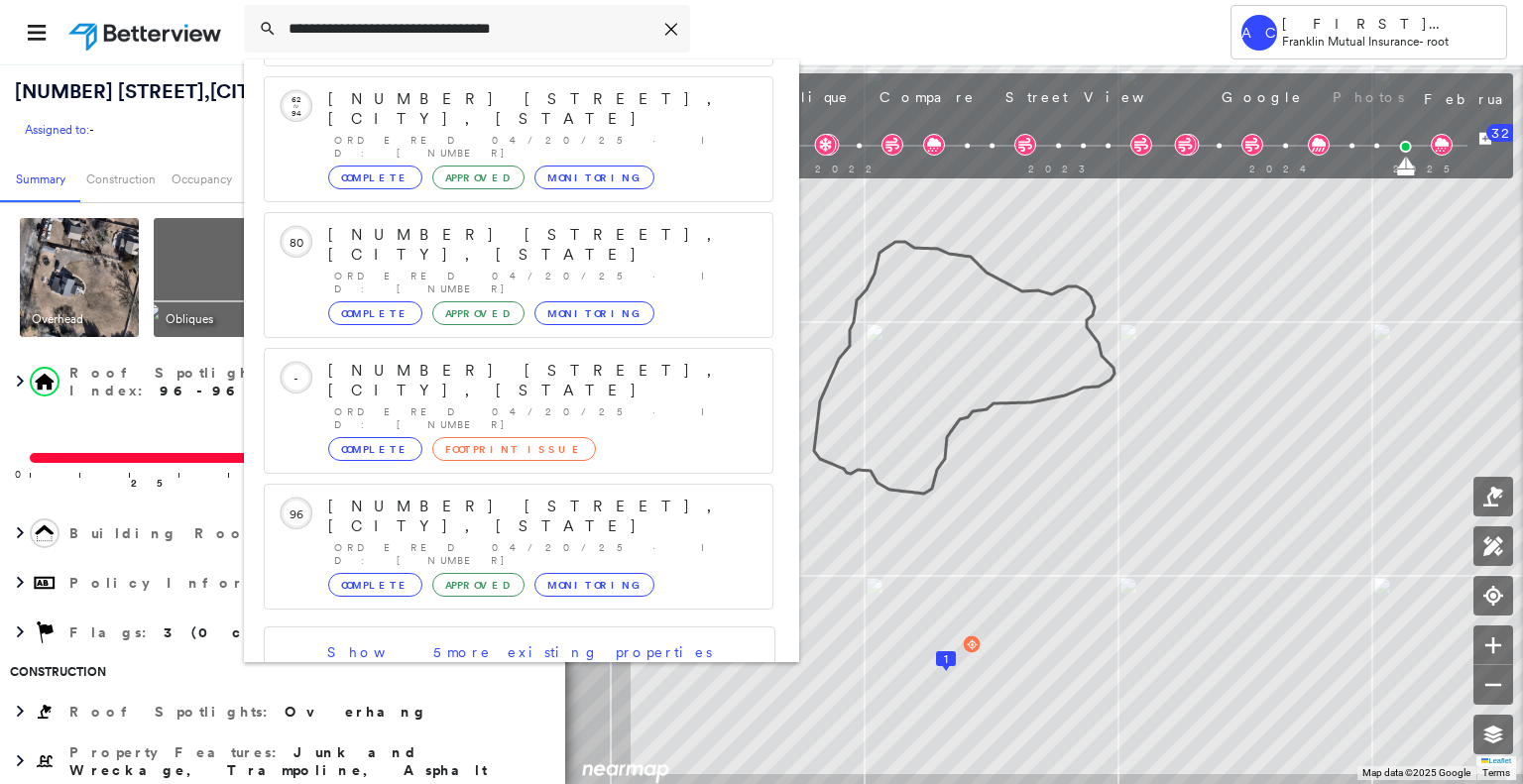 click on "1317 Heartwood Dr, Cherry Hill, NJ 08003" at bounding box center [497, 789] 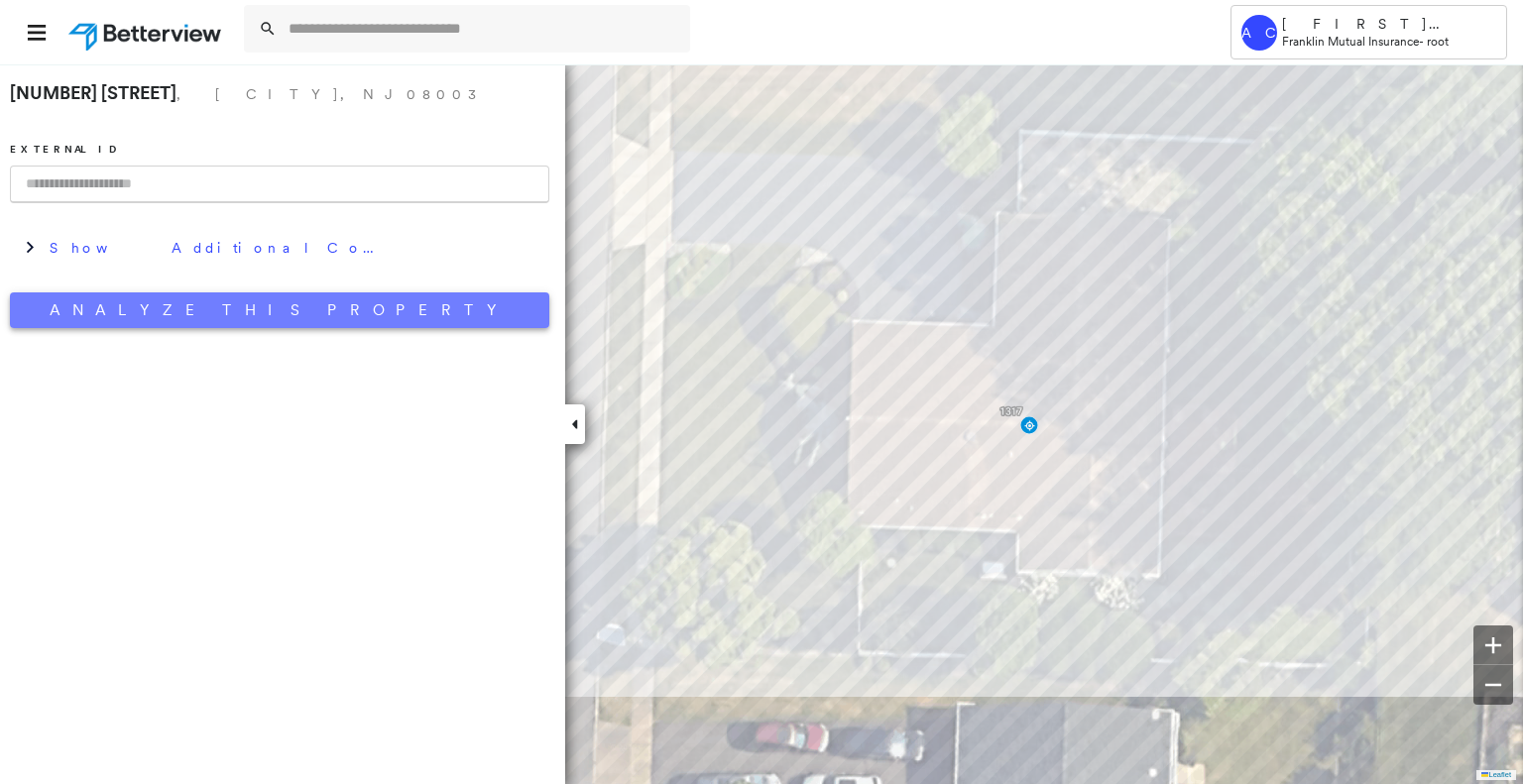 click on "1317  Heartwood Dr , Cherry Hill,  NJ  08003 External ID   Show Additional Company Data Analyze This Property" at bounding box center (280, 200) 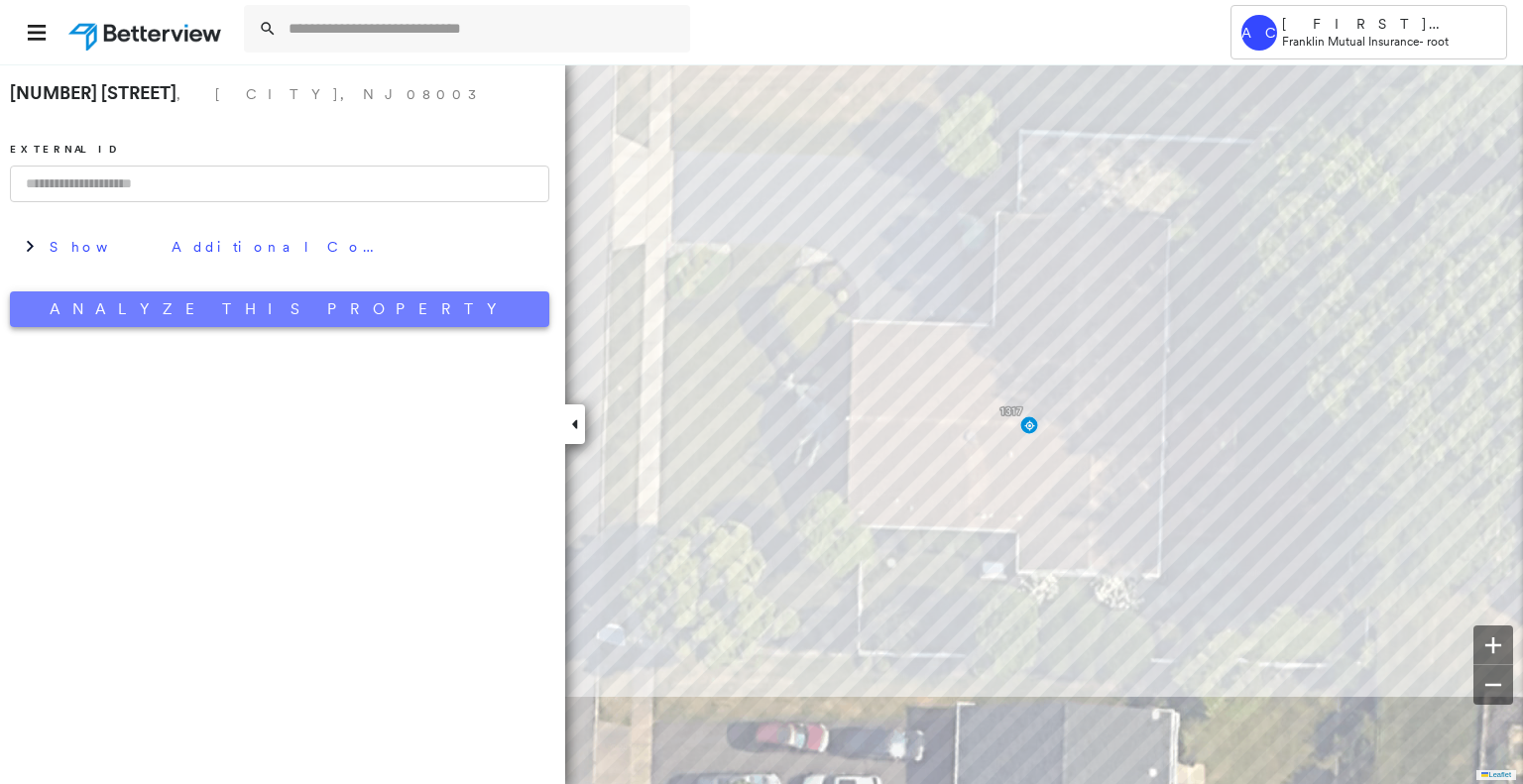 click on "Analyze This Property" at bounding box center [280, 309] 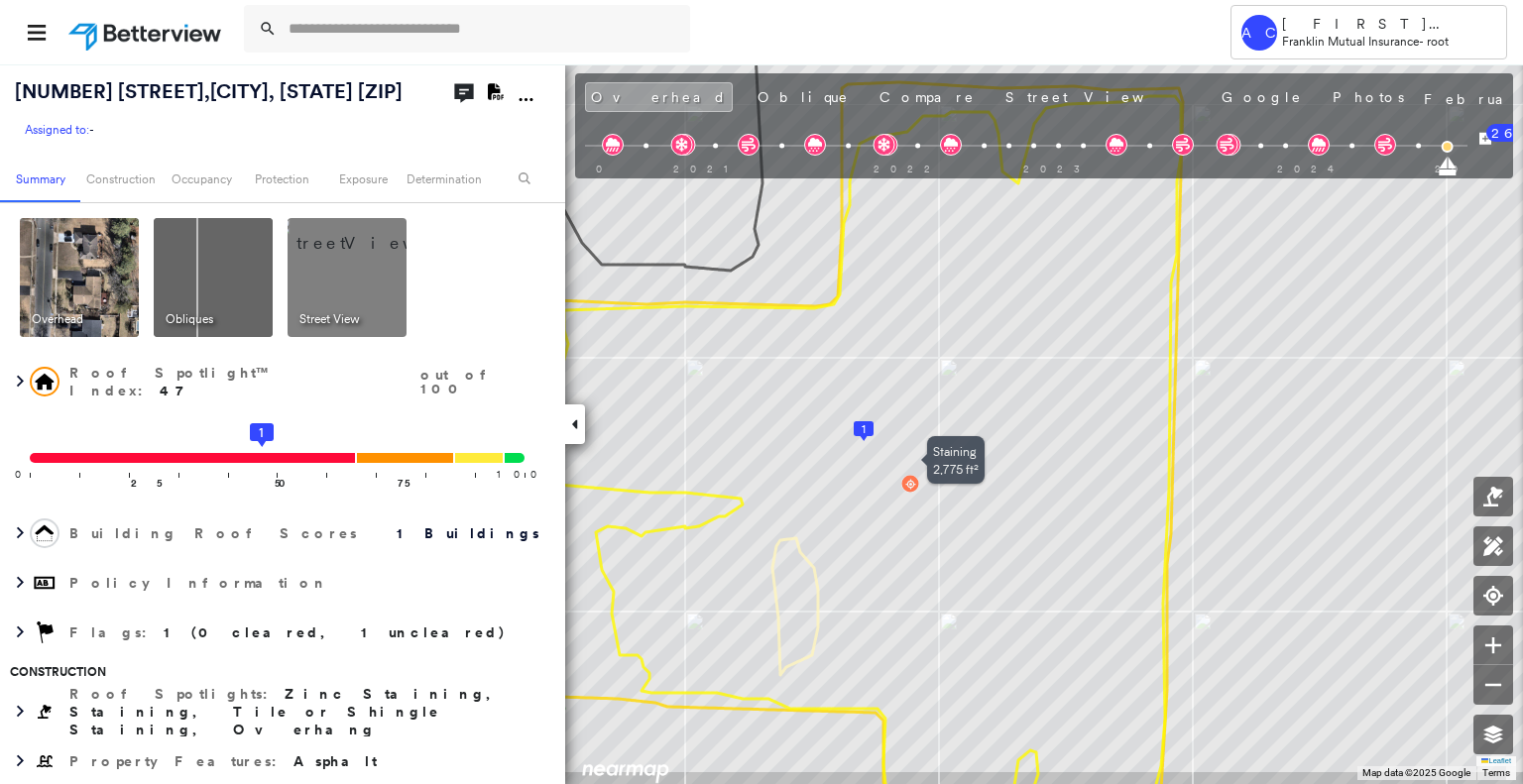 drag, startPoint x: 1124, startPoint y: 399, endPoint x: 1137, endPoint y: 574, distance: 175.48219 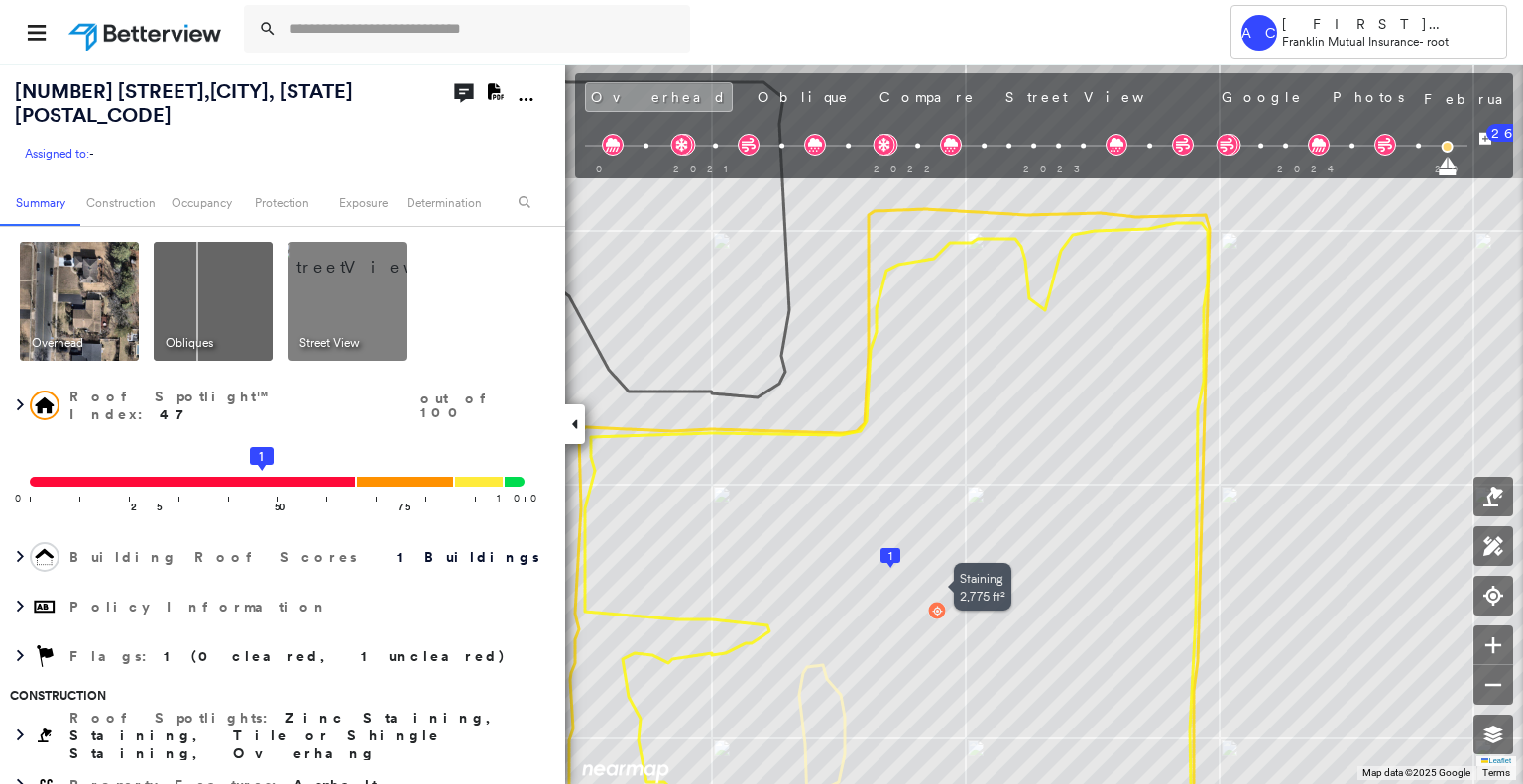 scroll, scrollTop: 0, scrollLeft: 0, axis: both 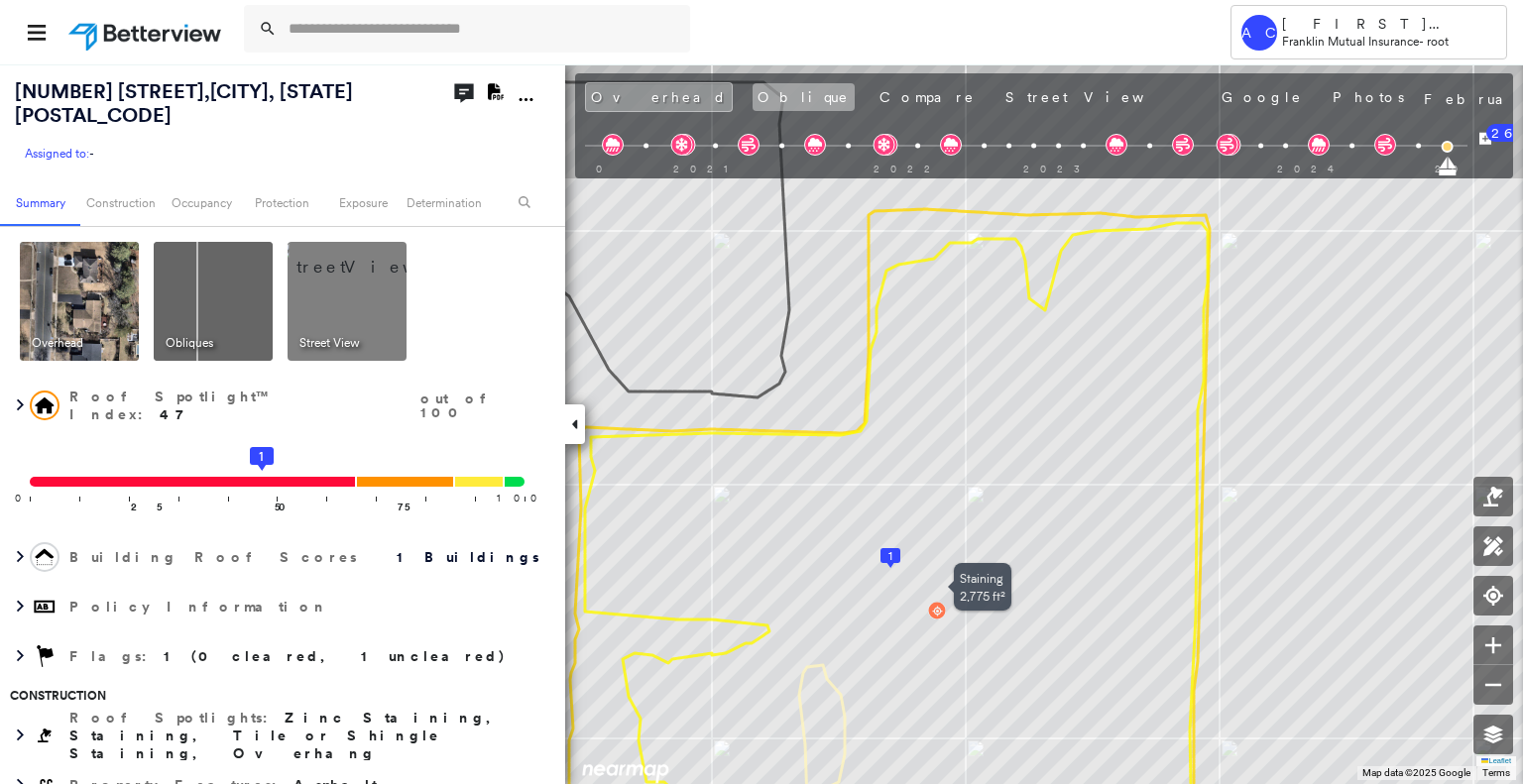 click on "Oblique" at bounding box center (803, 97) 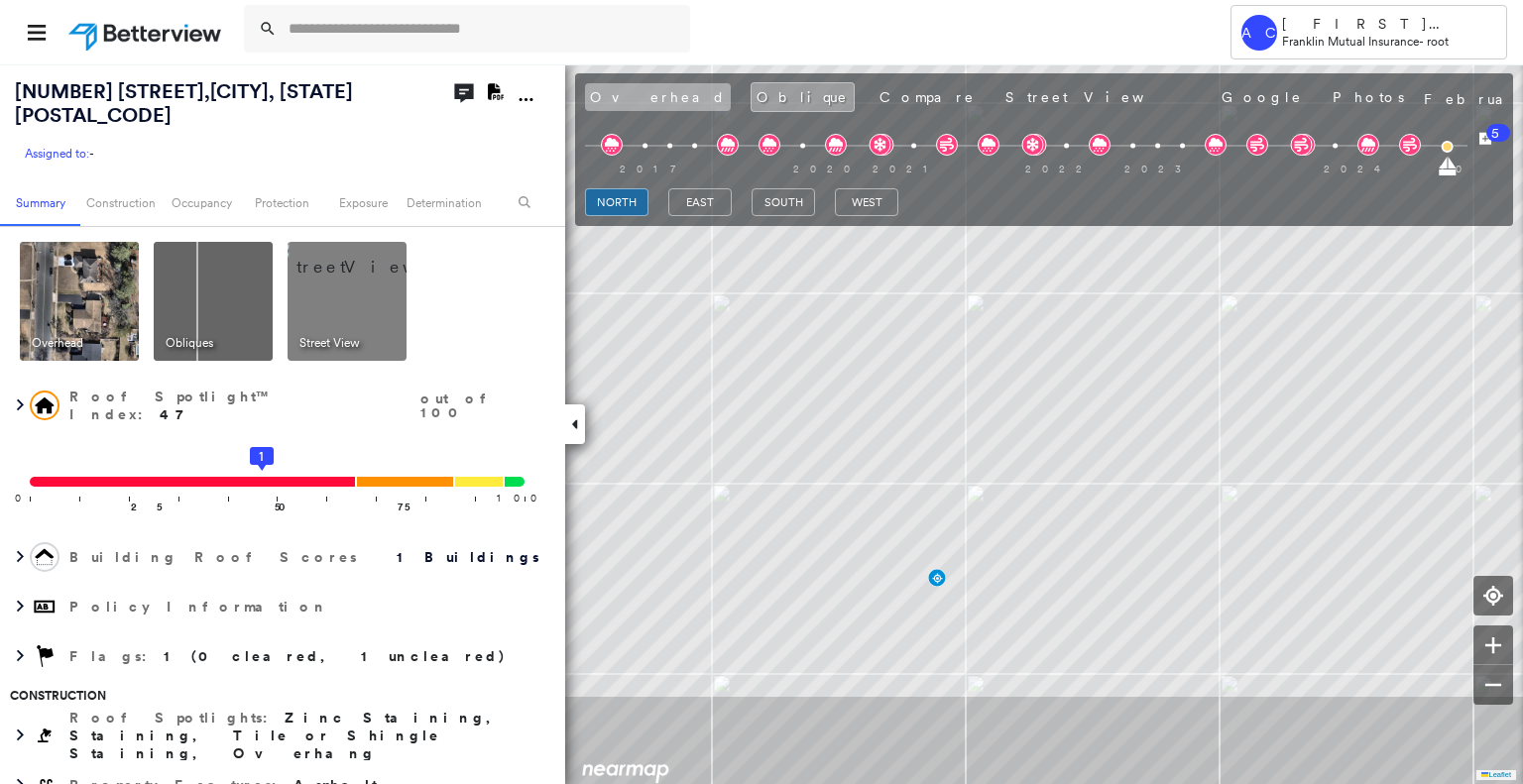 click on "Overhead" at bounding box center [657, 97] 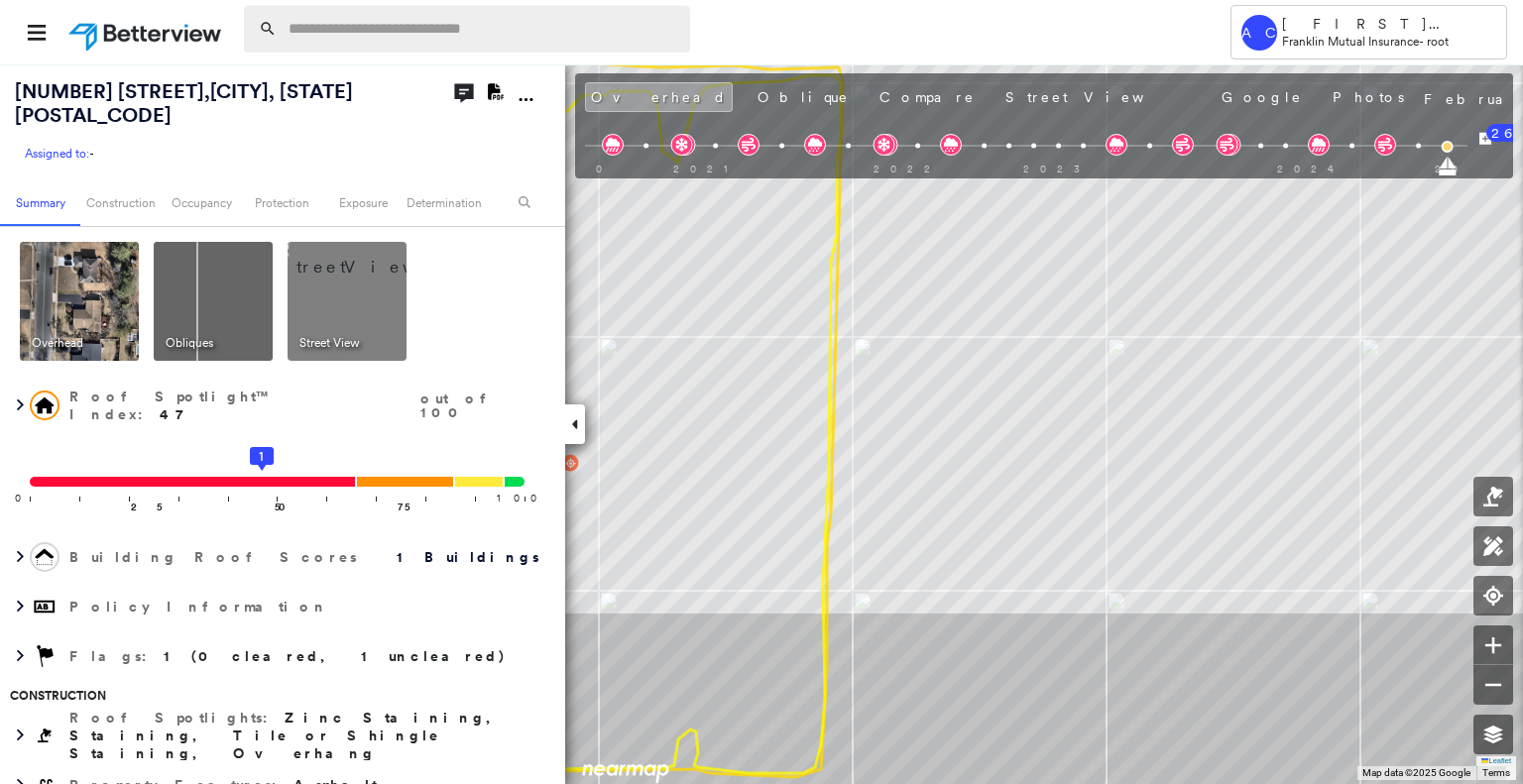 click at bounding box center (483, 29) 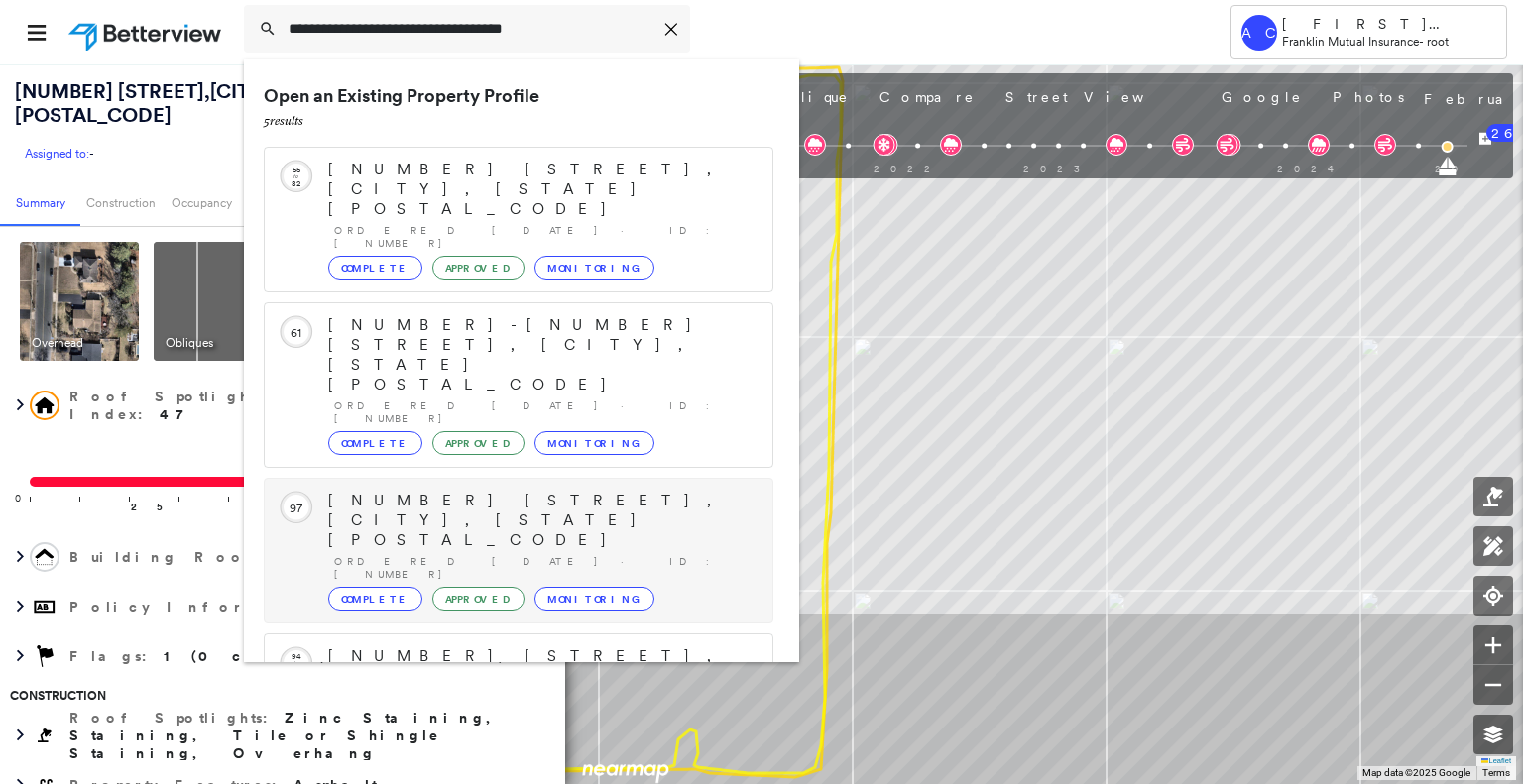 scroll, scrollTop: 155, scrollLeft: 0, axis: vertical 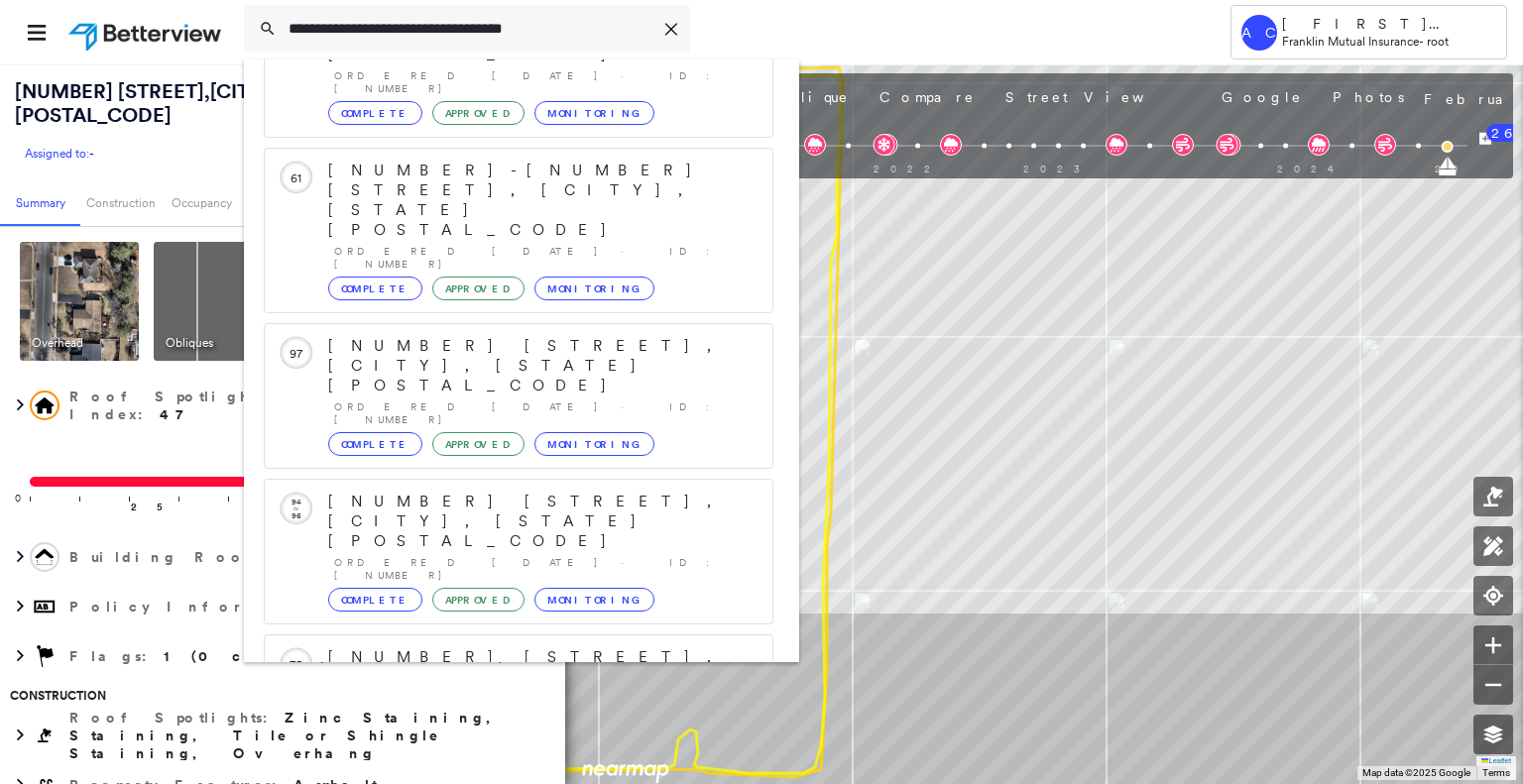 type on "**********" 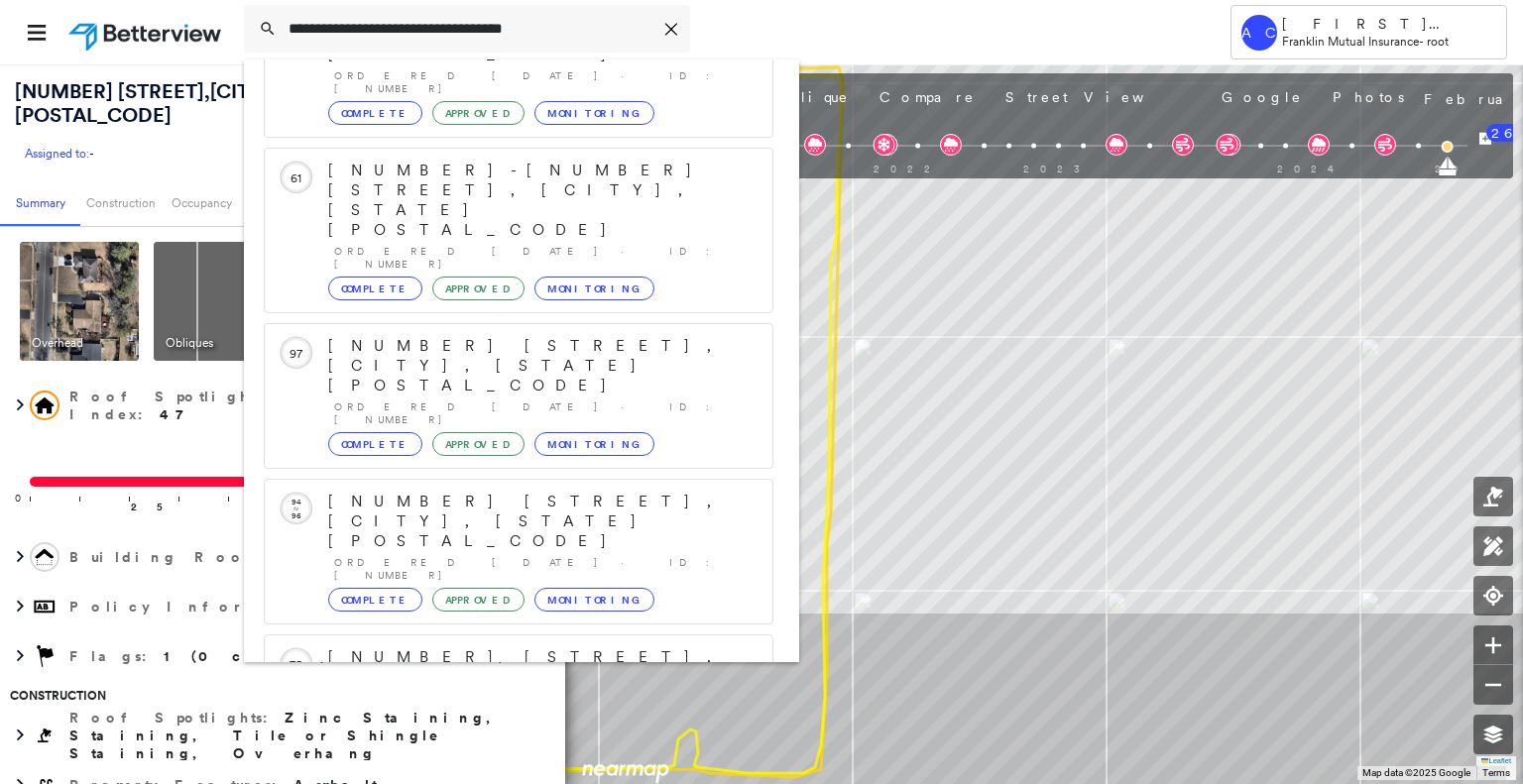 click on "1149 Ollerton Rd, West Deptford, NJ 08066" at bounding box center [497, 915] 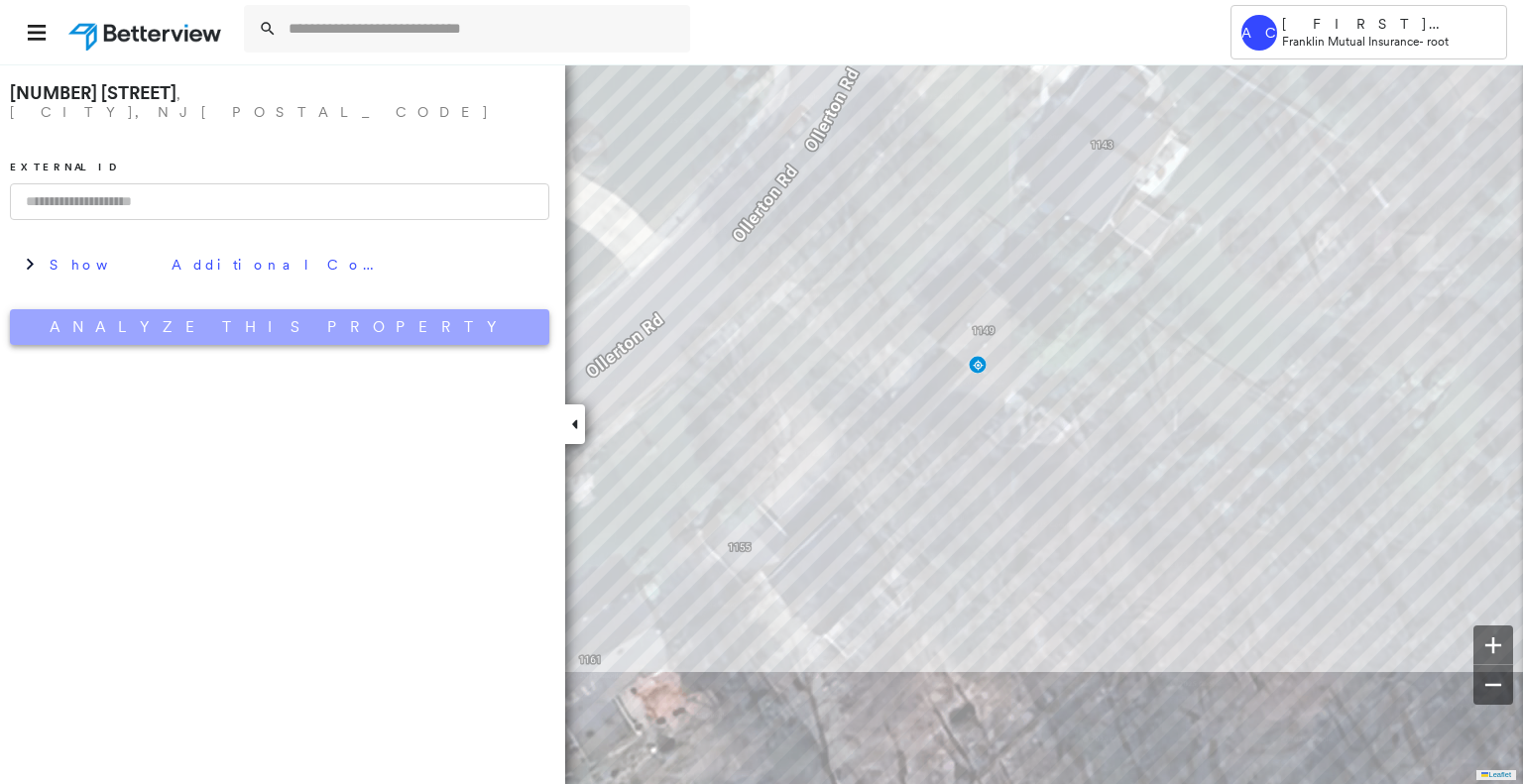 click on "Analyze This Property" at bounding box center [280, 327] 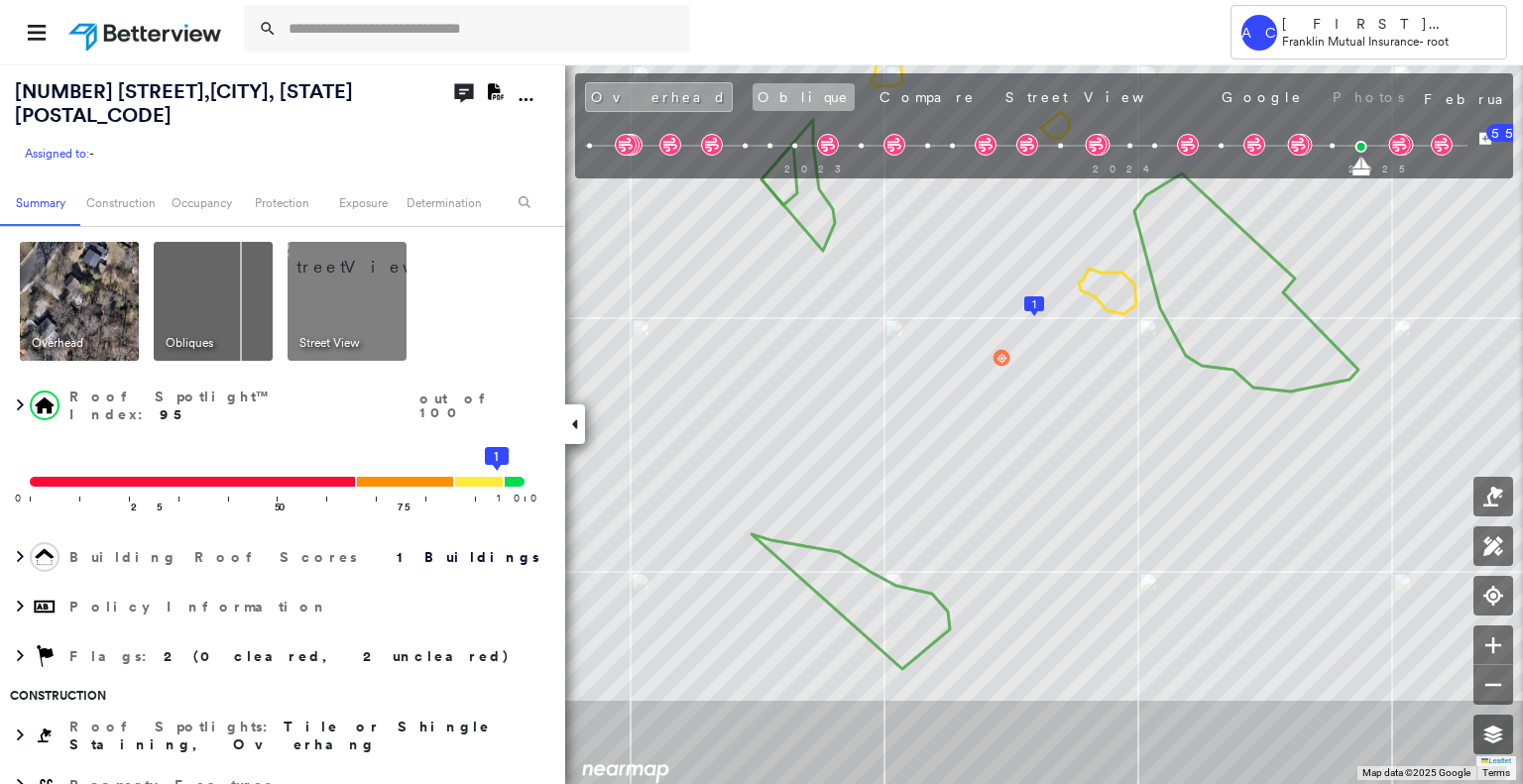 click on "Oblique" at bounding box center (803, 97) 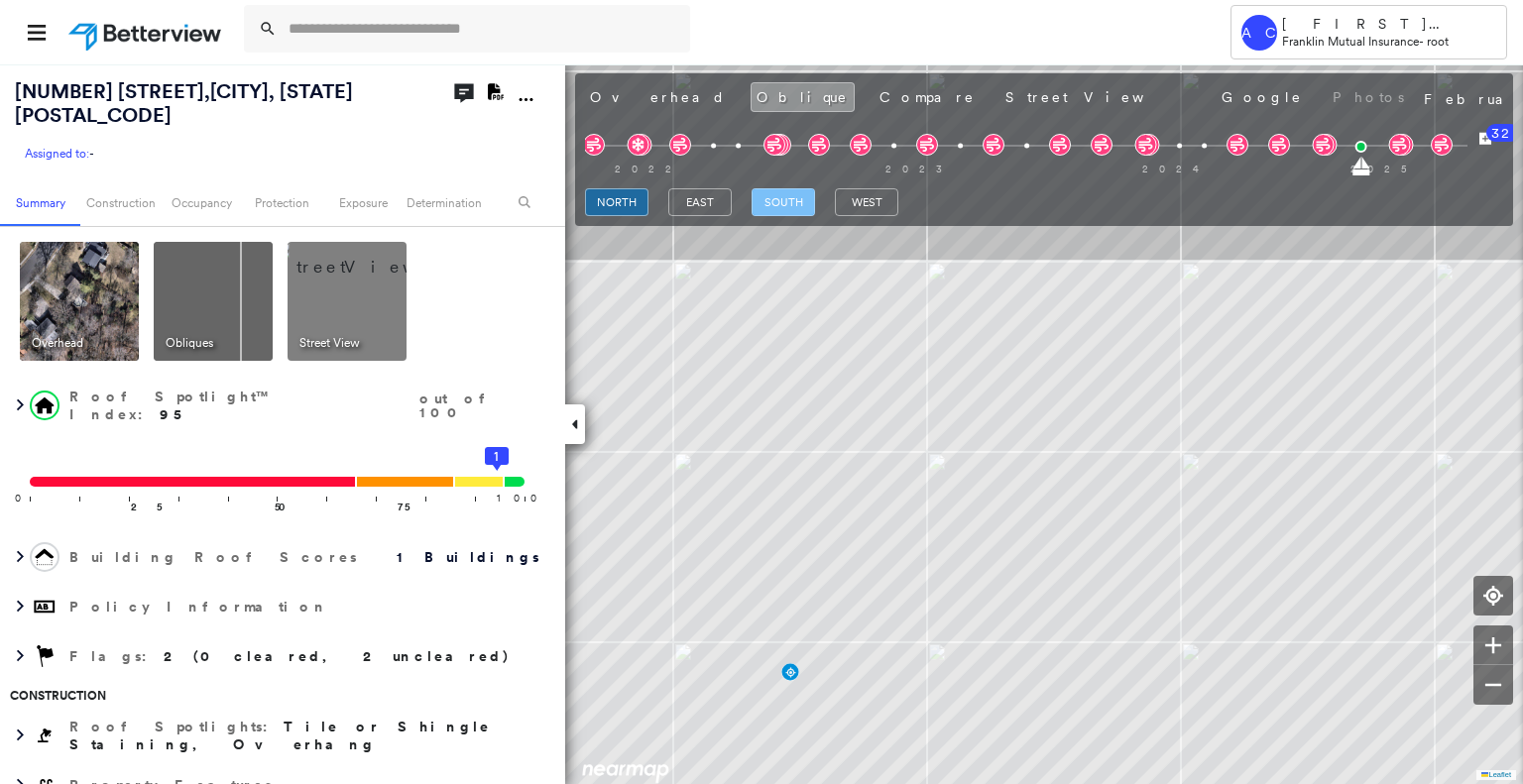 click on "south" at bounding box center [783, 202] 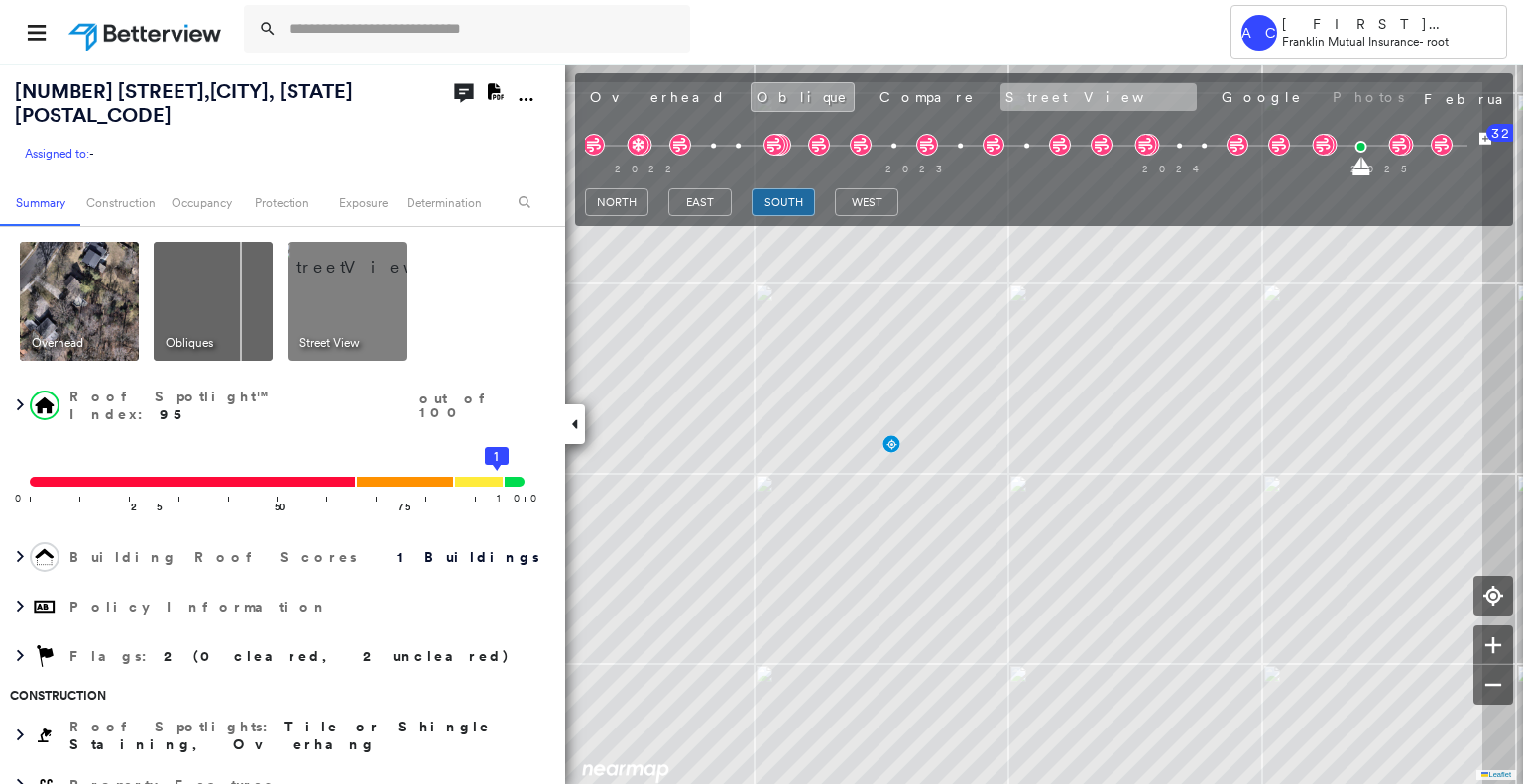 click on "Street View" at bounding box center [1099, 97] 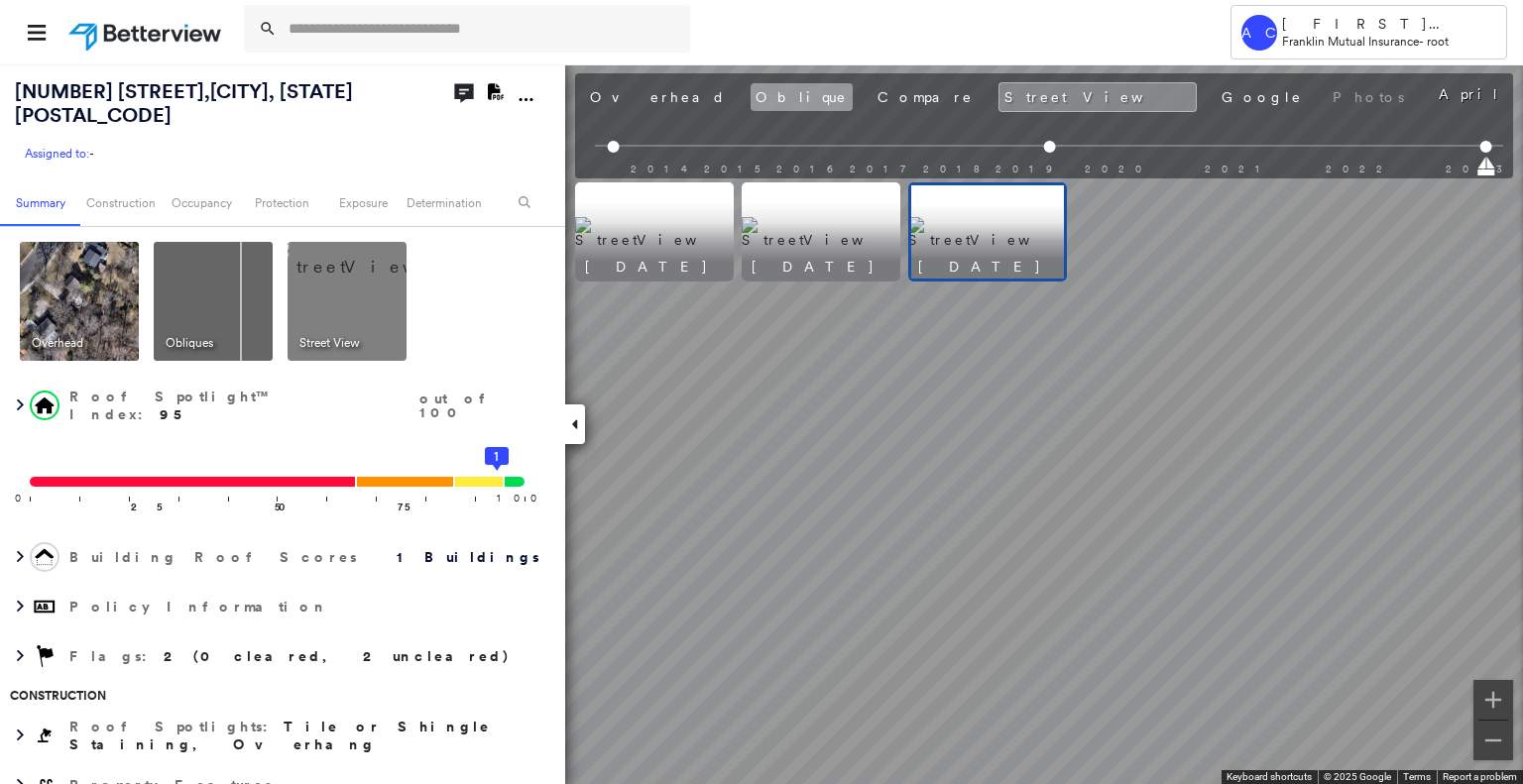 click on "Oblique" at bounding box center [801, 97] 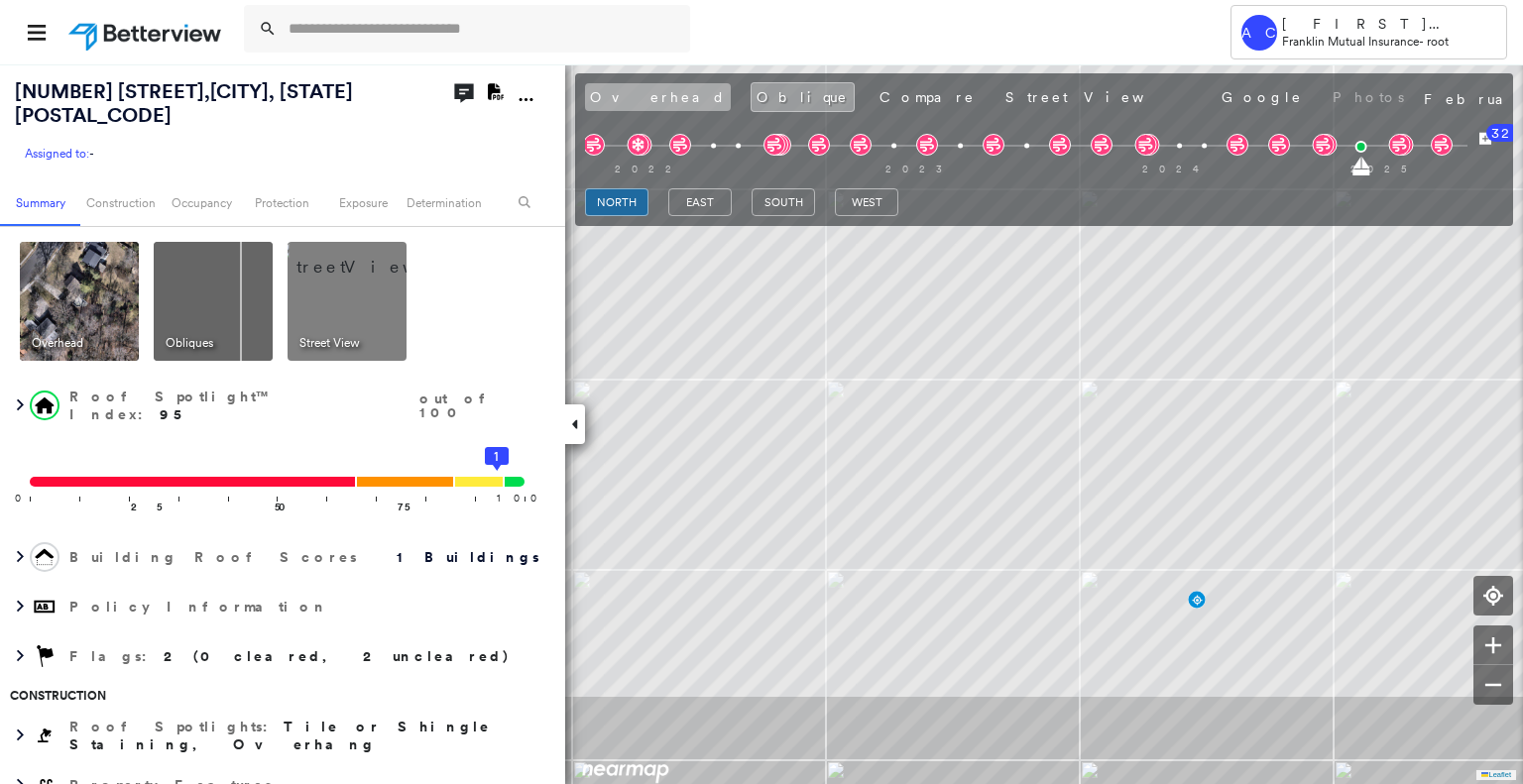 click on "Overhead" at bounding box center [657, 97] 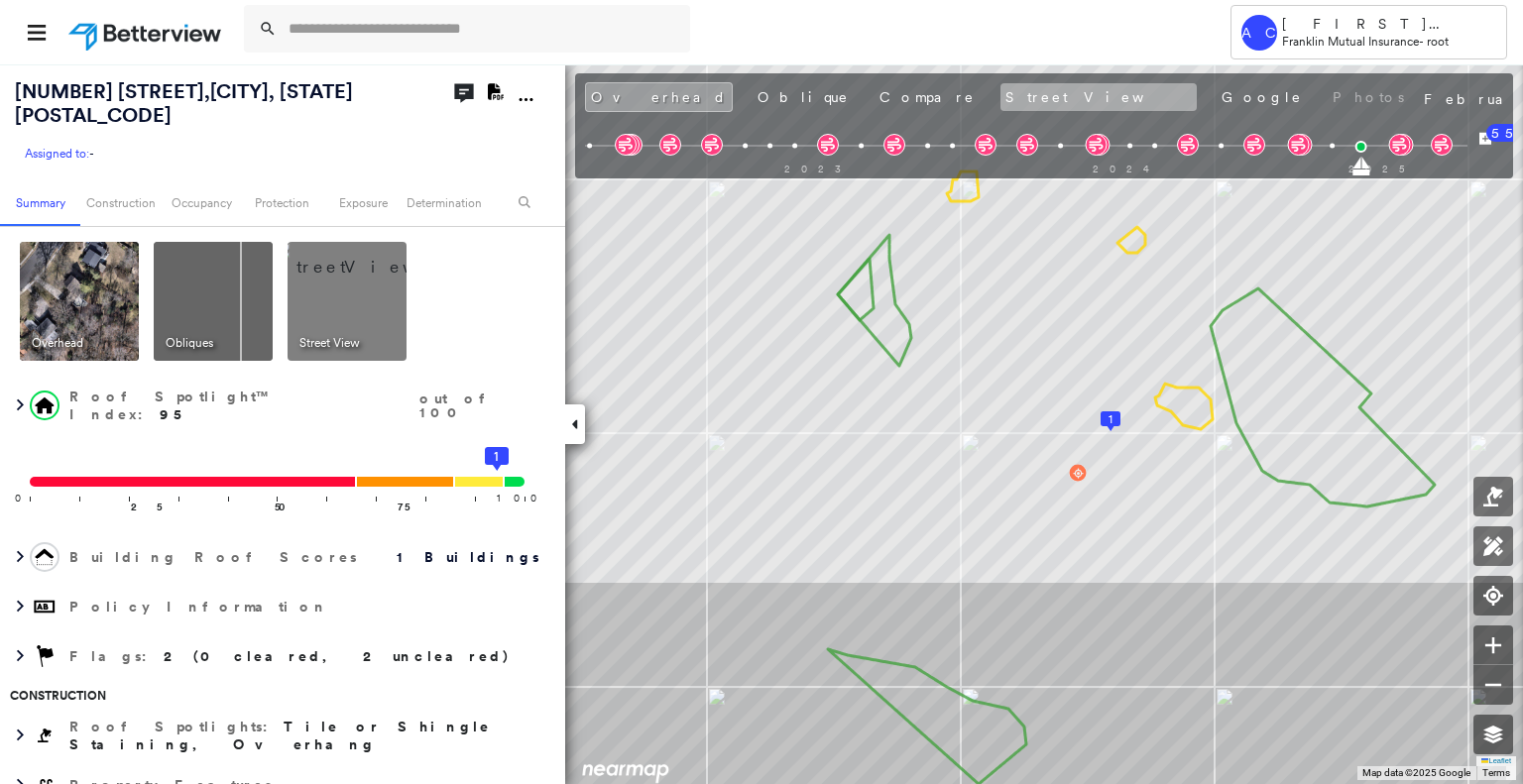 click on "Street View" at bounding box center [1099, 97] 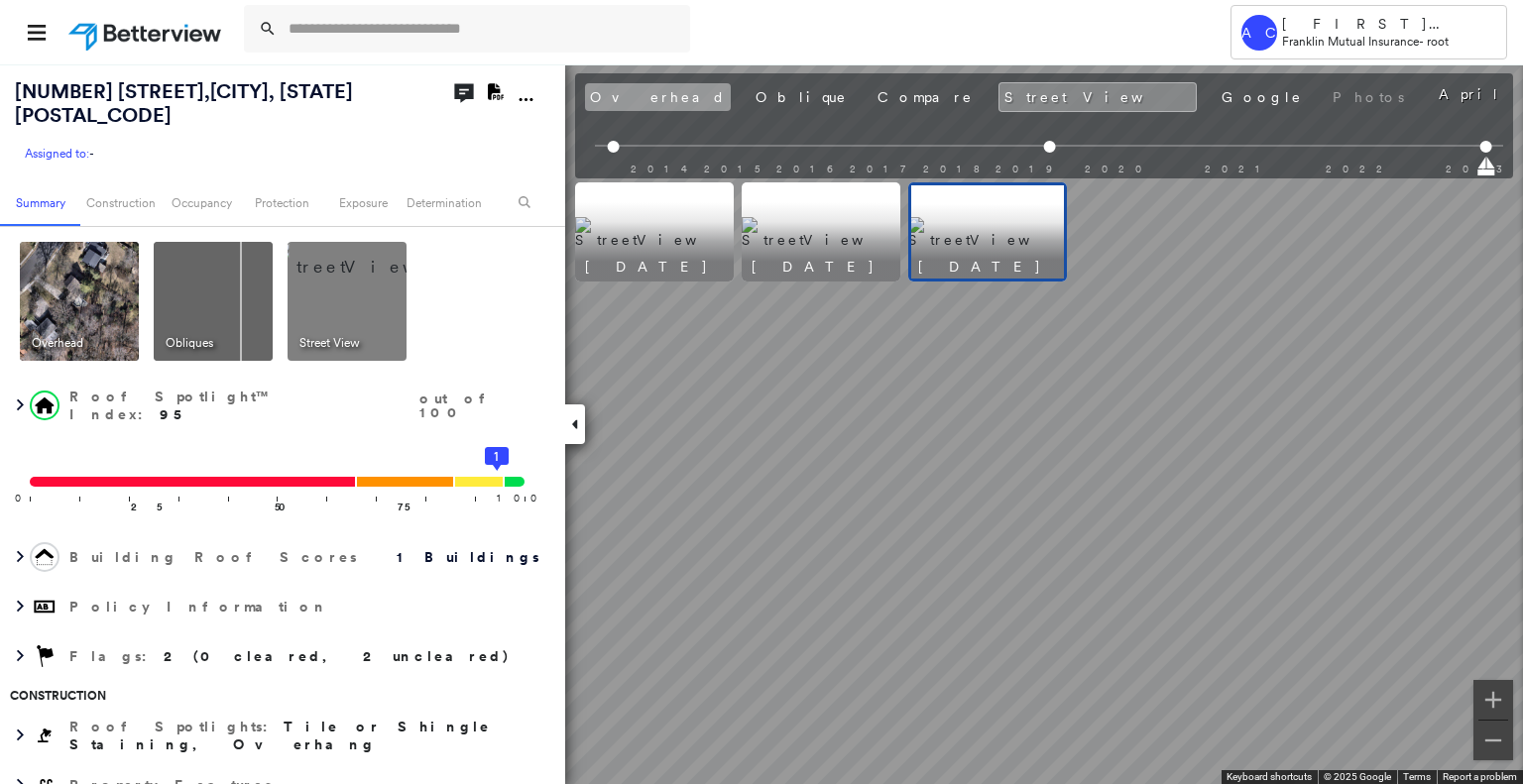 click on "Overhead" at bounding box center (657, 97) 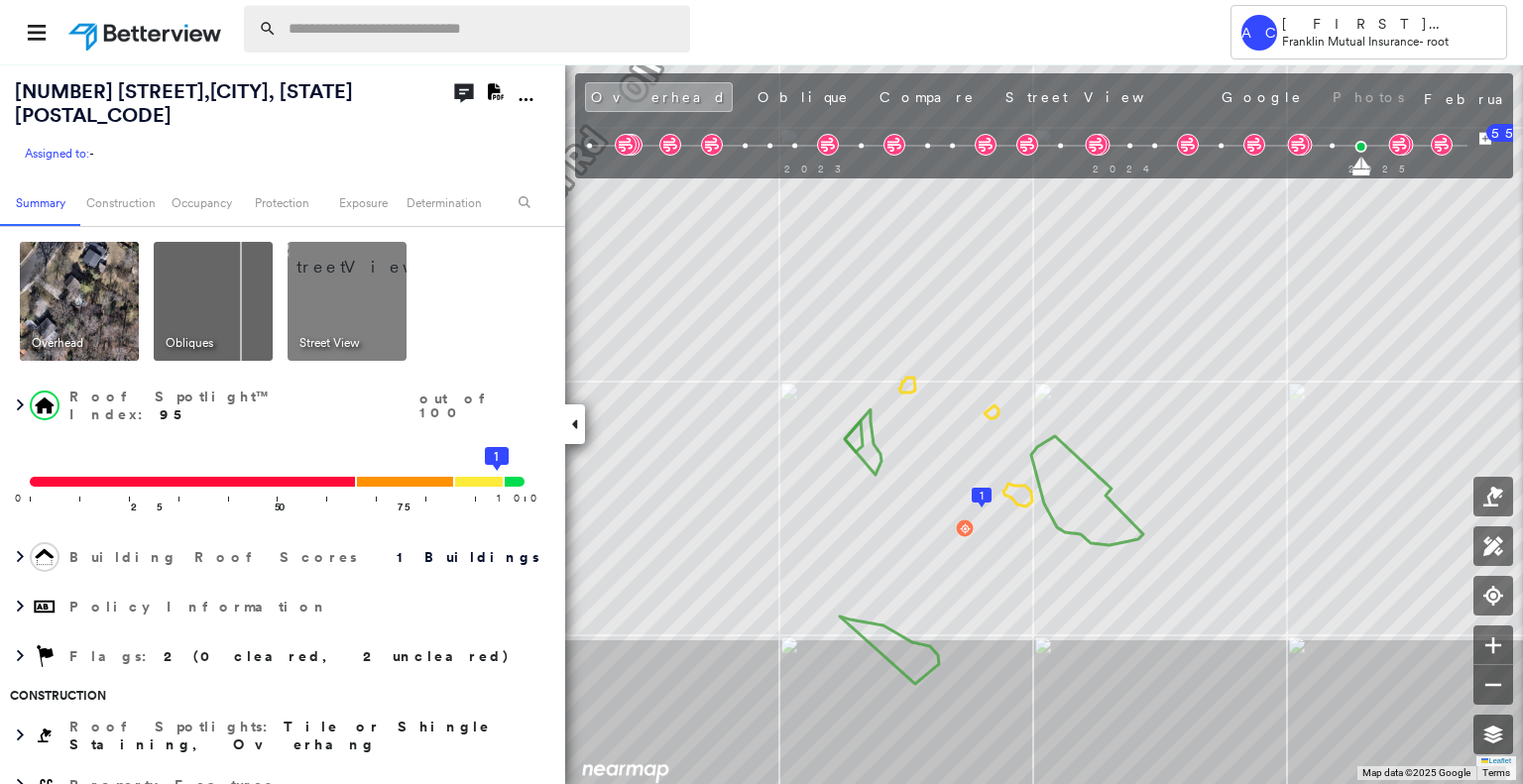 click at bounding box center (483, 29) 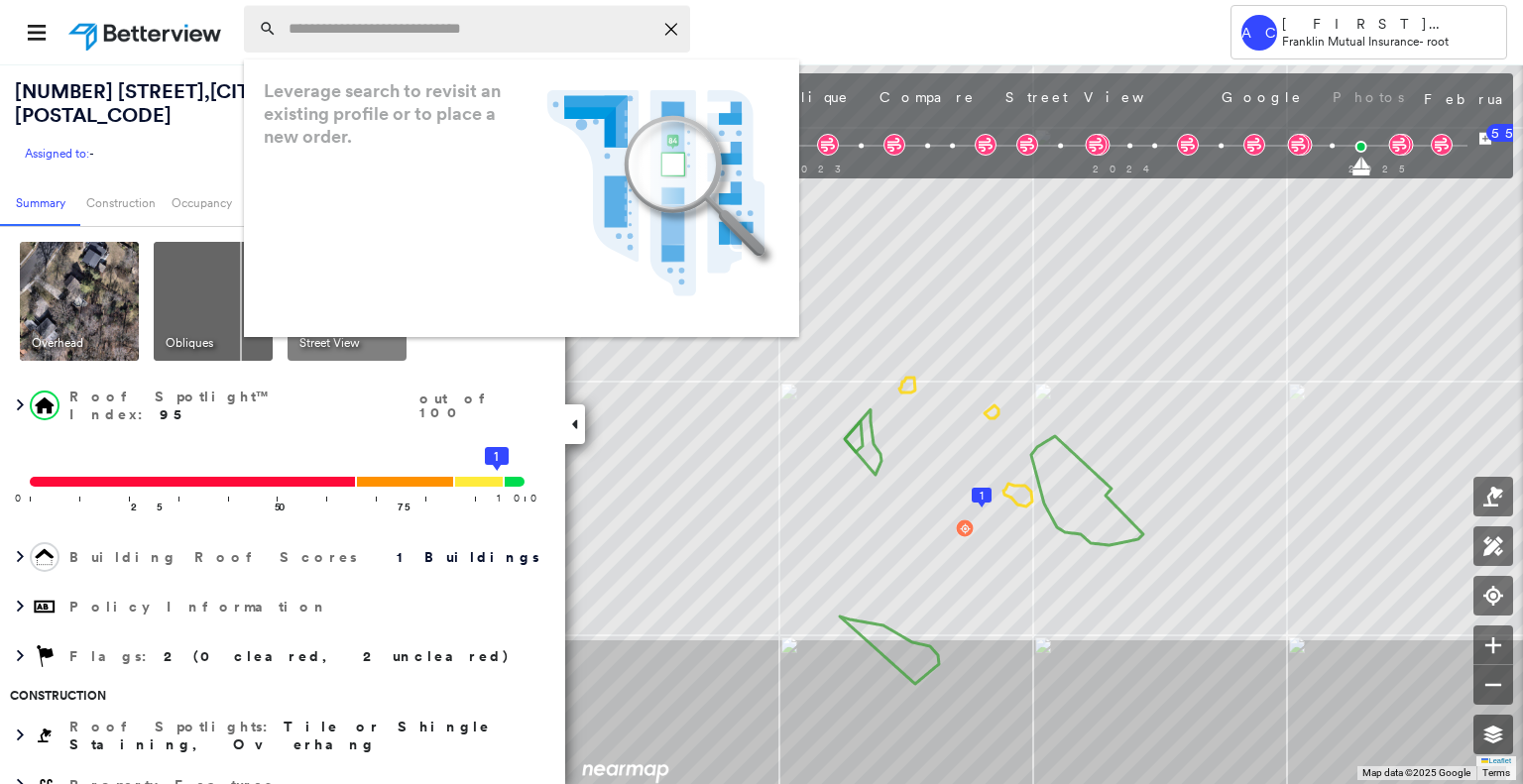 paste on "**********" 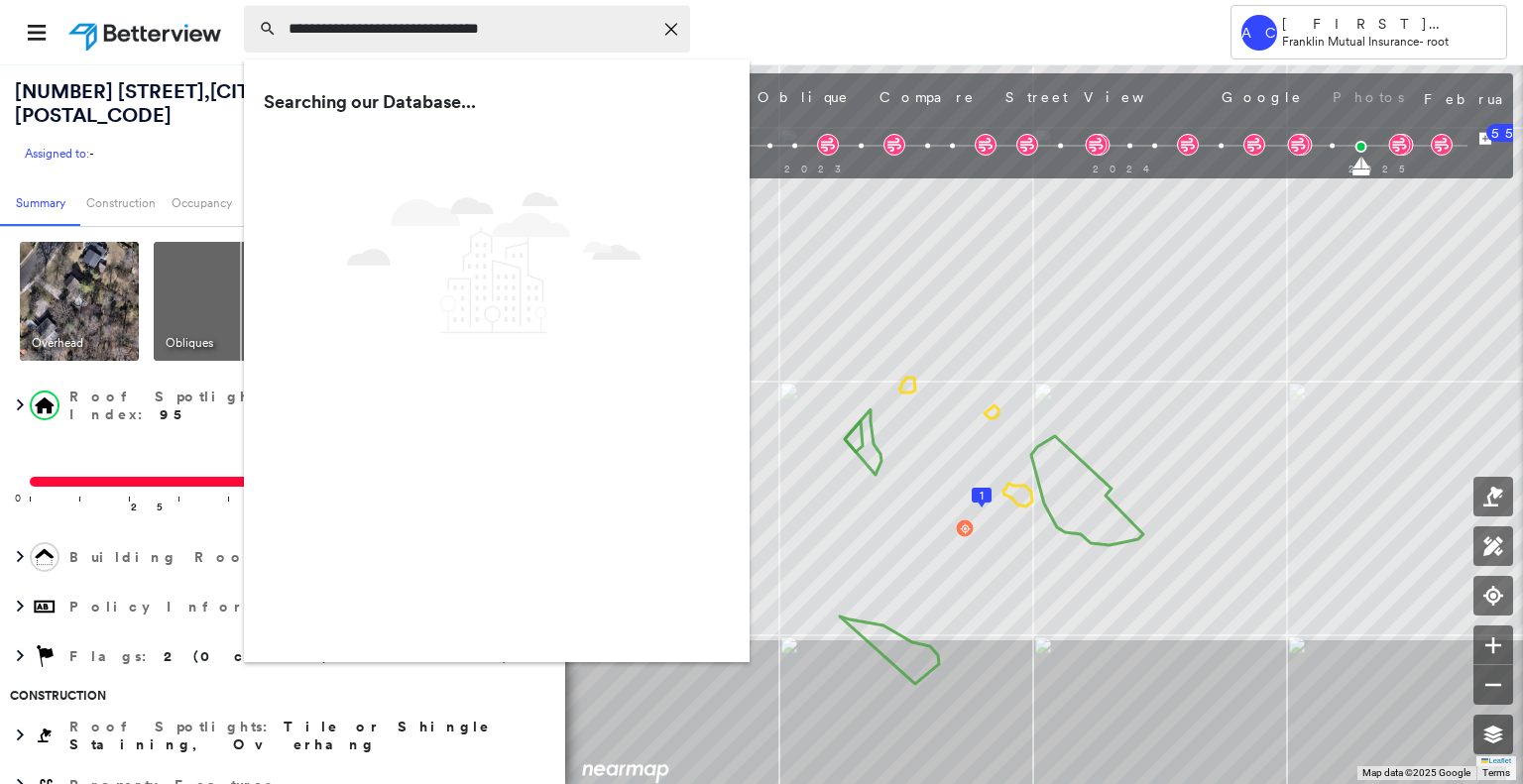 type on "**********" 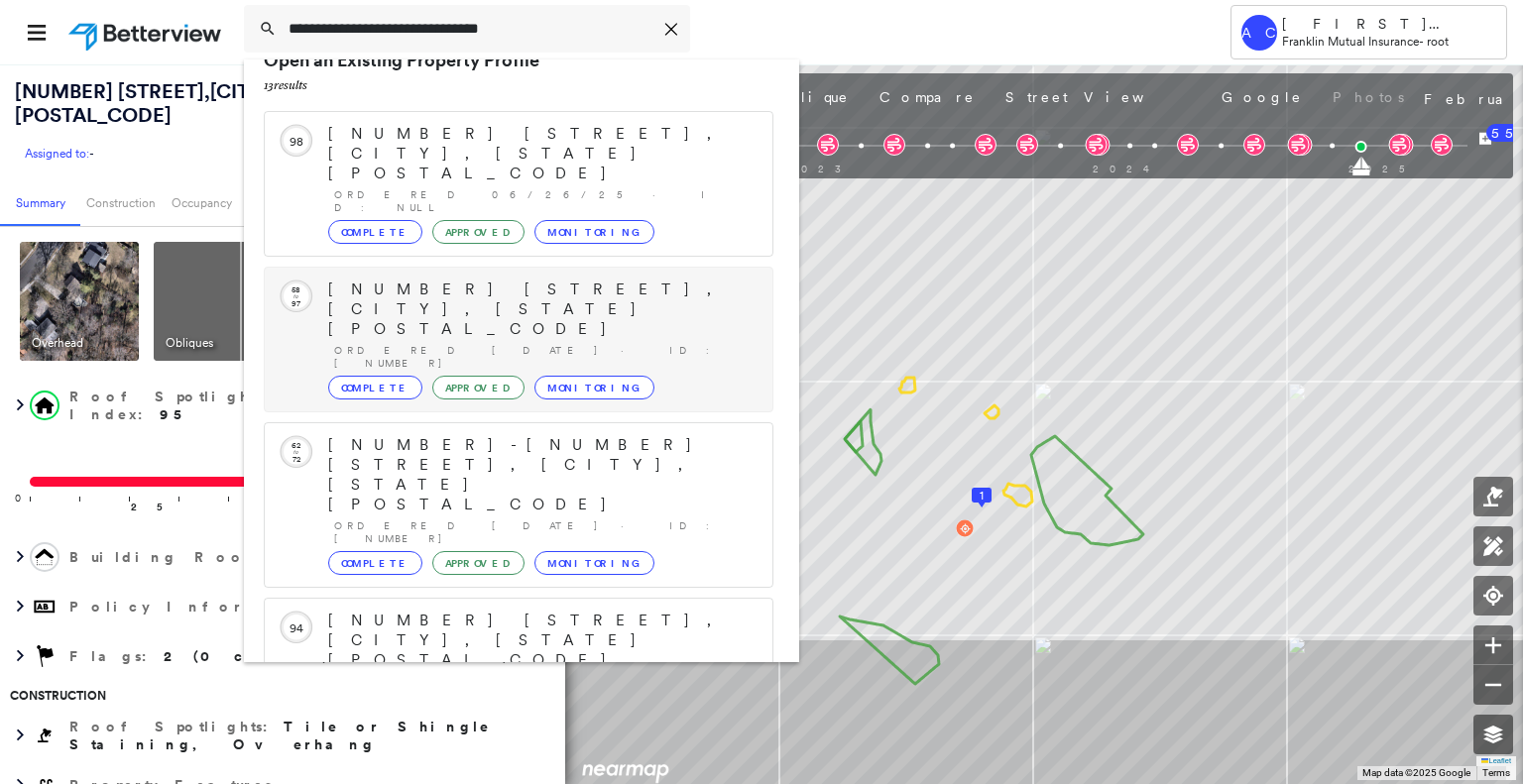 scroll, scrollTop: 206, scrollLeft: 0, axis: vertical 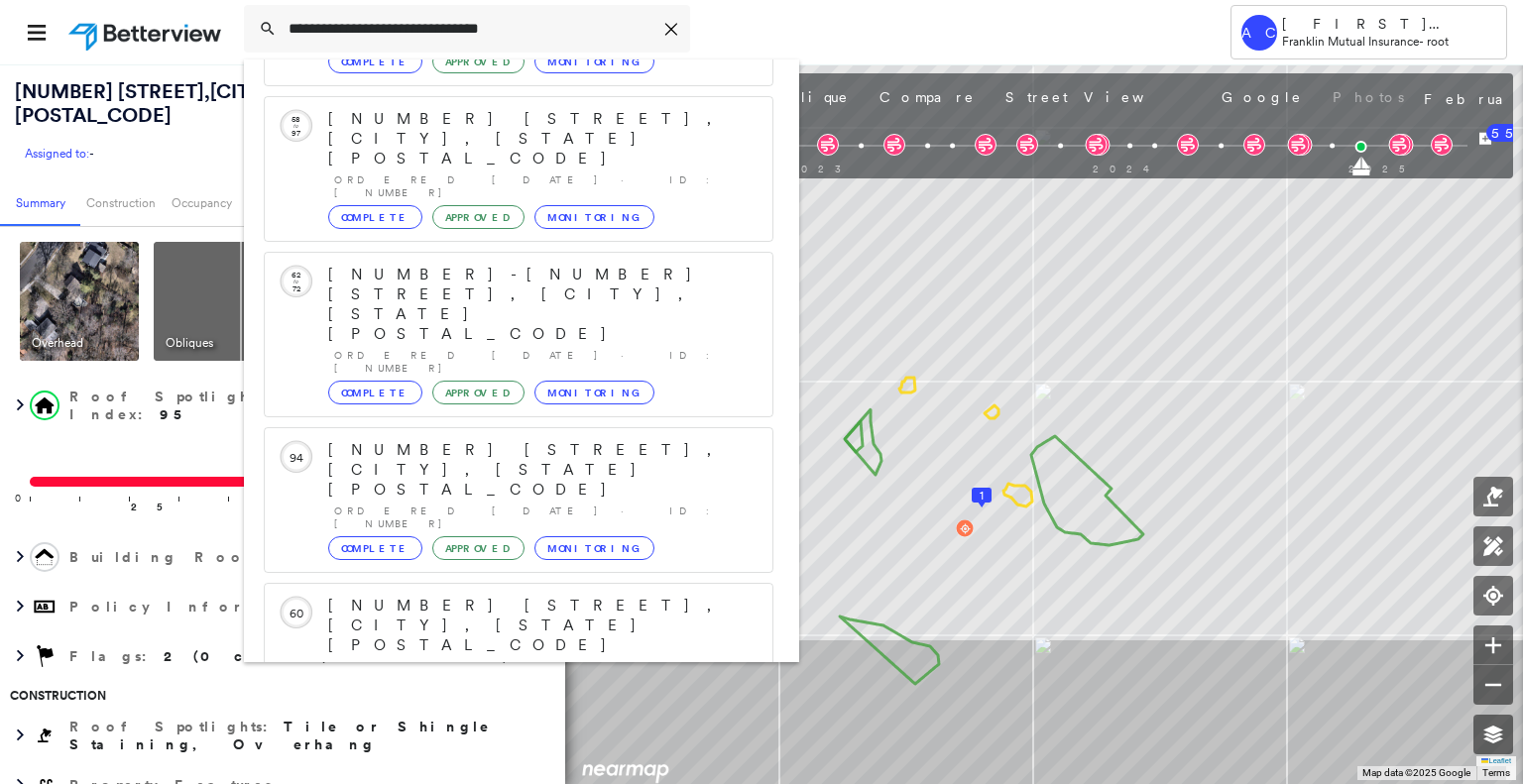 click on "687 Barton Run Blvd, Marlton, NJ 08053" at bounding box center [497, 915] 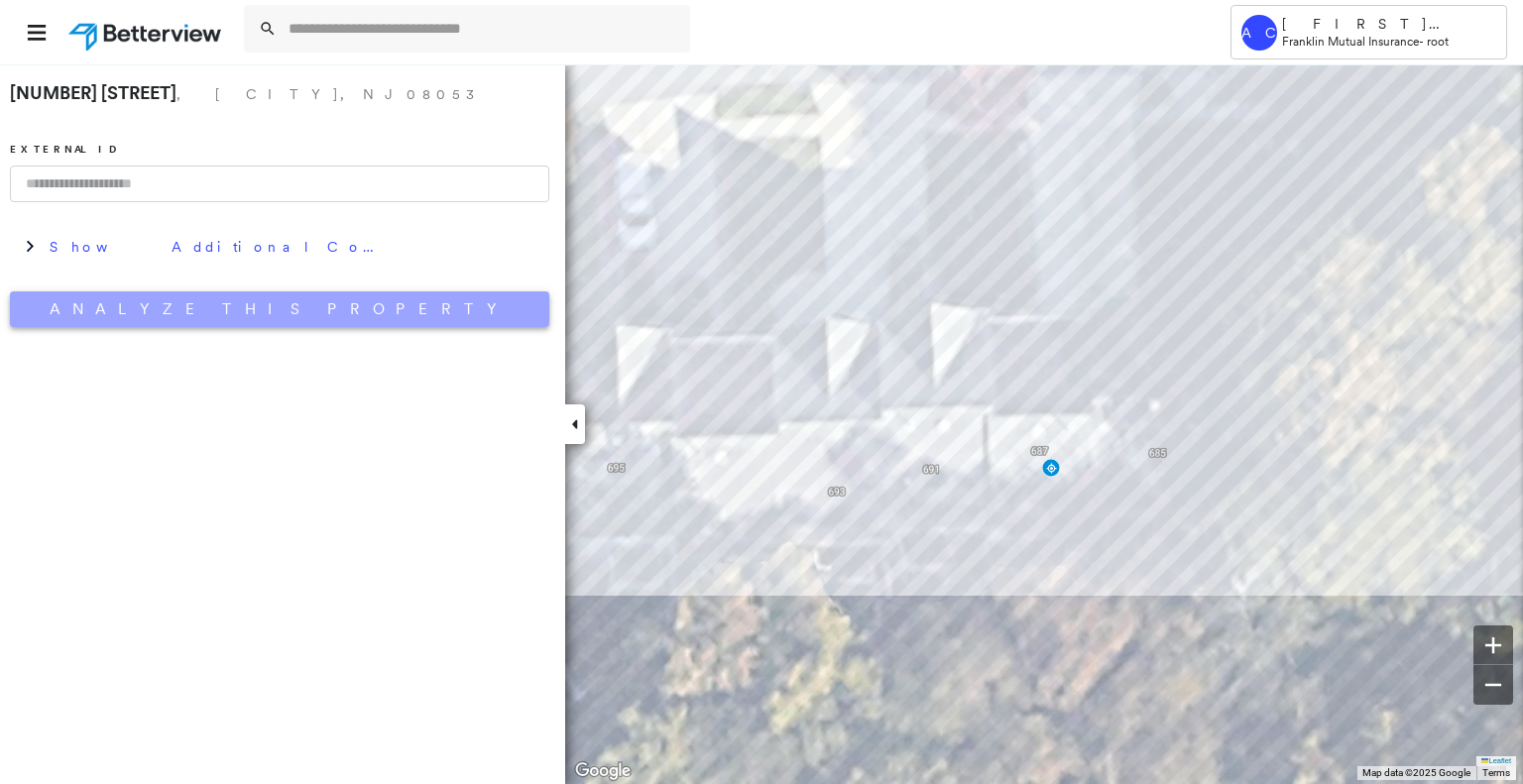 click on "Analyze This Property" at bounding box center [280, 309] 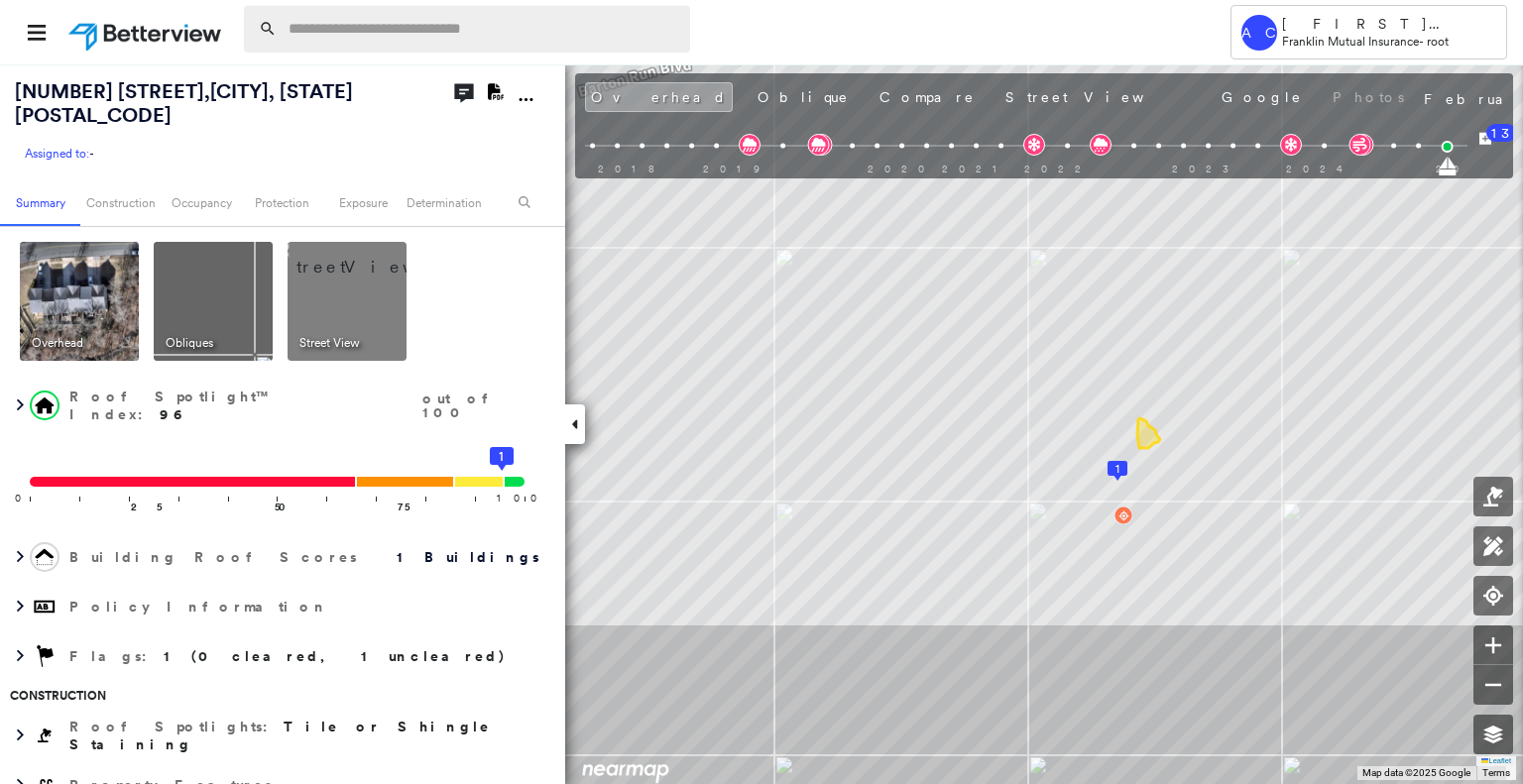 click at bounding box center [483, 29] 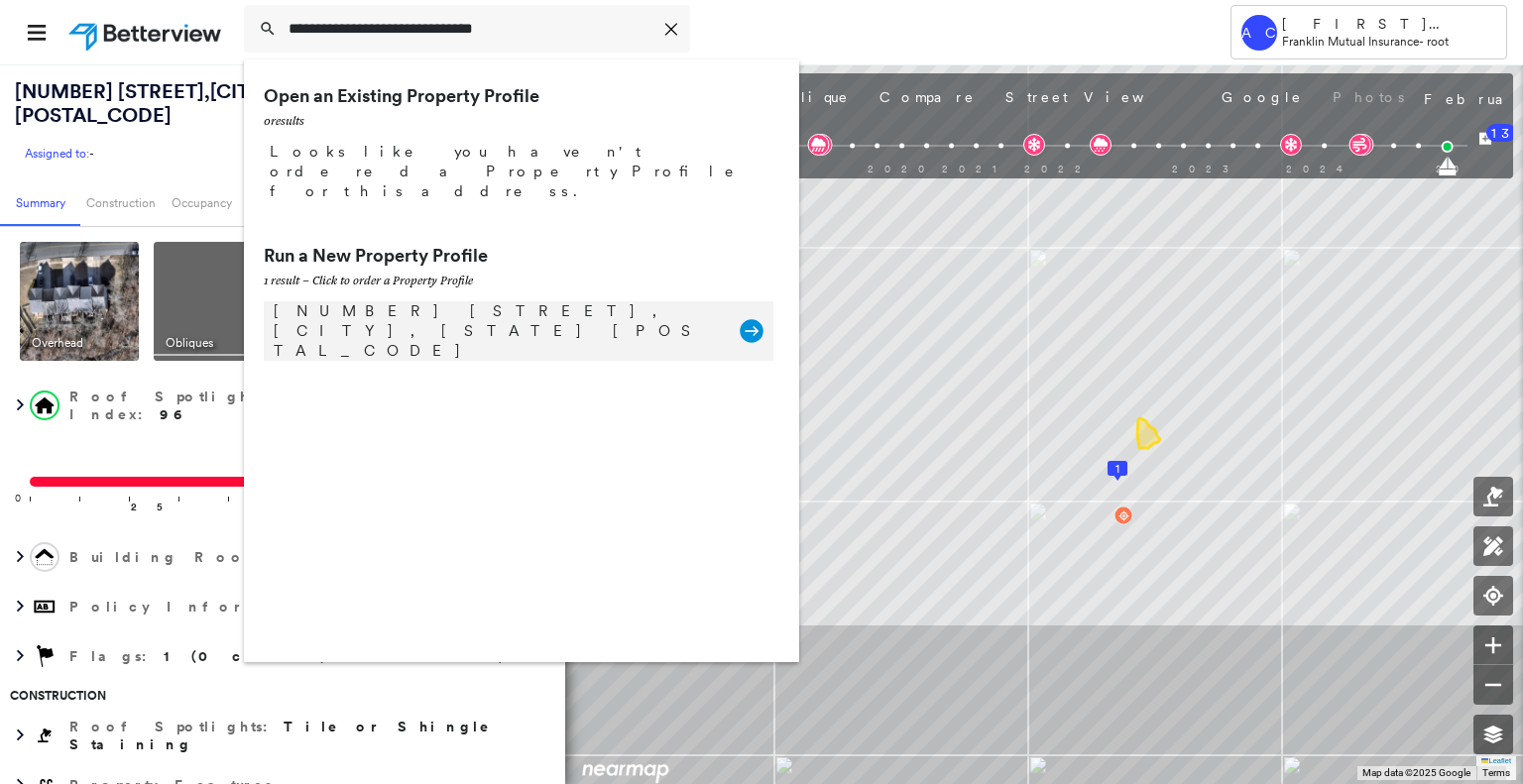 type on "**********" 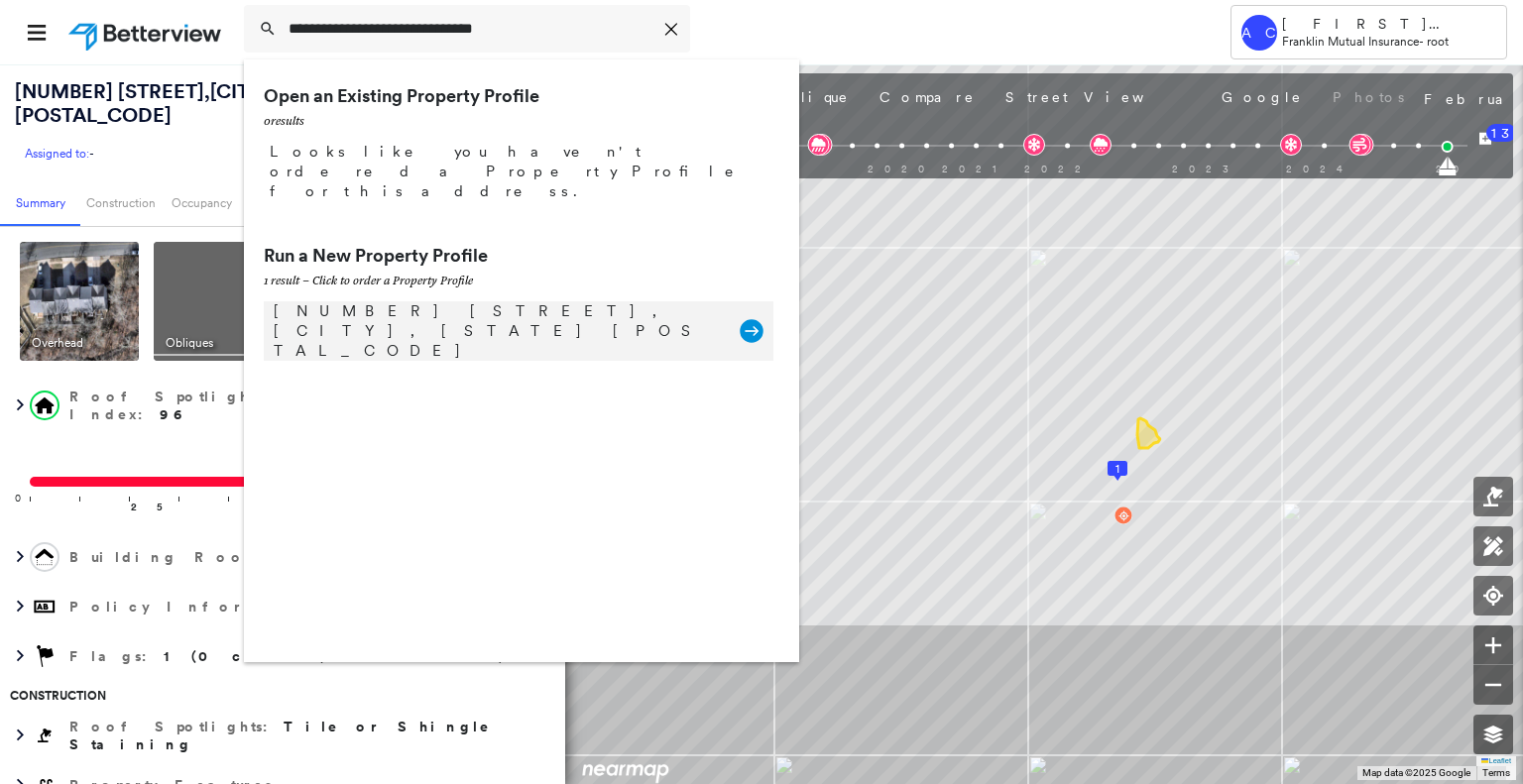 click on "6522 Harvey Ave, Pennsauken, NJ 08109" at bounding box center [497, 331] 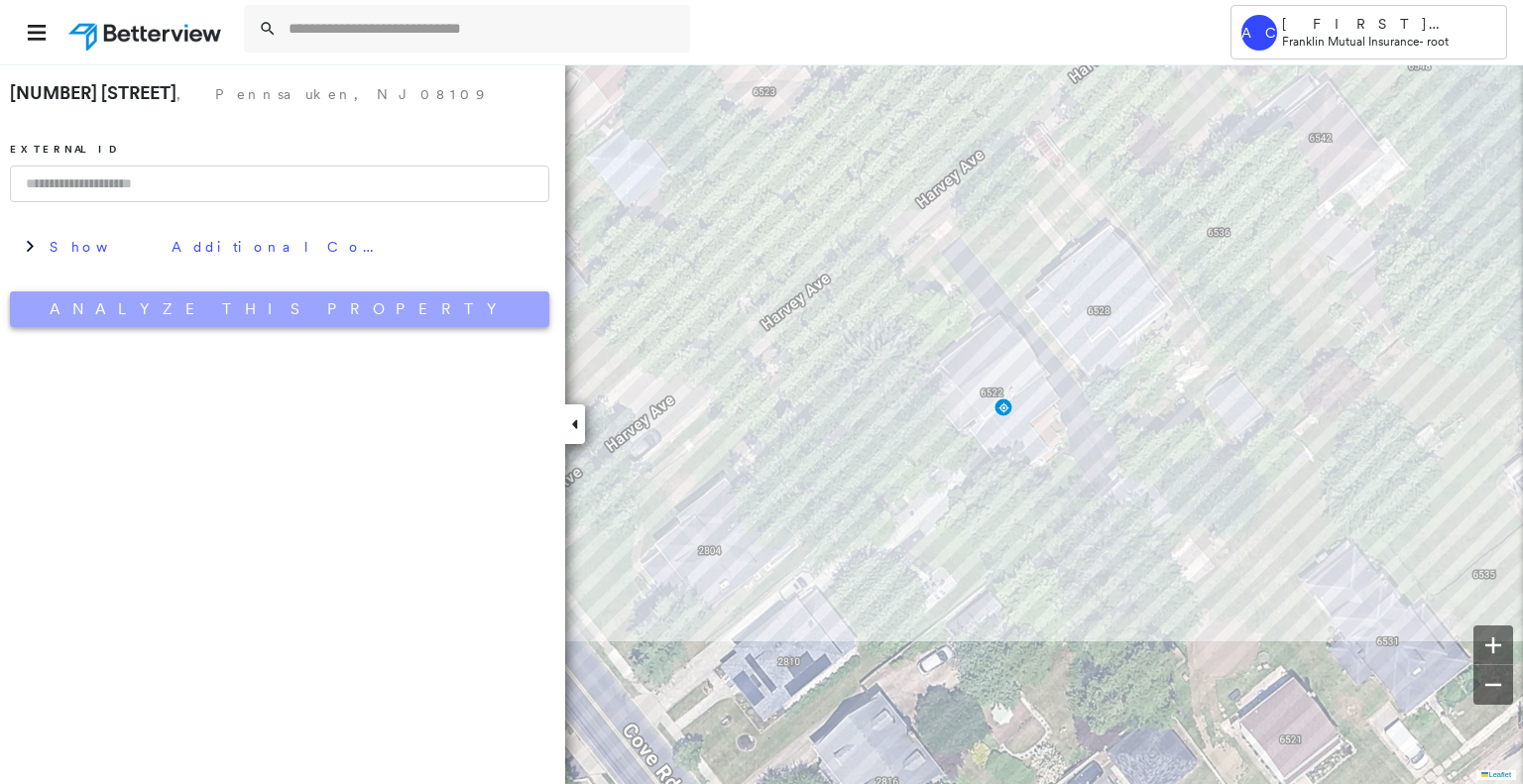 click on "Analyze This Property" at bounding box center (280, 309) 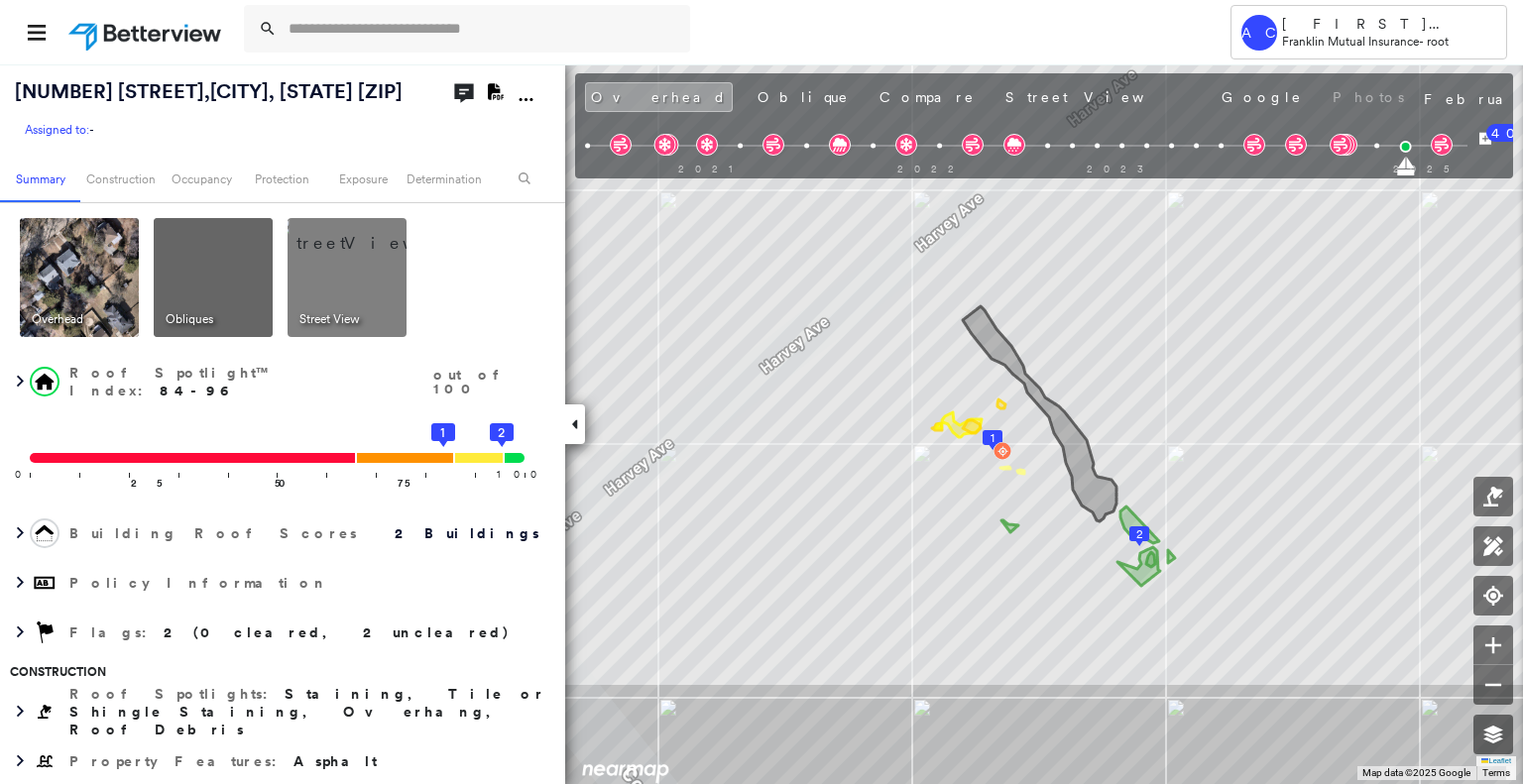 scroll, scrollTop: 0, scrollLeft: 0, axis: both 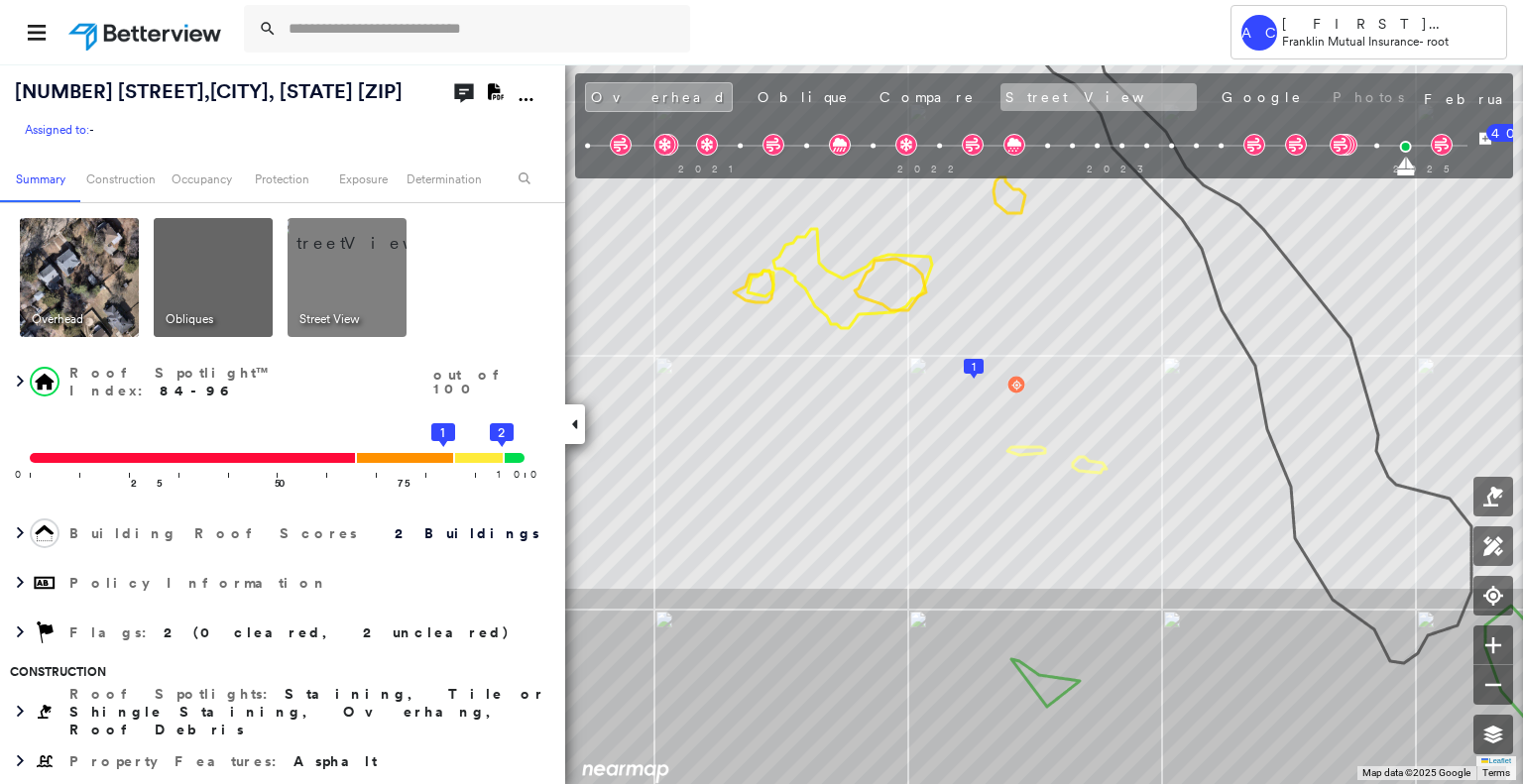 click on "Street View" at bounding box center [1099, 97] 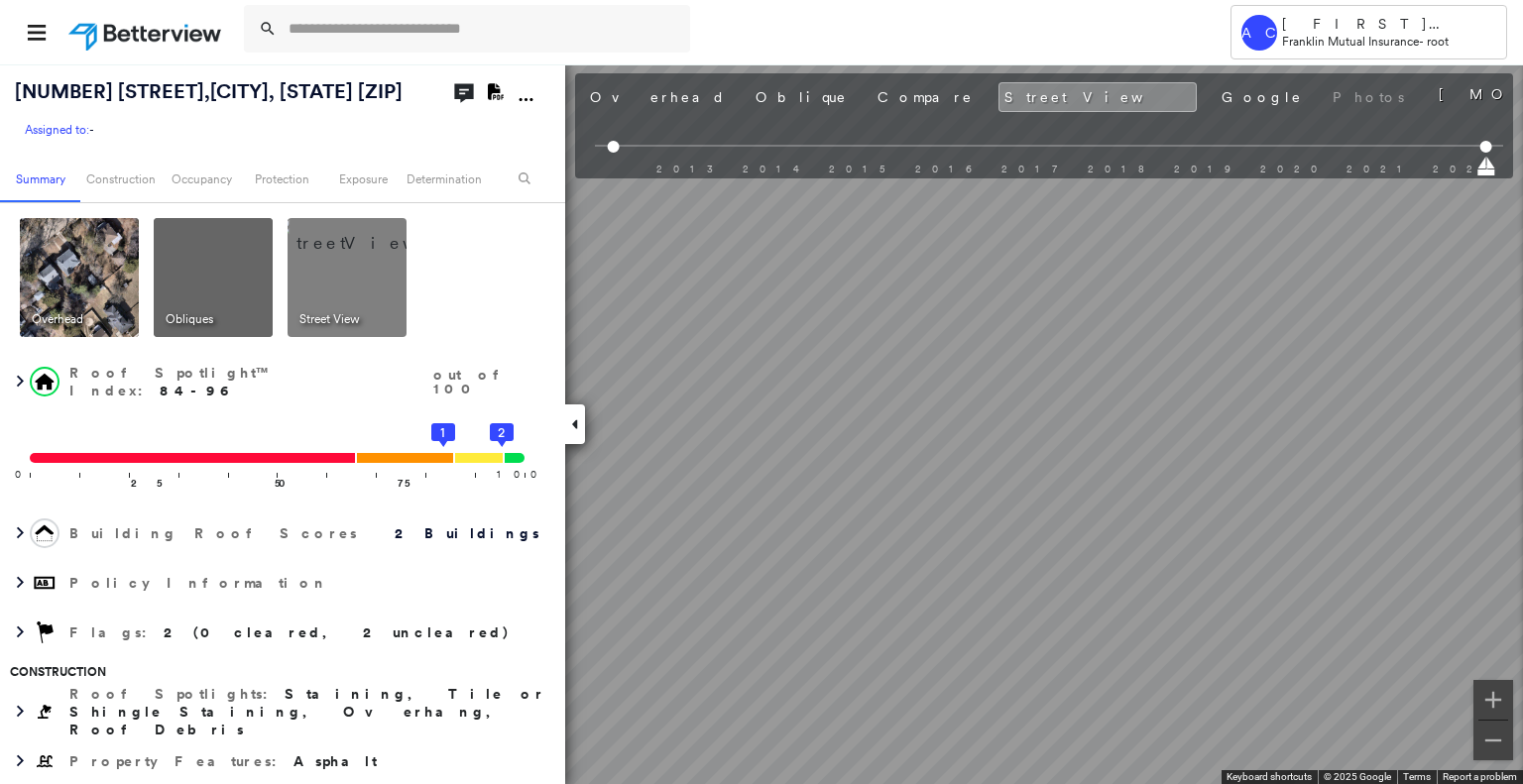 click on "[NUMBER]  [STREET] ,  [CITY], [STATE] [ZIP] Assigned to:  - Assigned to:  - Assigned to:  - Open Comments Download PDF Report Summary Construction Occupancy Protection Exposure Determination Overhead Obliques Street View Roof Spotlight™ Index :  84-96 out of 100 0 100 25 50 75 2 1 Building Roof Scores 2 Buildings Policy Information Flags :  2 (0 cleared, 2 uncleared) Construction Roof Spotlights :  Staining, Tile or Shingle Staining, Overhang, Roof Debris Property Features :  Asphalt Roof Size & Shape :  2 buildings  BuildZoom - Building Permit Data and Analysis Occupancy Place Detail Protection Exposure FEMA Risk Index Wind Additional Perils Tree Fall Risk:  Present   Determination Flags :  2 (0 cleared, 2 uncleared) Uncleared Flags (2) Cleared Flags  (0) LOW Low Priority Flagged 07/14/25 Clear Tree Overhang Flagged 07/14/25 Clear Action Taken New Entry History Quote/New Business Terms & Conditions Added ACV Endorsement Added Cosmetic Endorsement Inspection/Loss Control Onsite Inspection Ordered General Save" at bounding box center [762, 423] 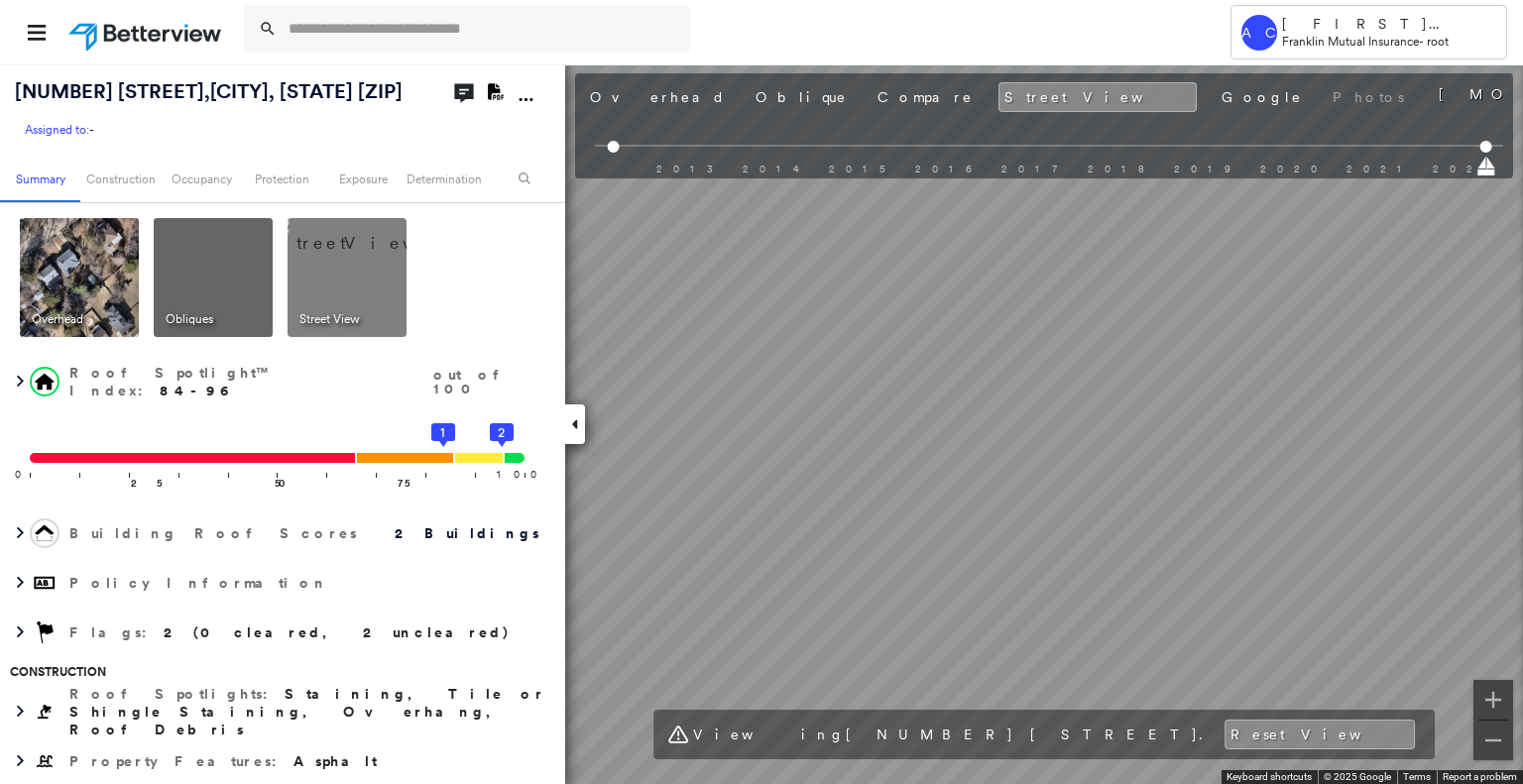 click on "← Move left → Move right ↑ Move up ↓ Move down + Zoom in - Zoom out             [NUMBER] [STREET]   [CITY], [STATE]       [NUMBER] [STREET]            View on Google Maps        Custom Imagery                 This image is no longer available Keyboard shortcuts Map Data © [YEAR] Google © [YEAR] Google Terms Report a problem Viewing  [NUMBER] [STREET] . Reset View" at bounding box center [762, 423] 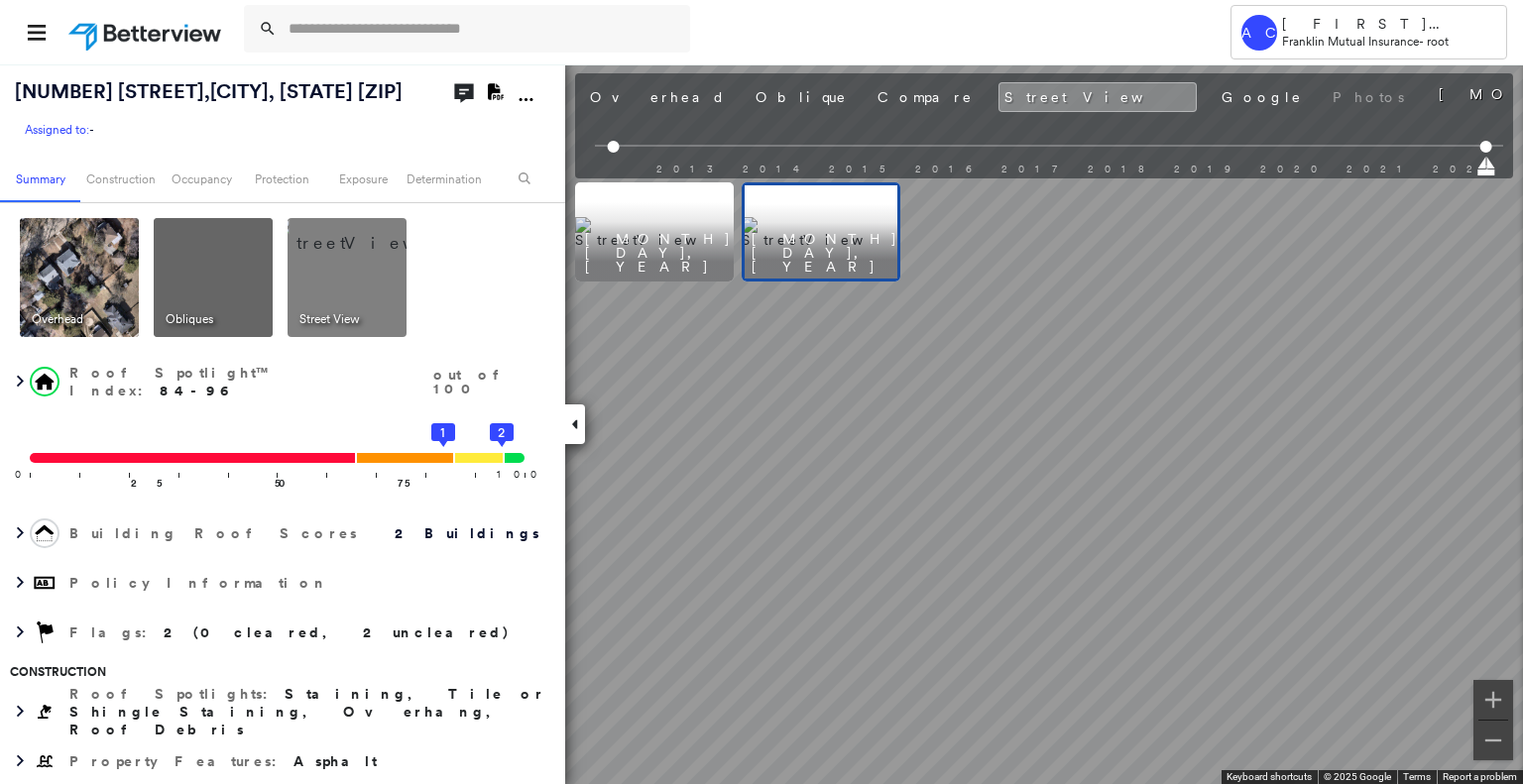 click on "Overhead Oblique Compare Street View Google Photos" at bounding box center (996, 97) 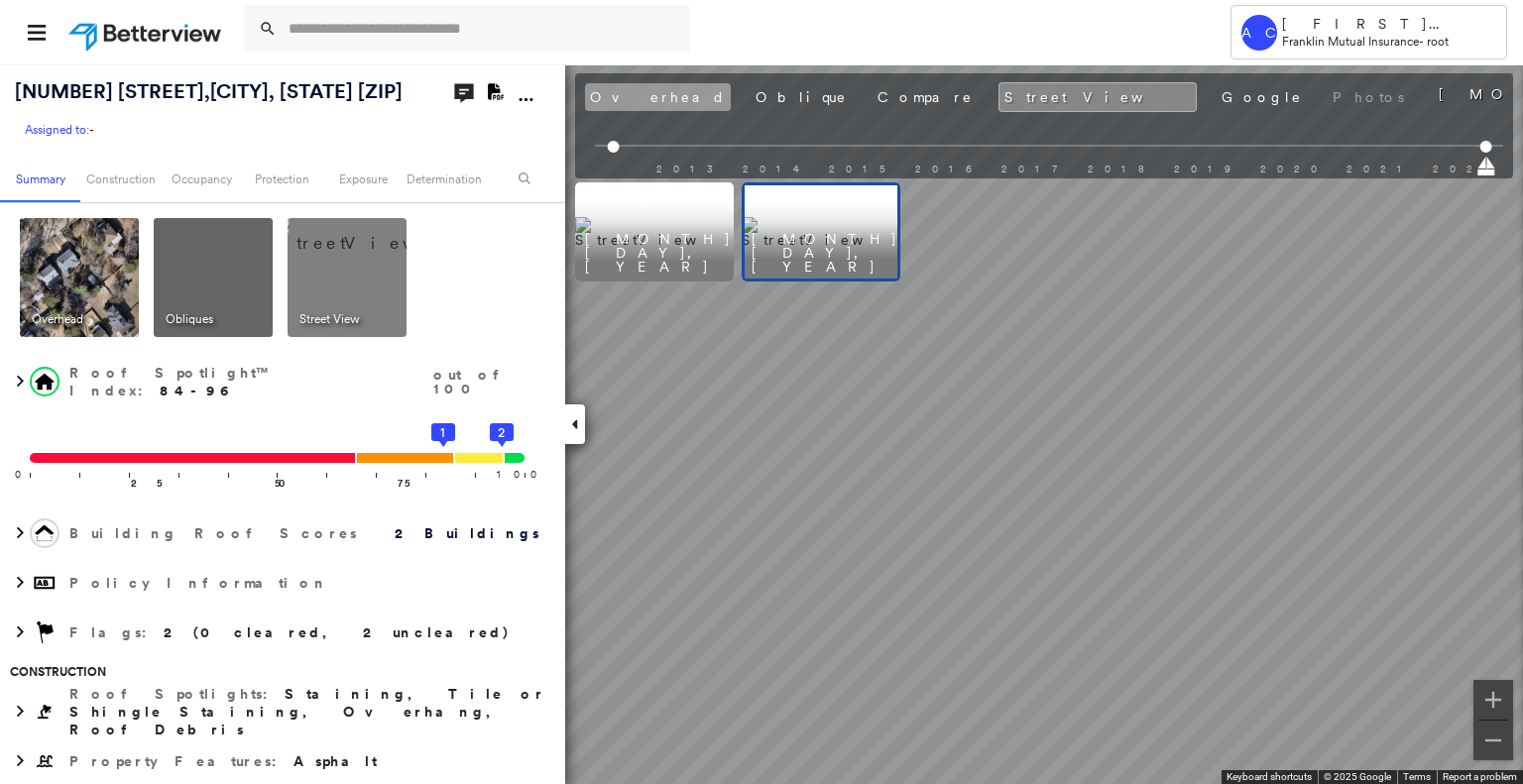 click on "Overhead" at bounding box center (657, 97) 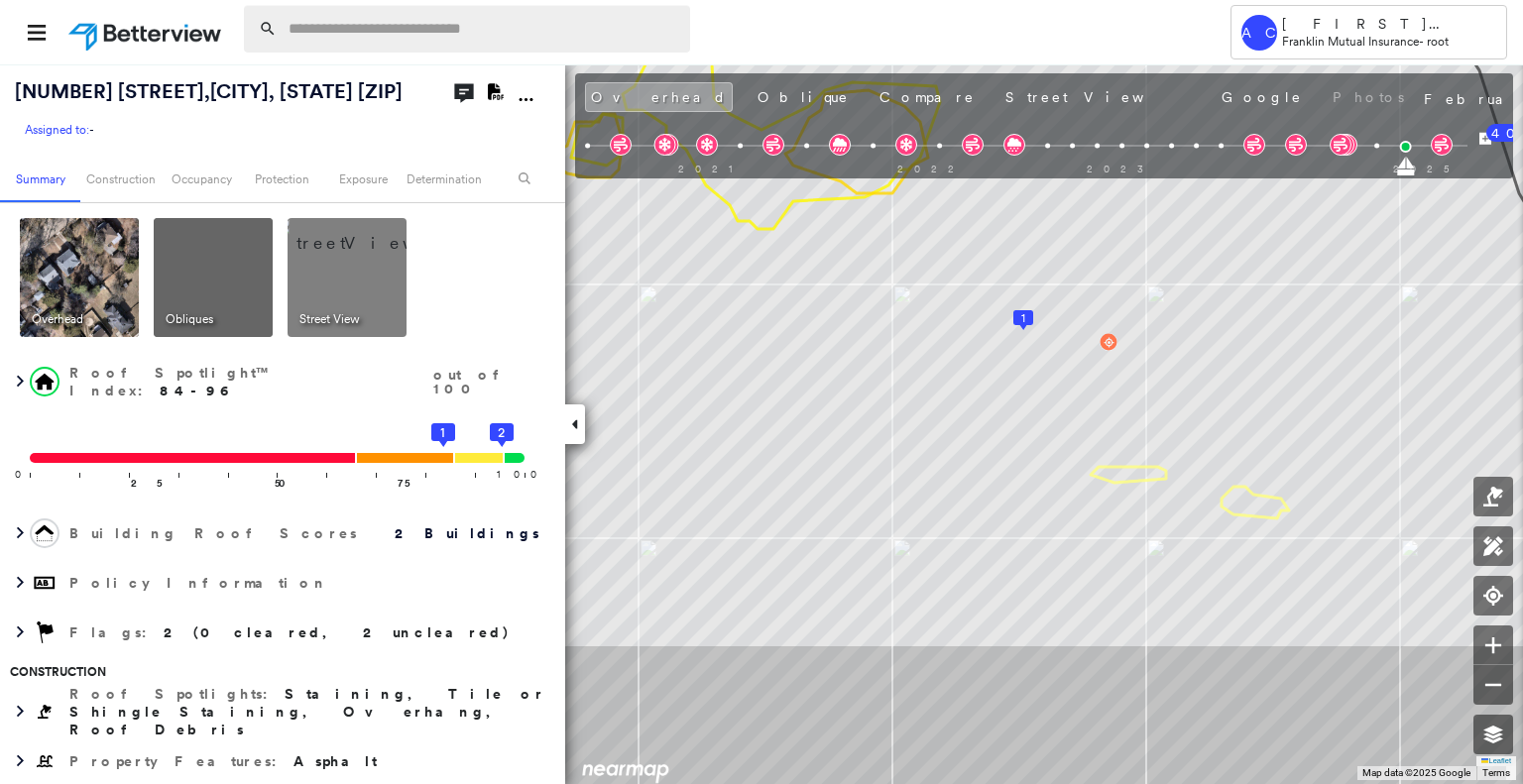 click at bounding box center (483, 29) 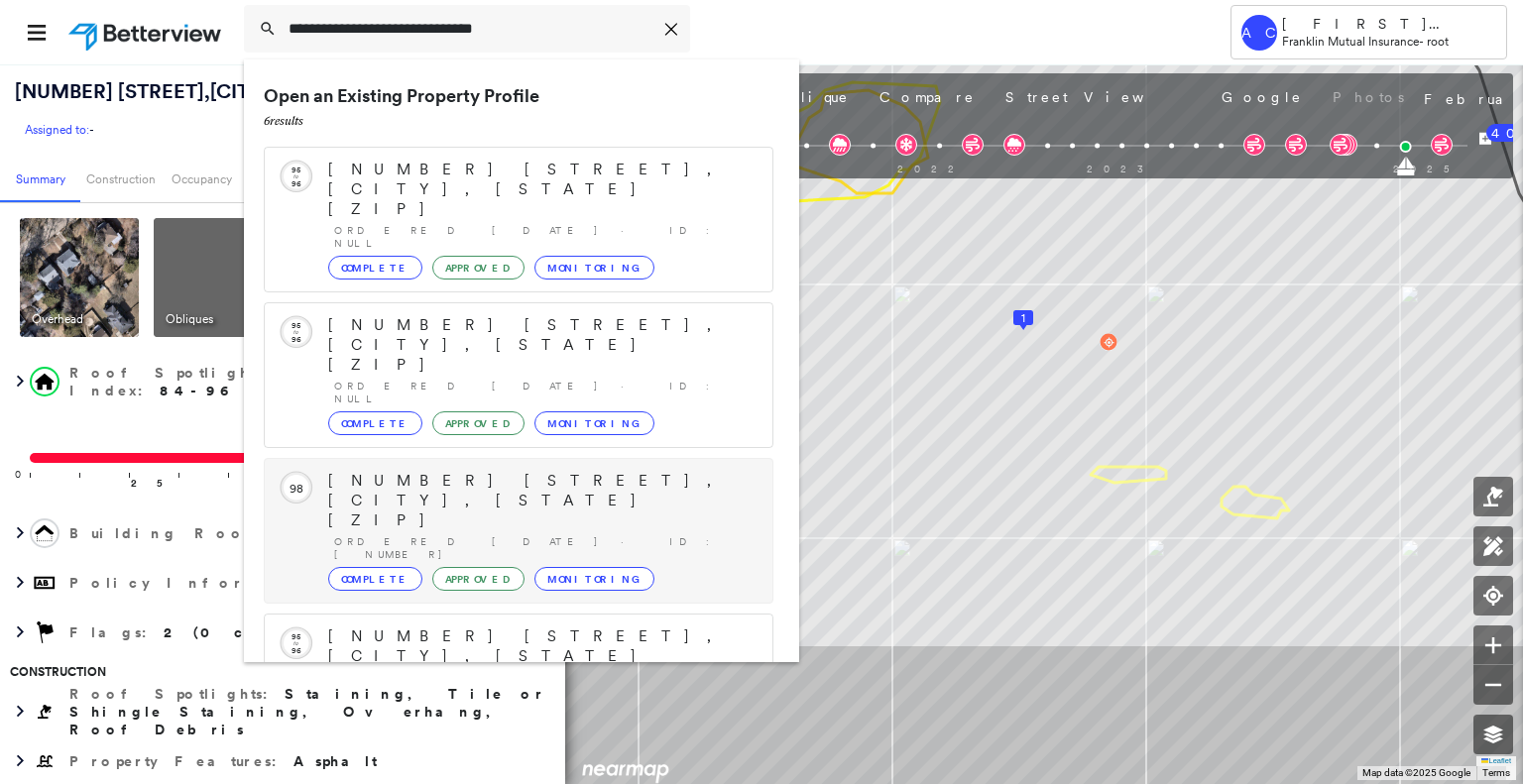 scroll, scrollTop: 206, scrollLeft: 0, axis: vertical 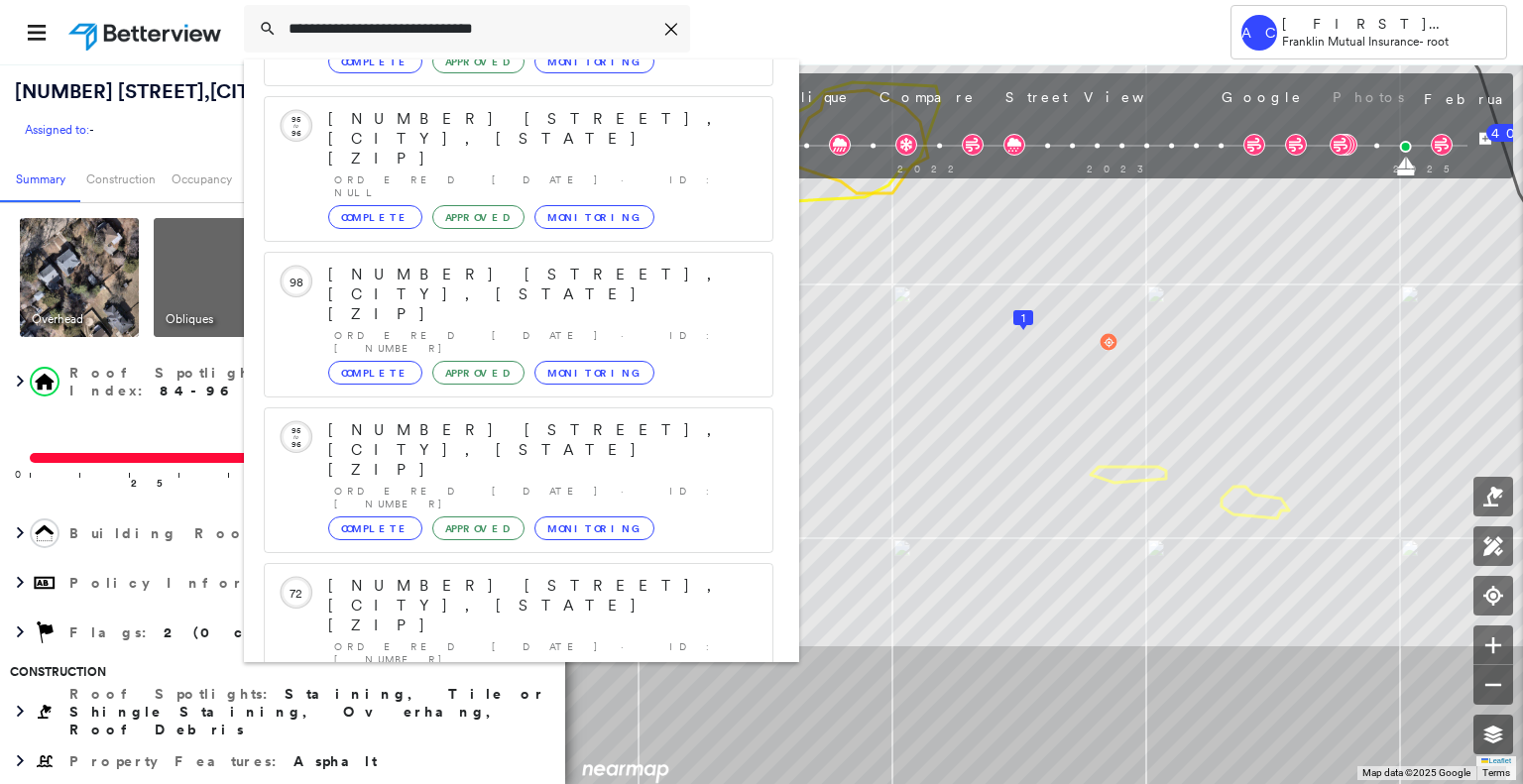 type on "**********" 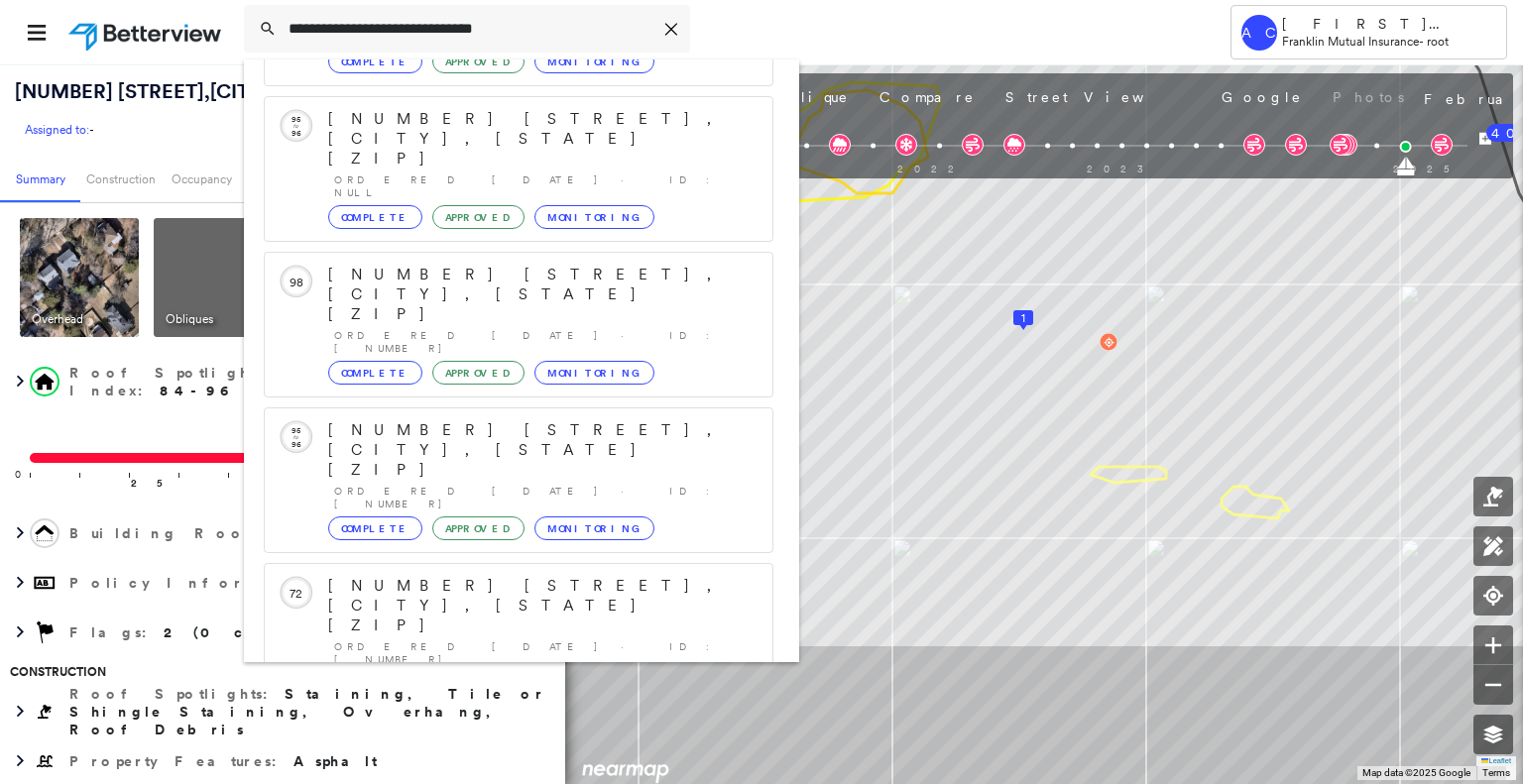 click on "[NUMBER] [STREET], [CITY], [STATE] [ZIP] Group Created with Sketch." at bounding box center (519, 895) 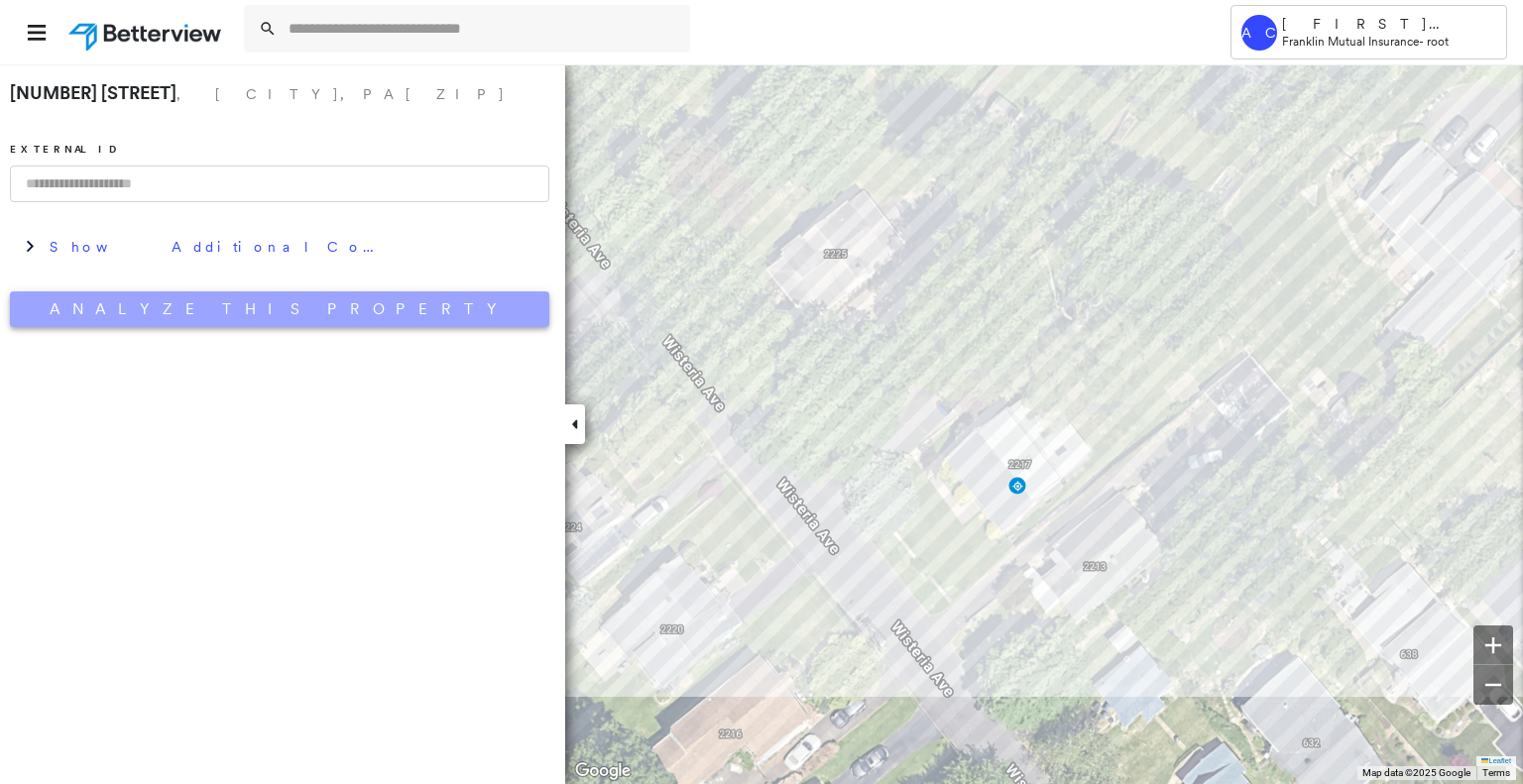 click on "Analyze This Property" at bounding box center (280, 309) 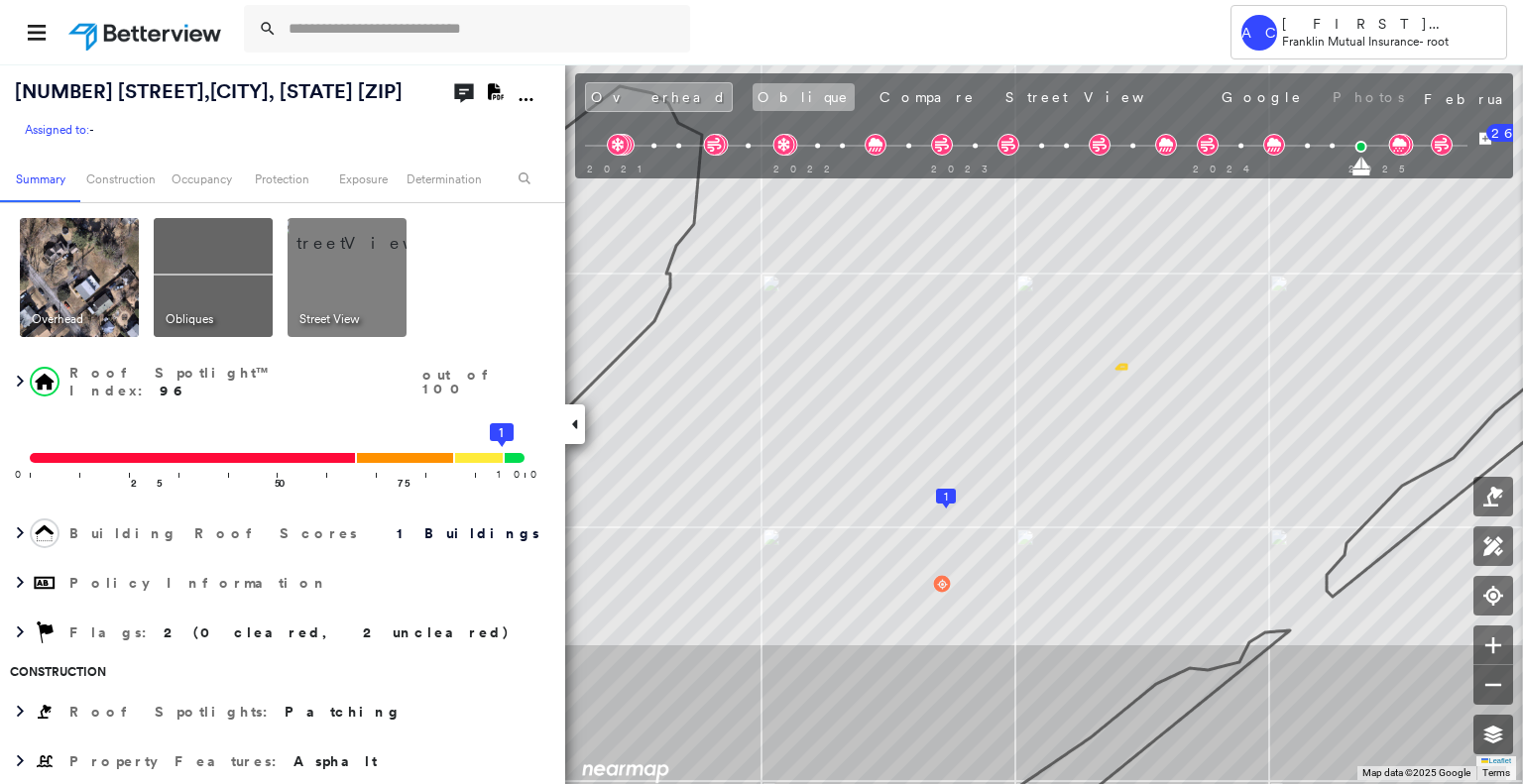 click on "Oblique" at bounding box center (803, 97) 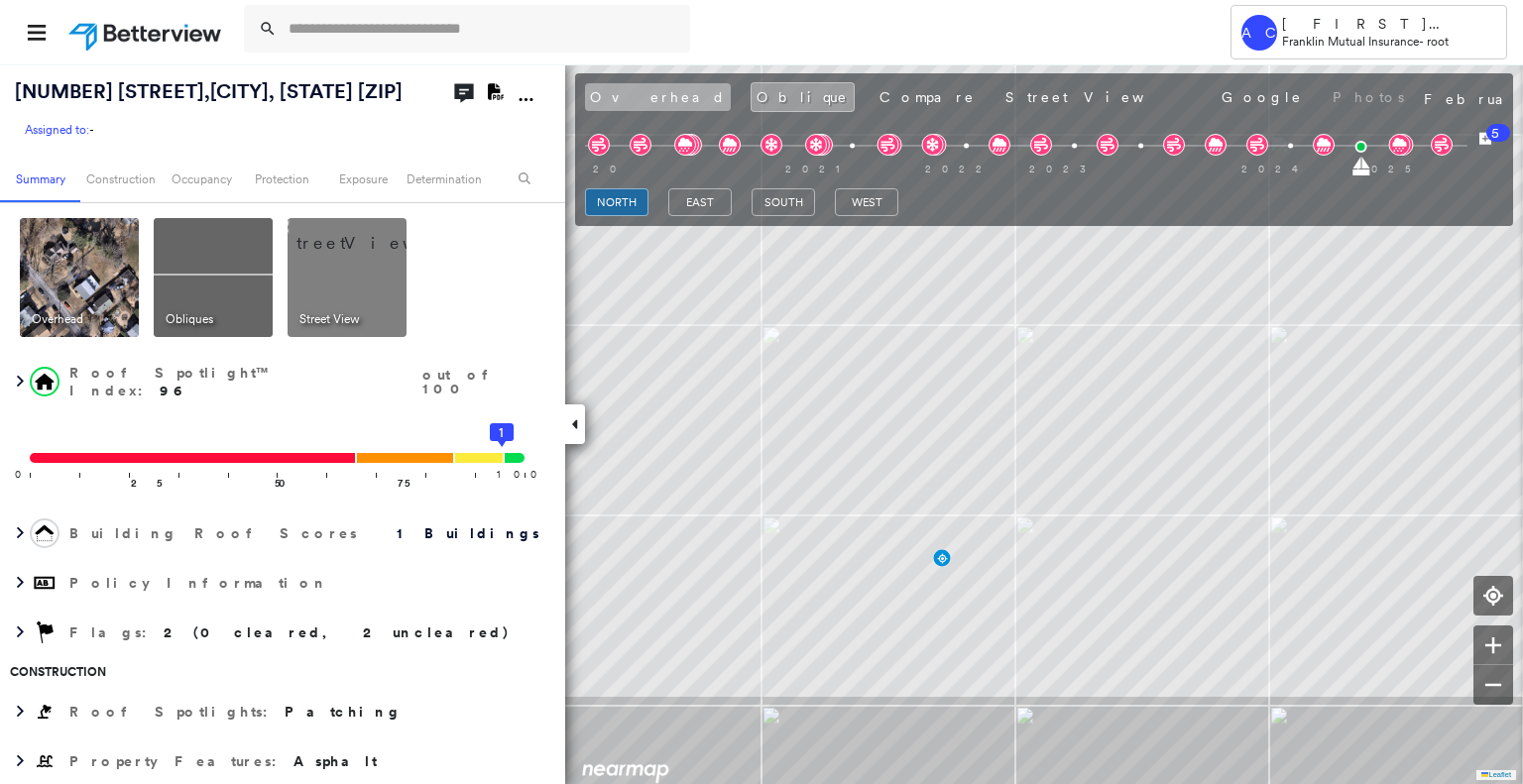 click on "Overhead" at bounding box center (657, 97) 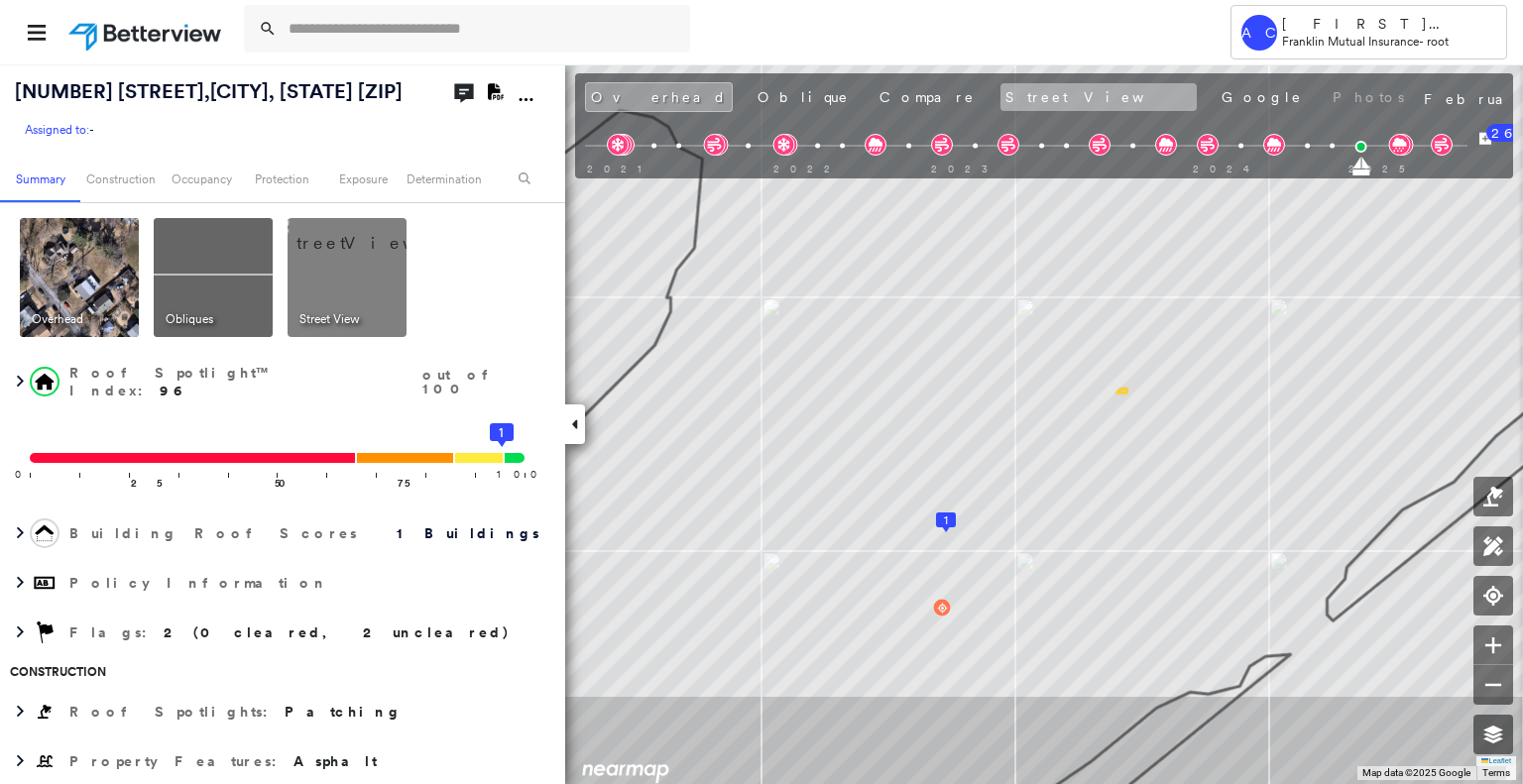 click on "Street View" at bounding box center (1099, 97) 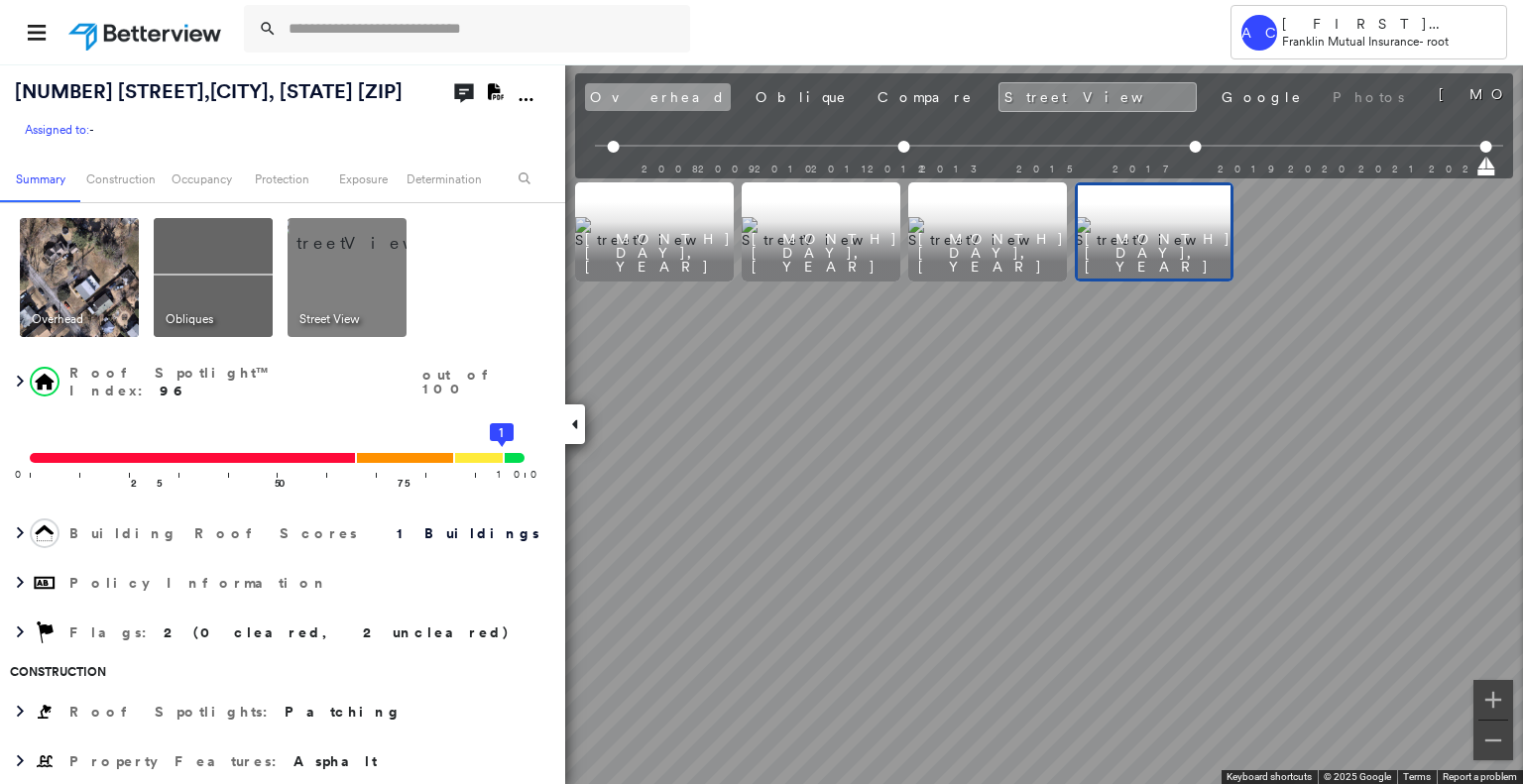 click on "Overhead" at bounding box center (657, 97) 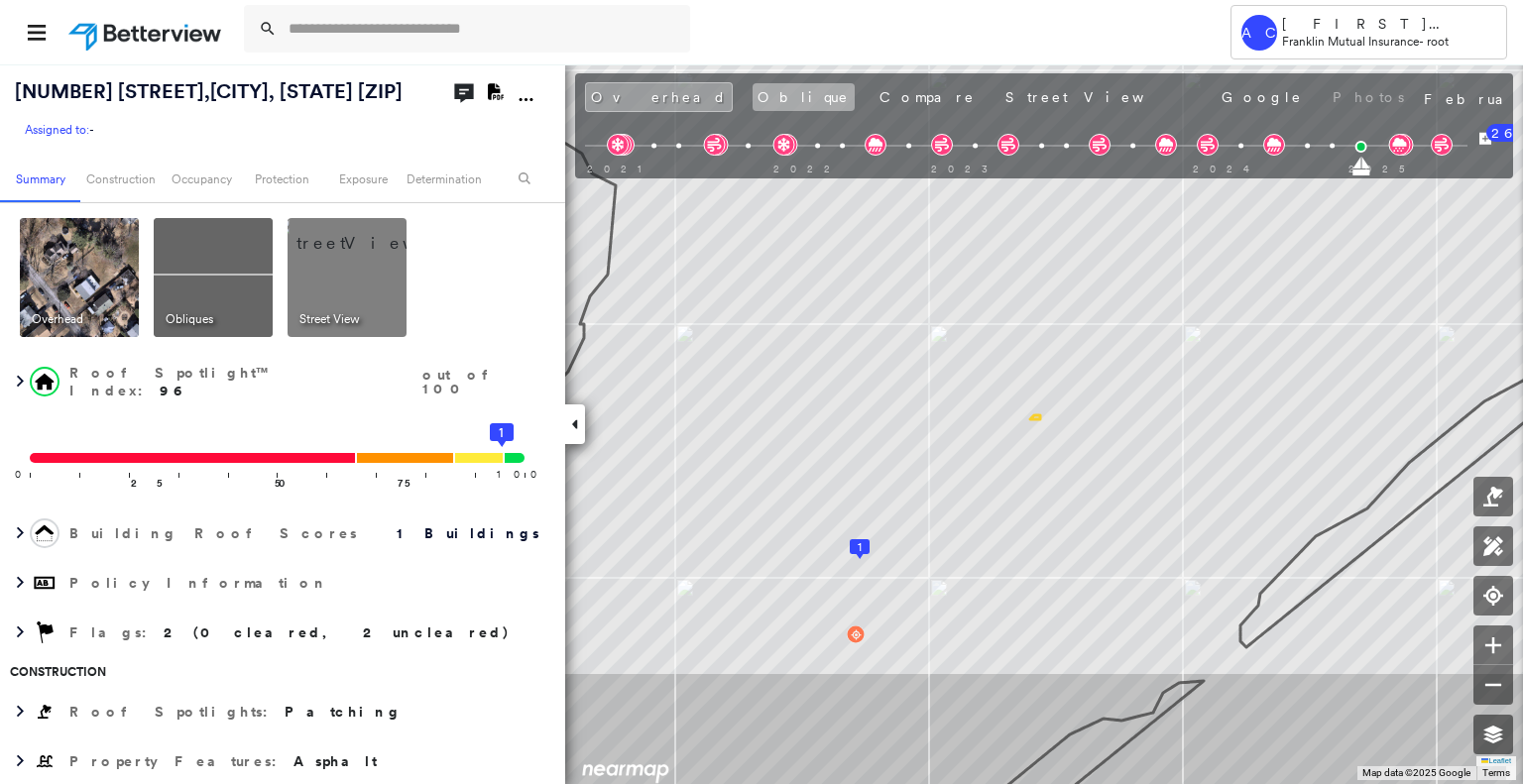 click on "Oblique" at bounding box center [803, 97] 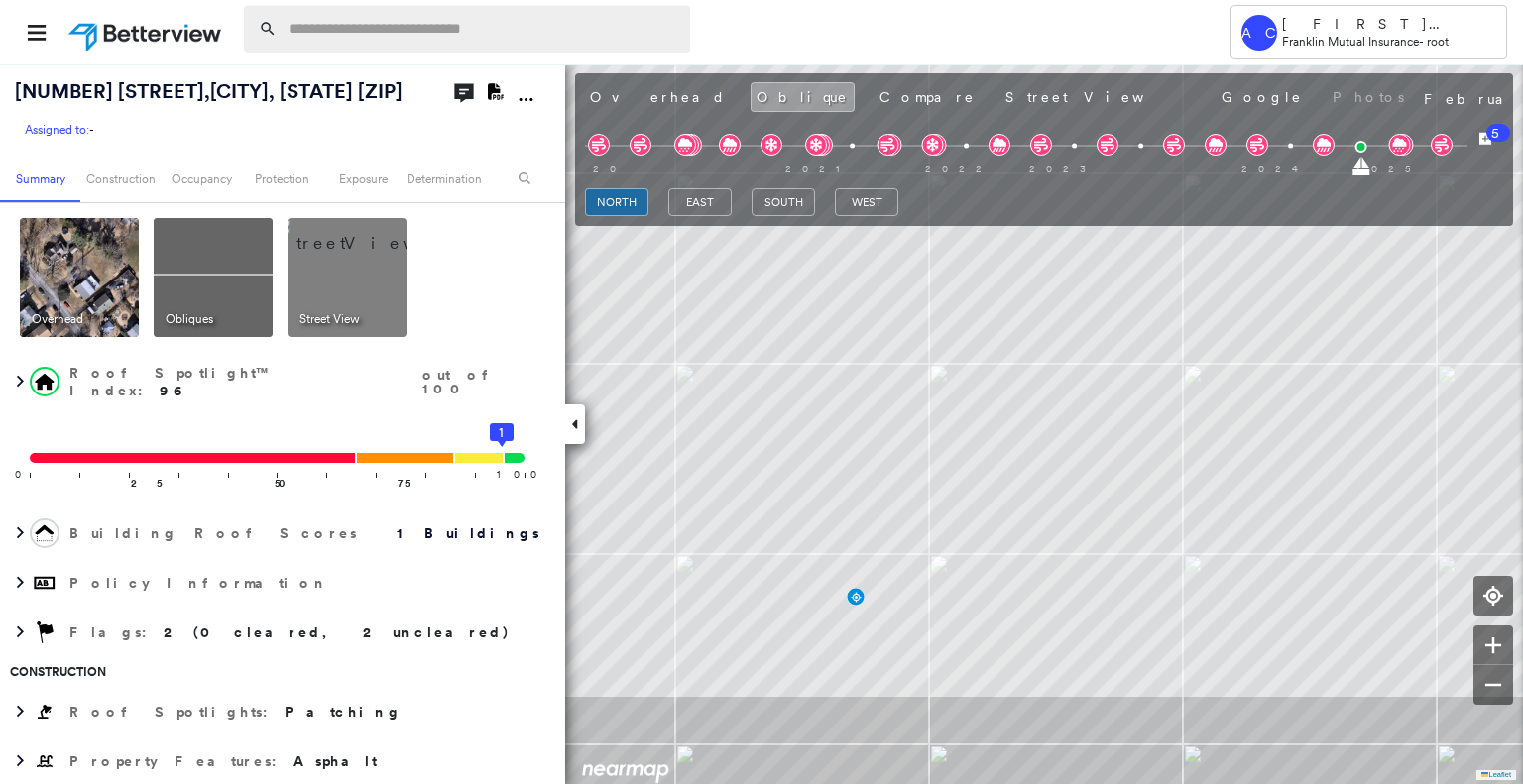 click at bounding box center (483, 29) 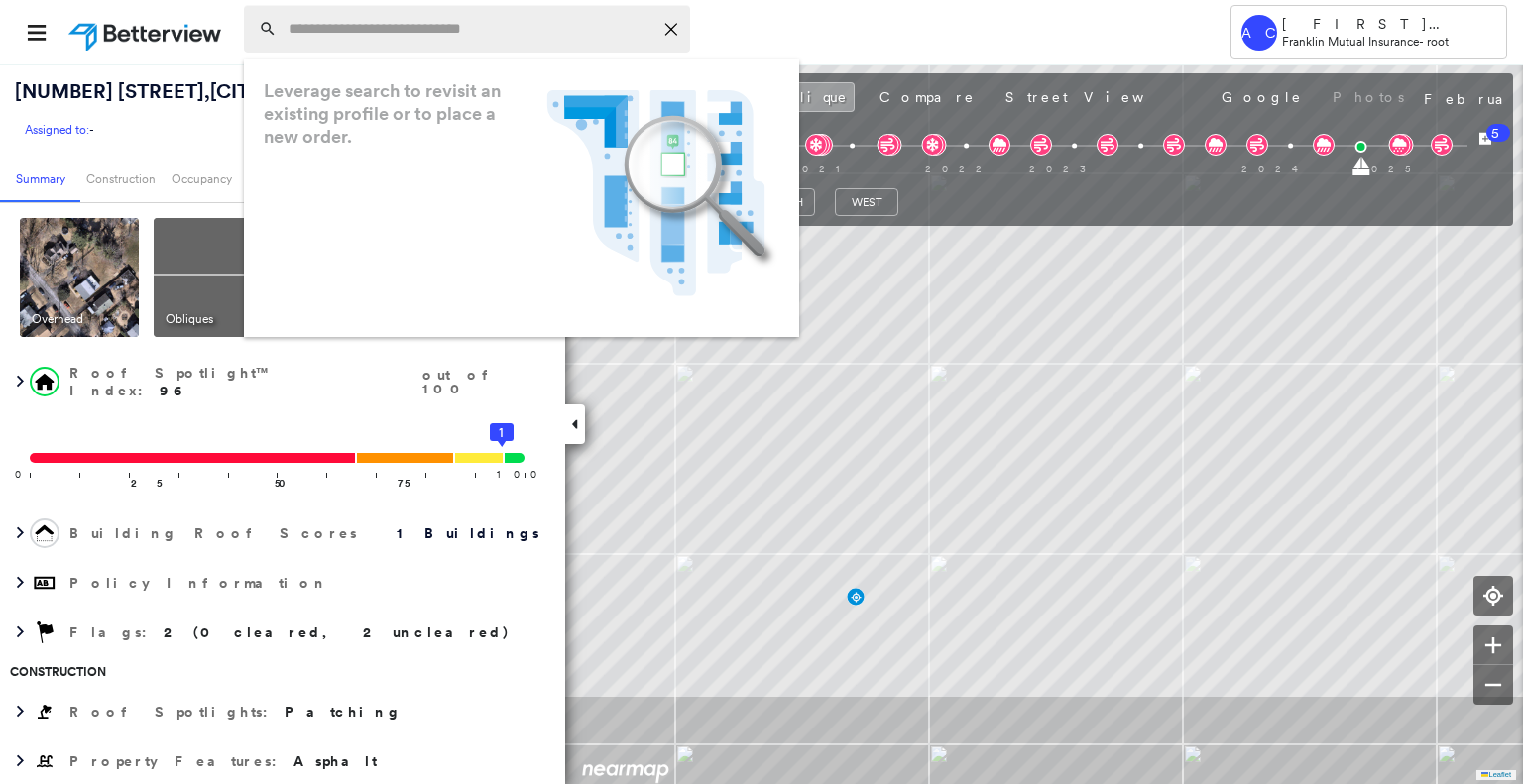 paste on "**********" 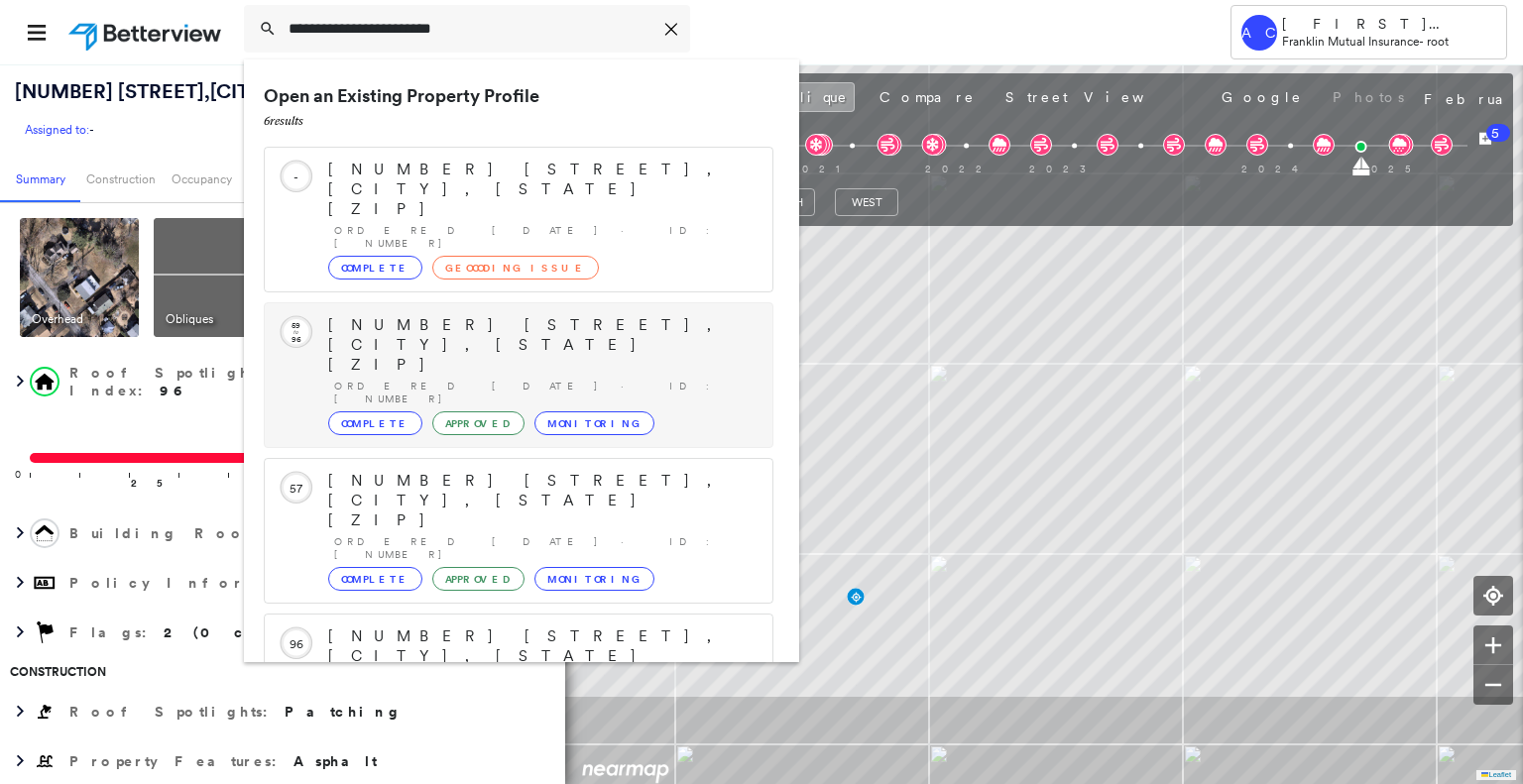 scroll, scrollTop: 206, scrollLeft: 0, axis: vertical 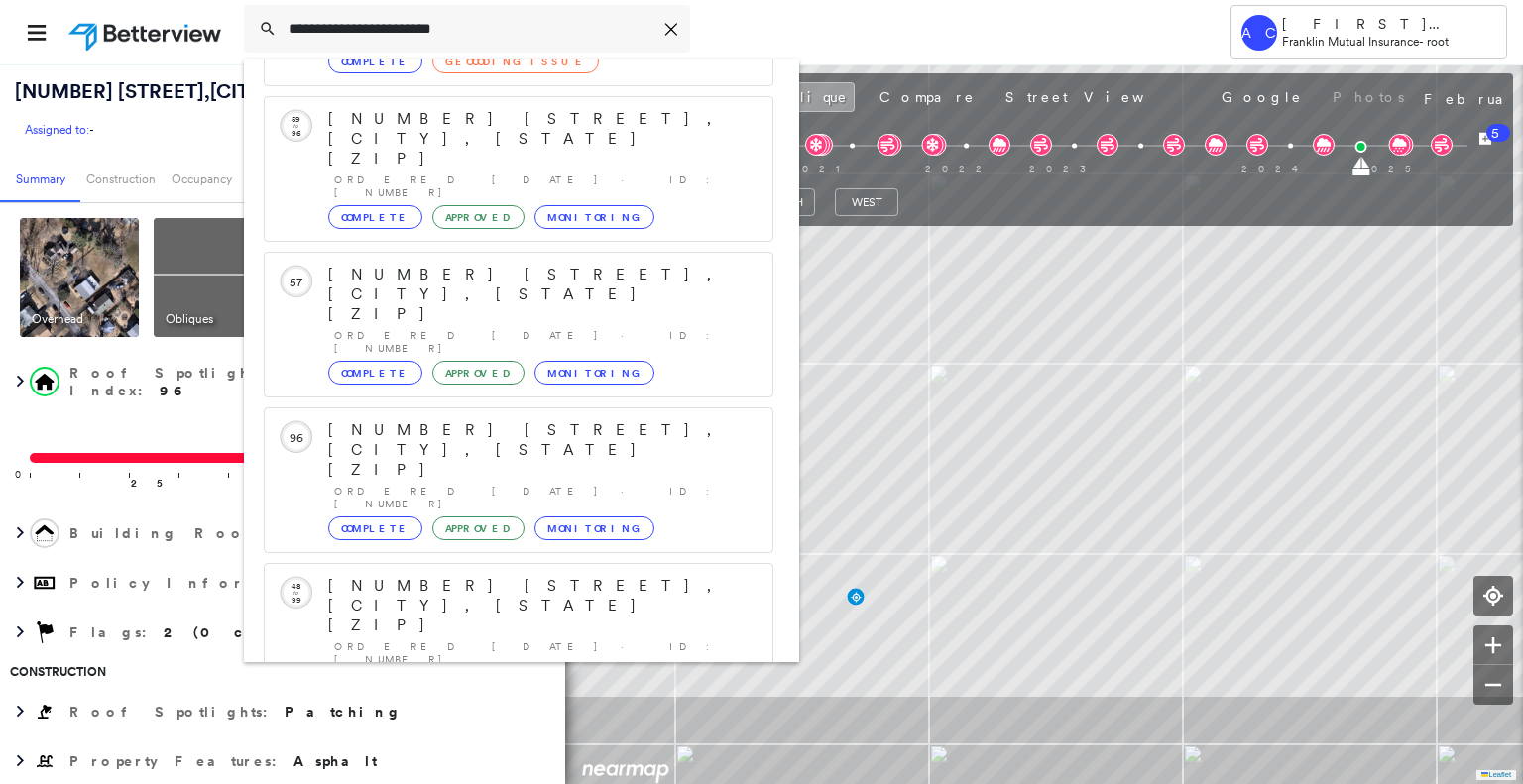 type on "**********" 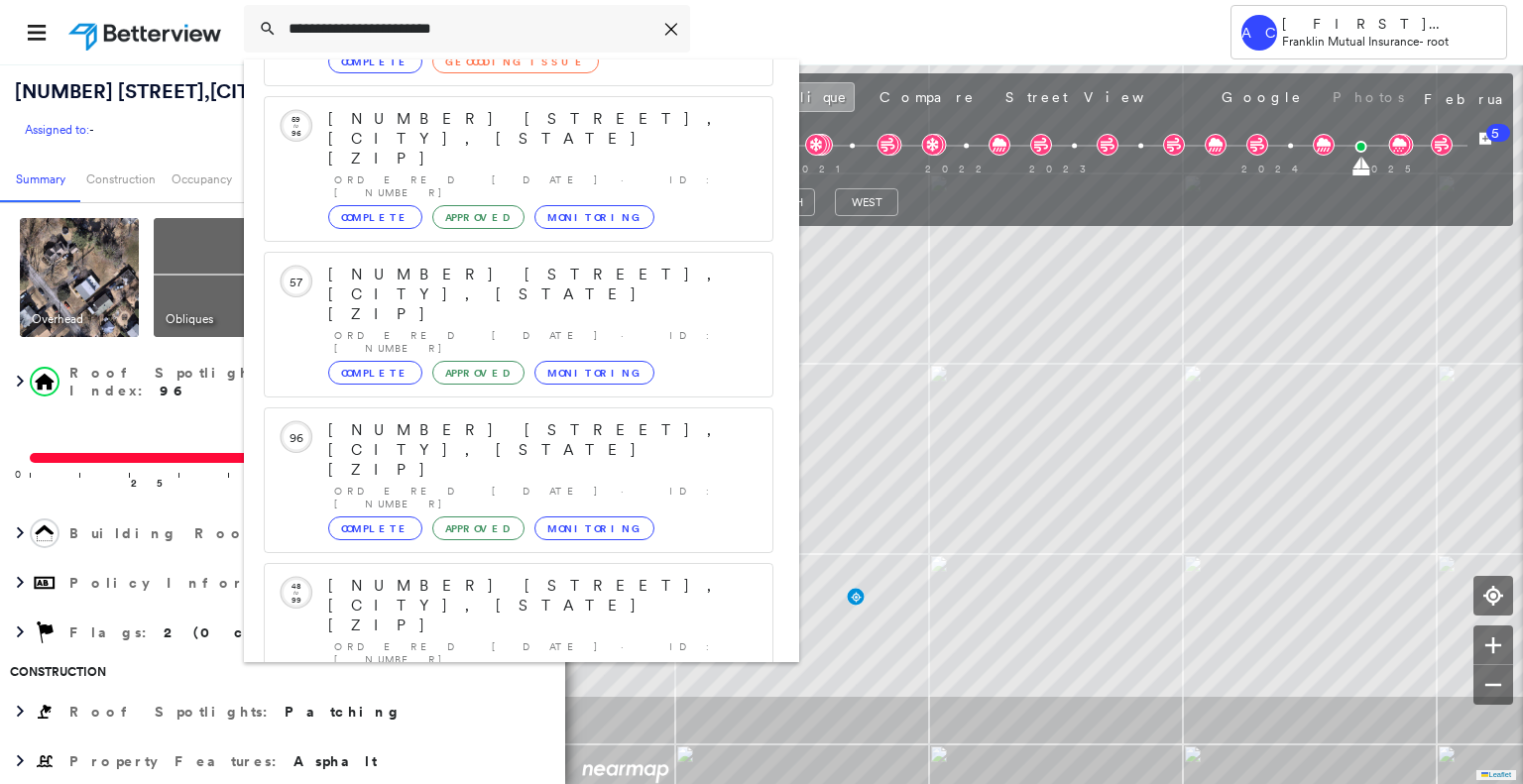 click on "[NUMBER] [STREET], [CITY], [STATE] [ZIP]" at bounding box center (497, 895) 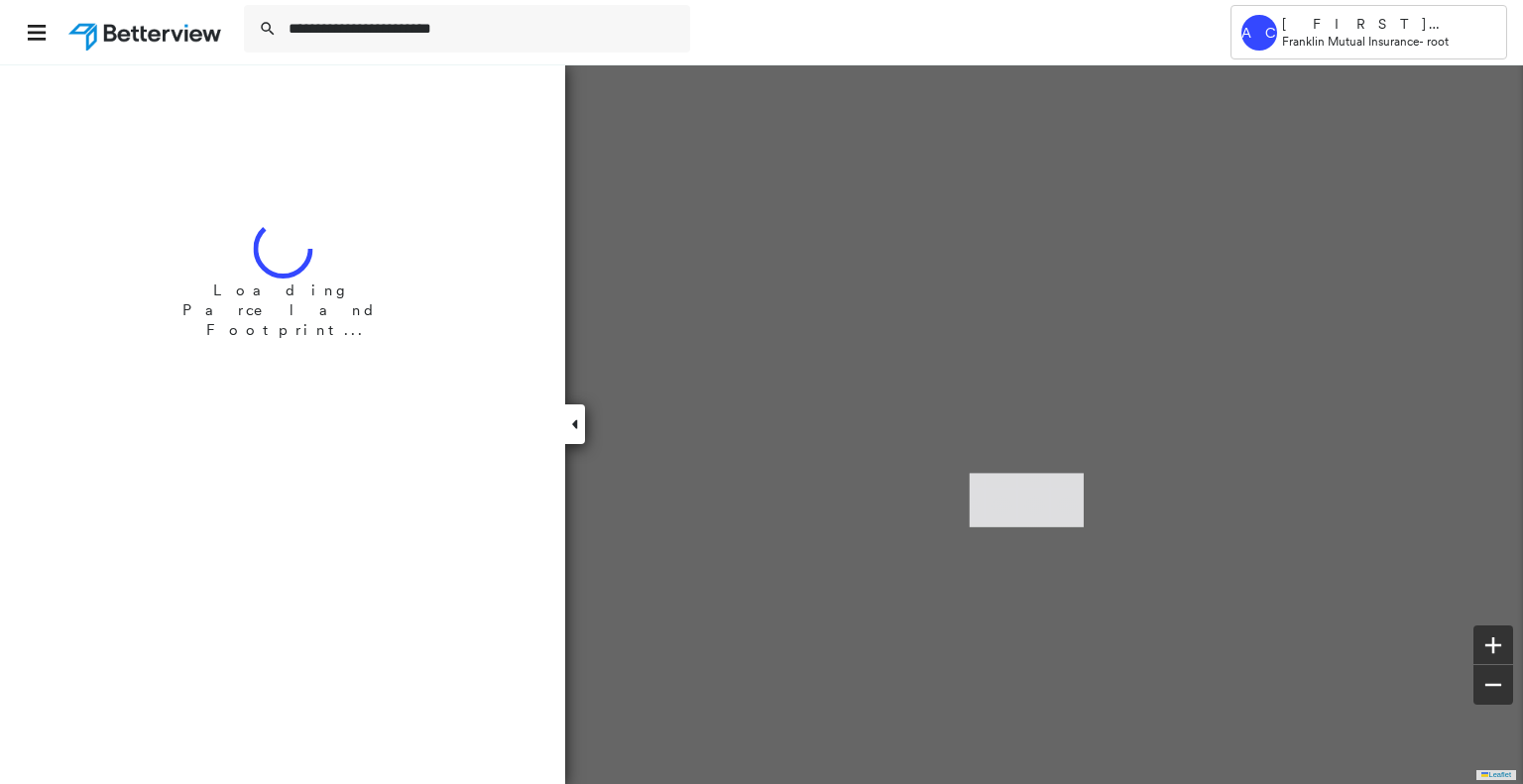 type 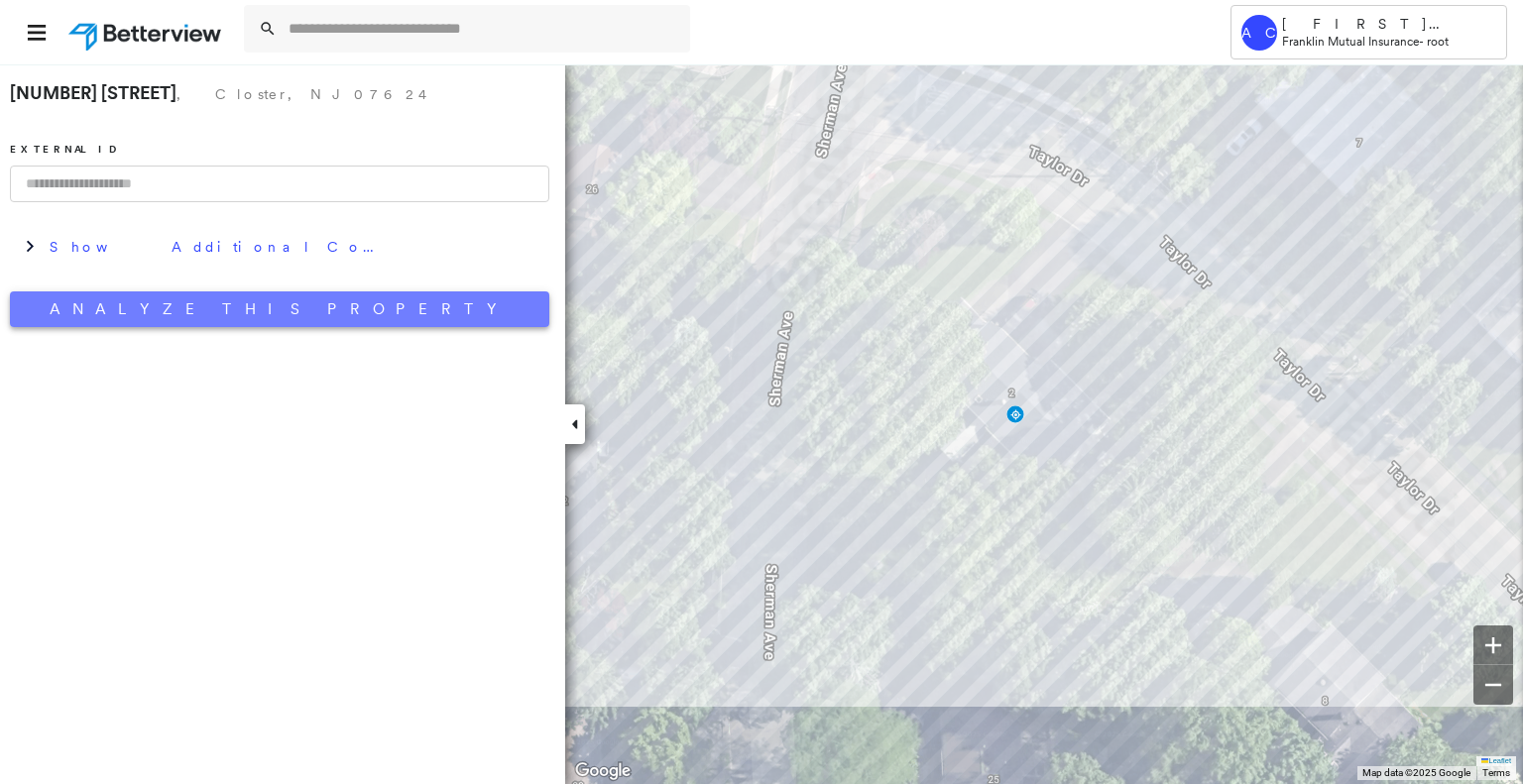 drag, startPoint x: 353, startPoint y: 316, endPoint x: 261, endPoint y: 308, distance: 92.34717 